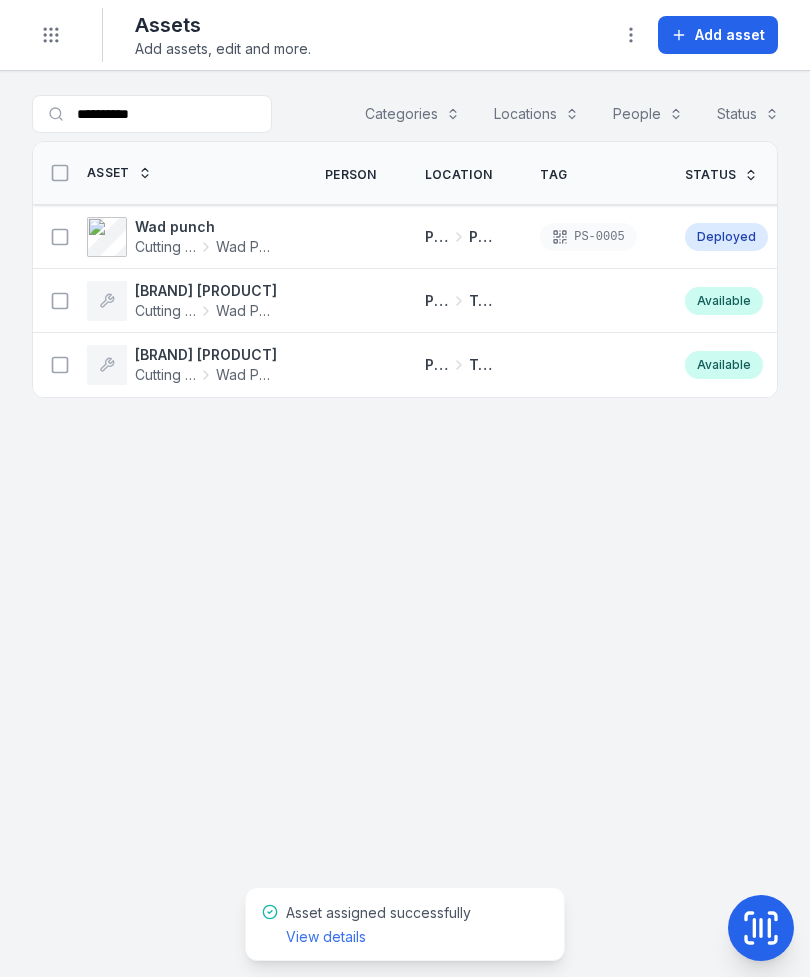 scroll, scrollTop: 0, scrollLeft: 0, axis: both 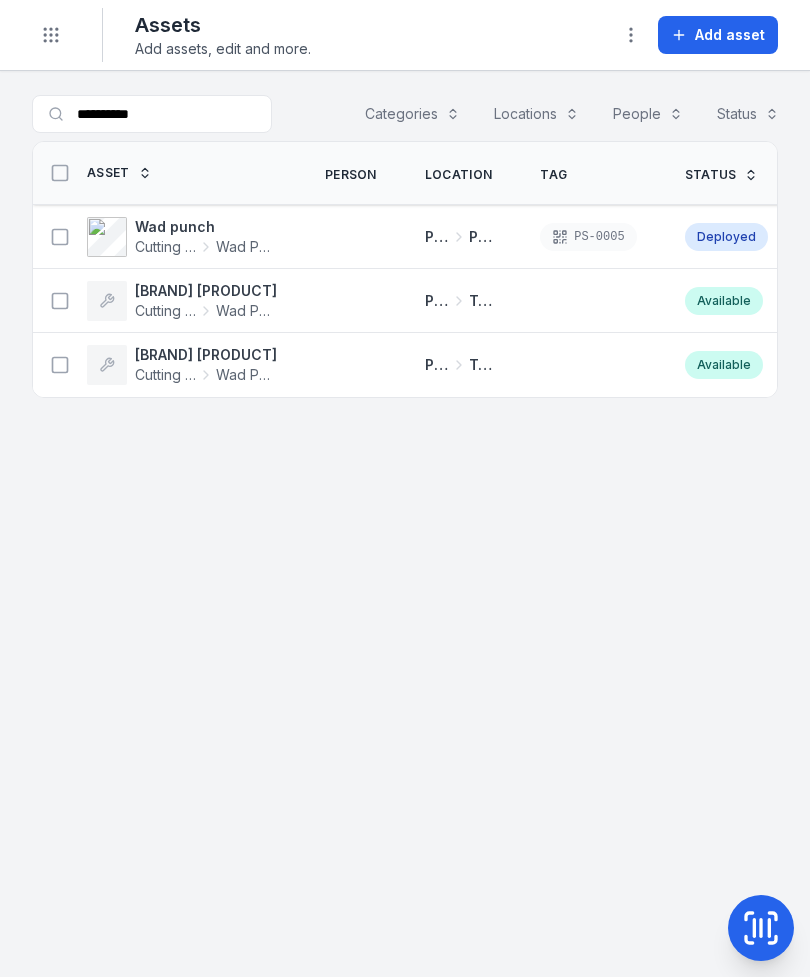 click on "Toggle Navigation" at bounding box center [51, 35] 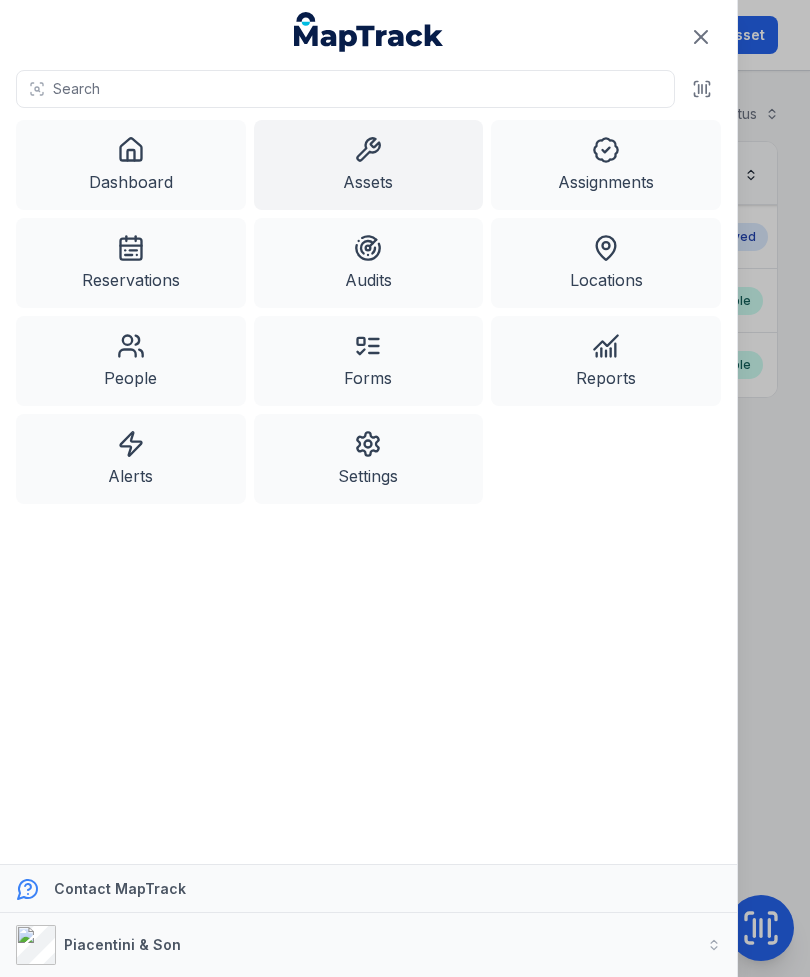 click on "Dashboard" at bounding box center (131, 165) 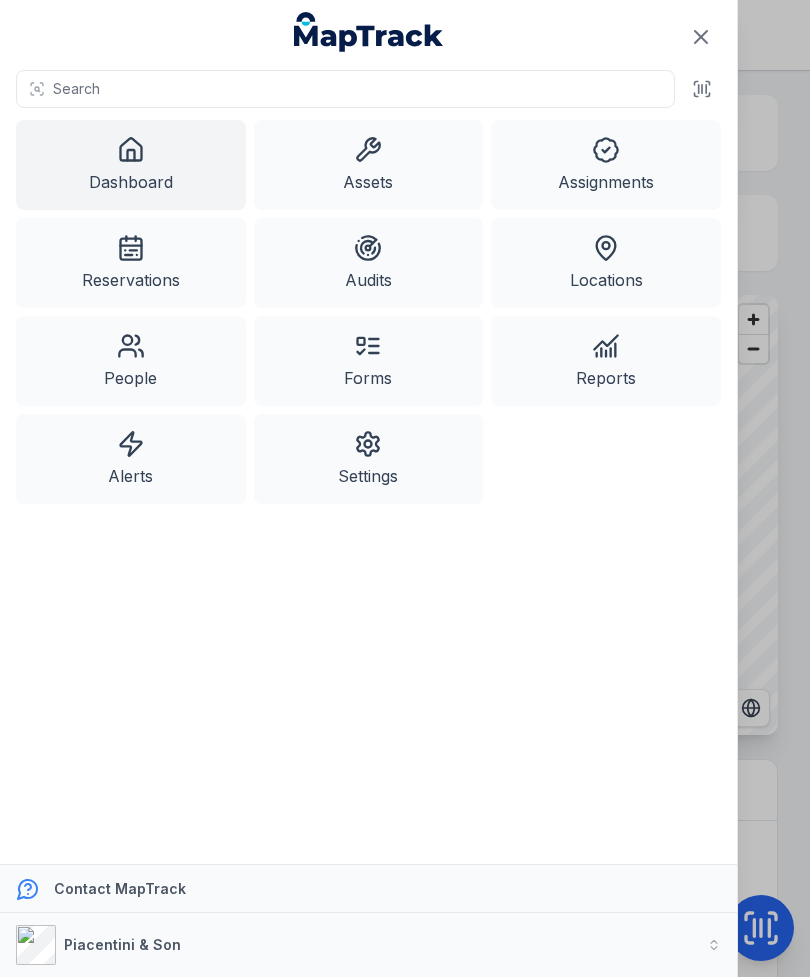 click 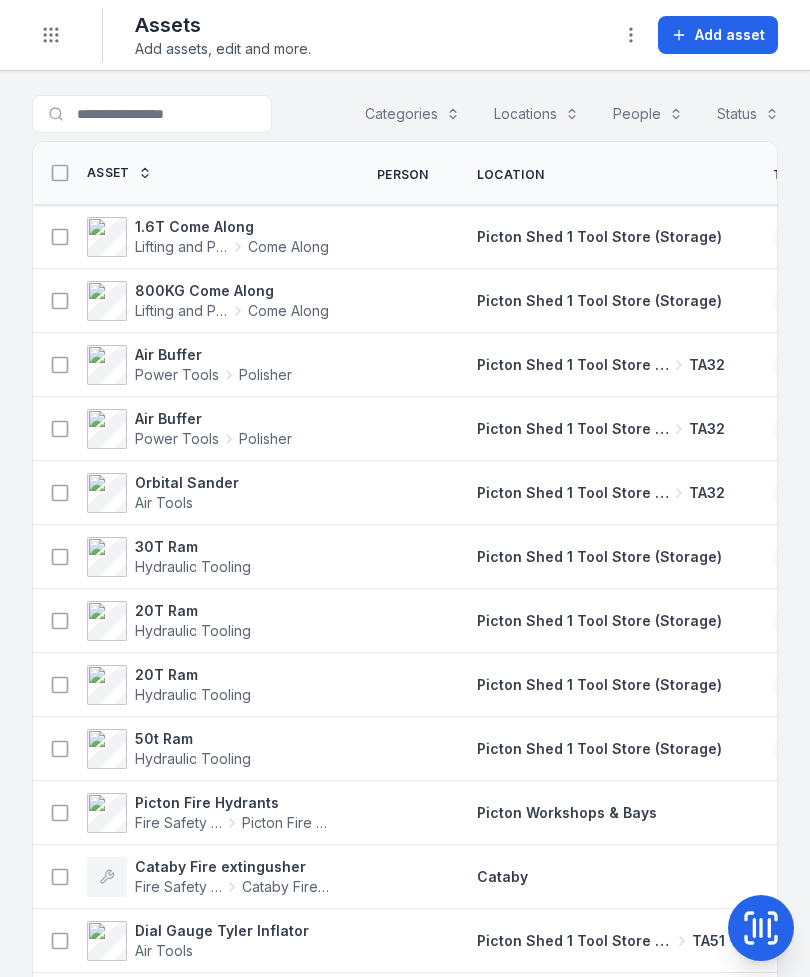 click 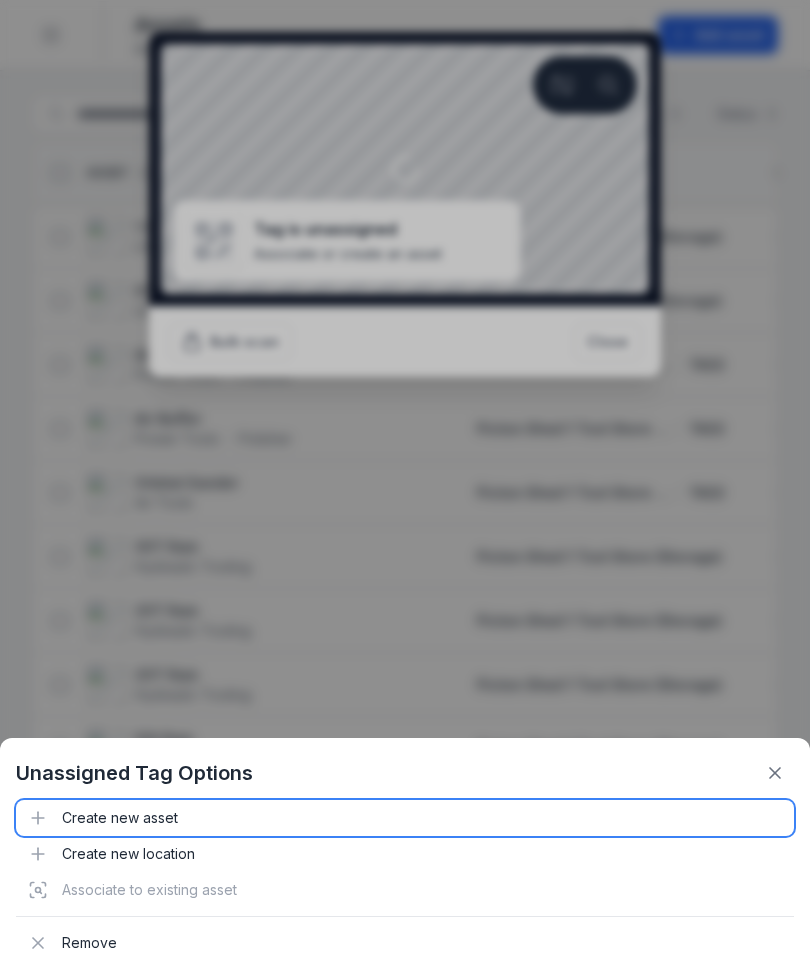 click on "Create new asset" at bounding box center [405, 818] 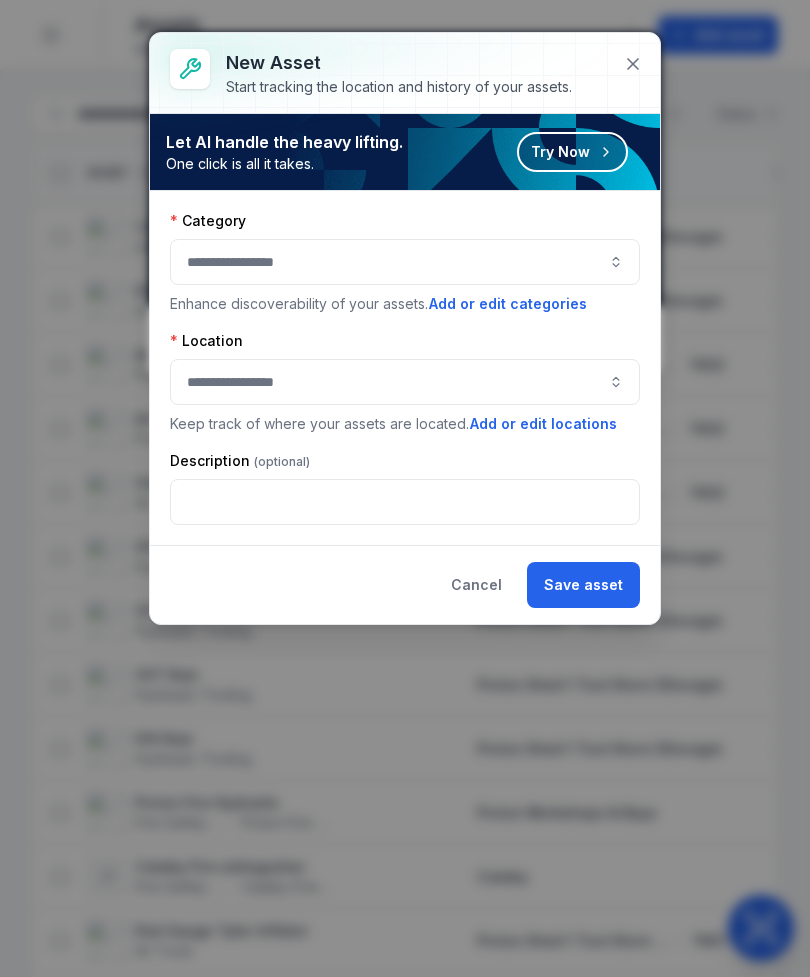 click at bounding box center (405, 262) 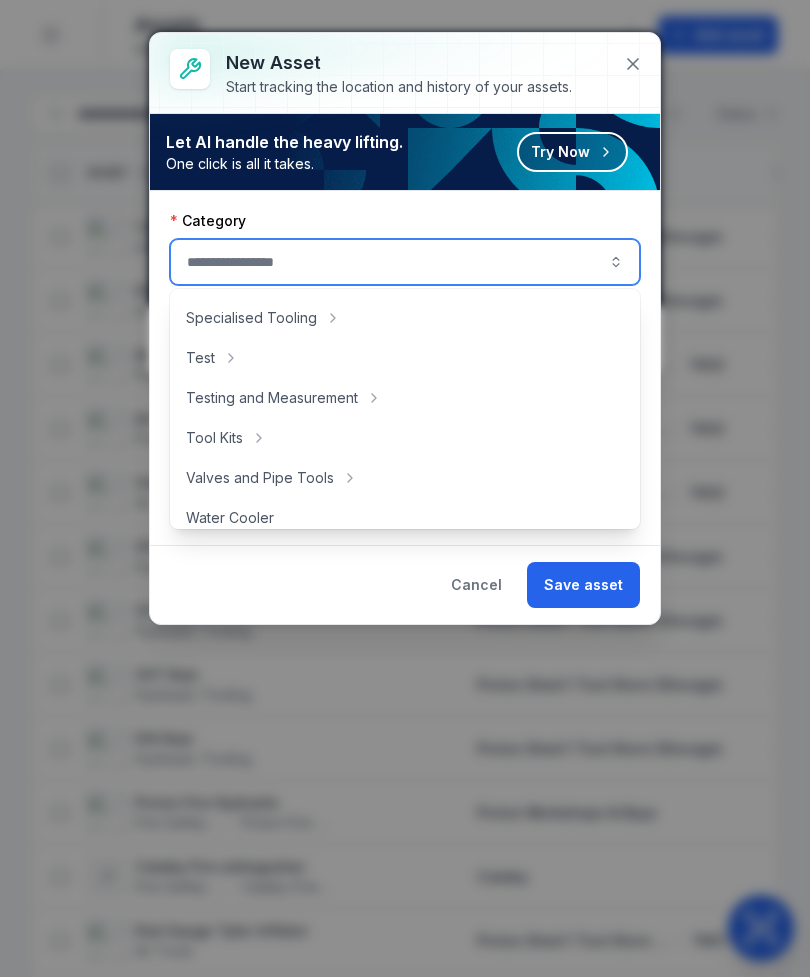 scroll, scrollTop: 797, scrollLeft: 0, axis: vertical 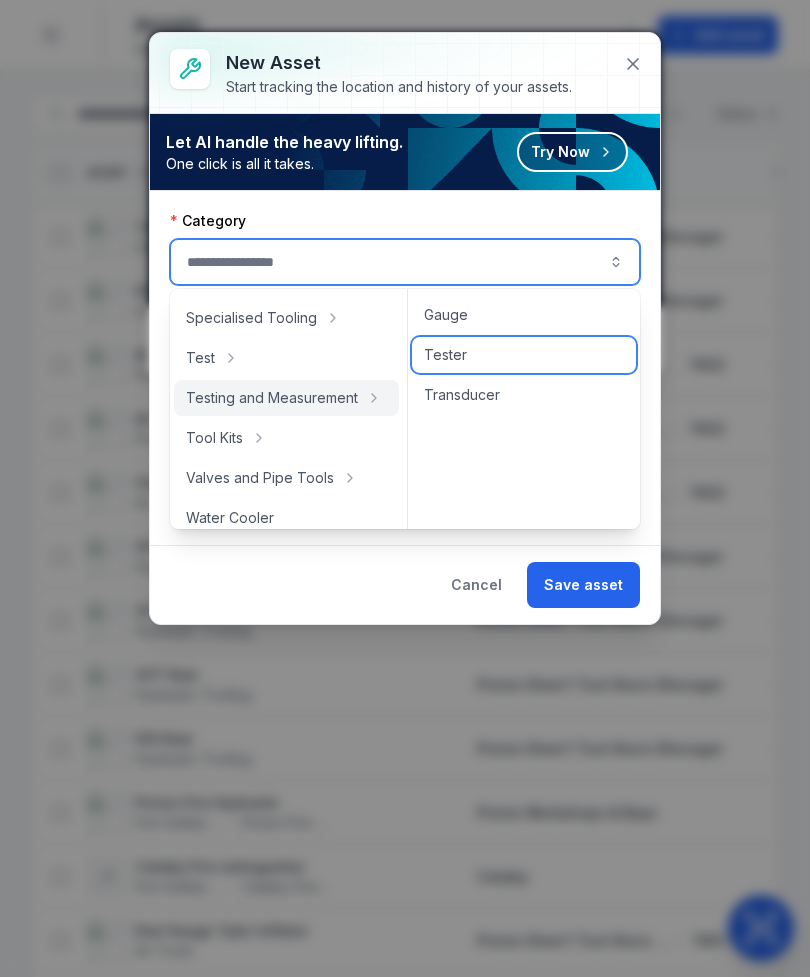 click on "Tester" at bounding box center (445, 355) 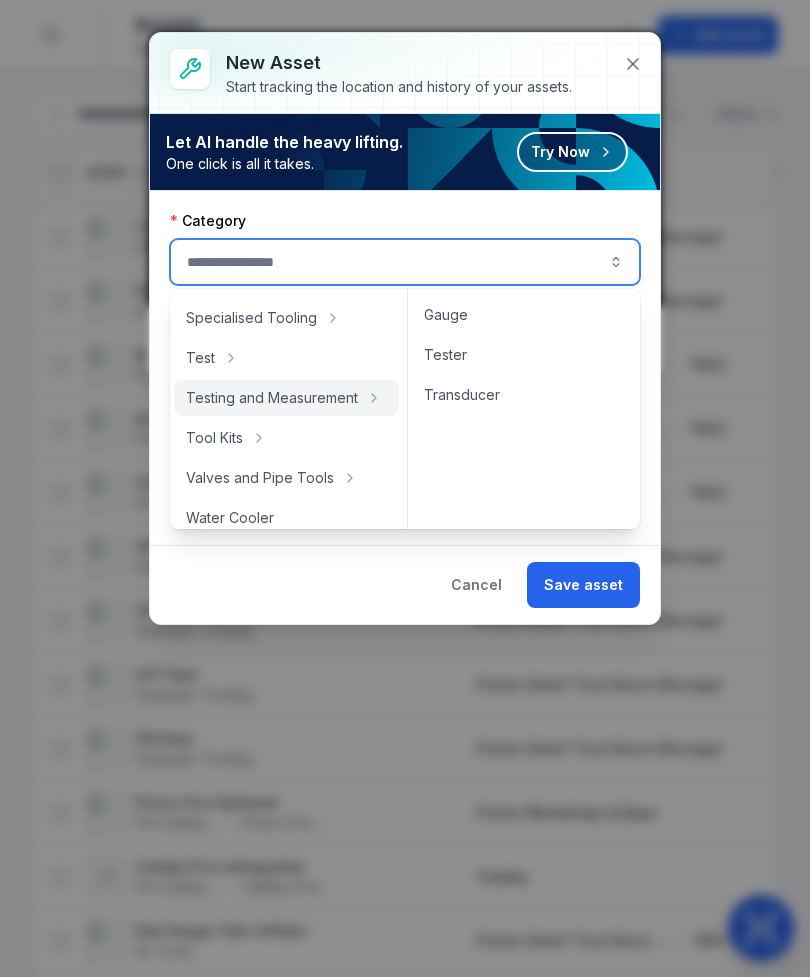 type on "******" 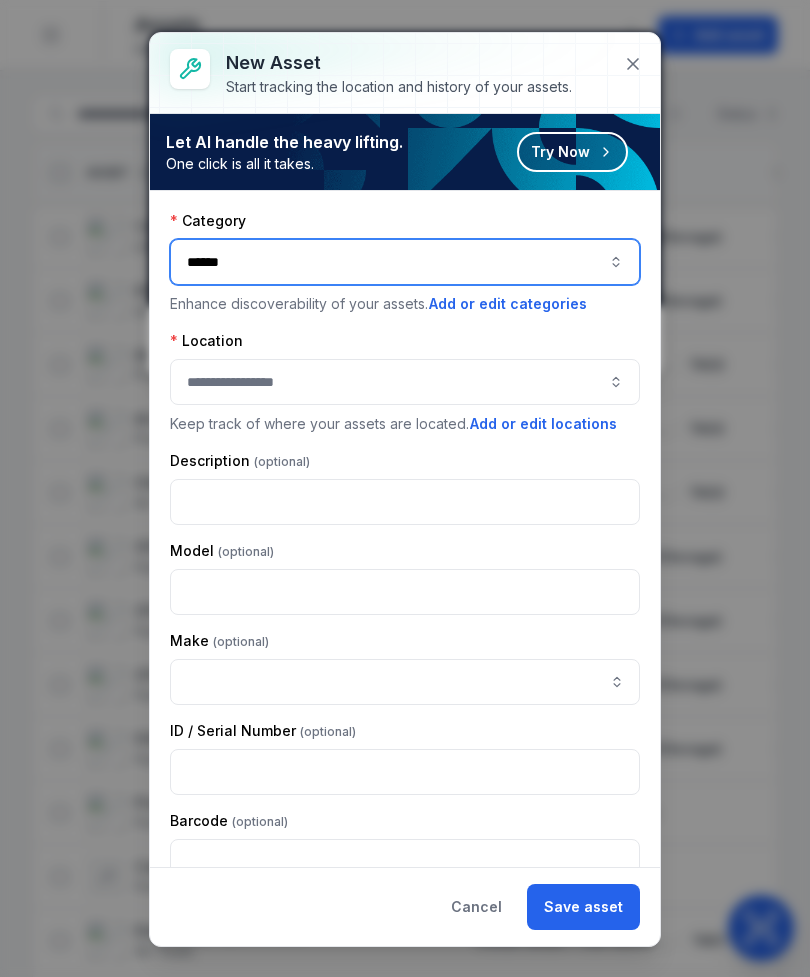click at bounding box center (405, 382) 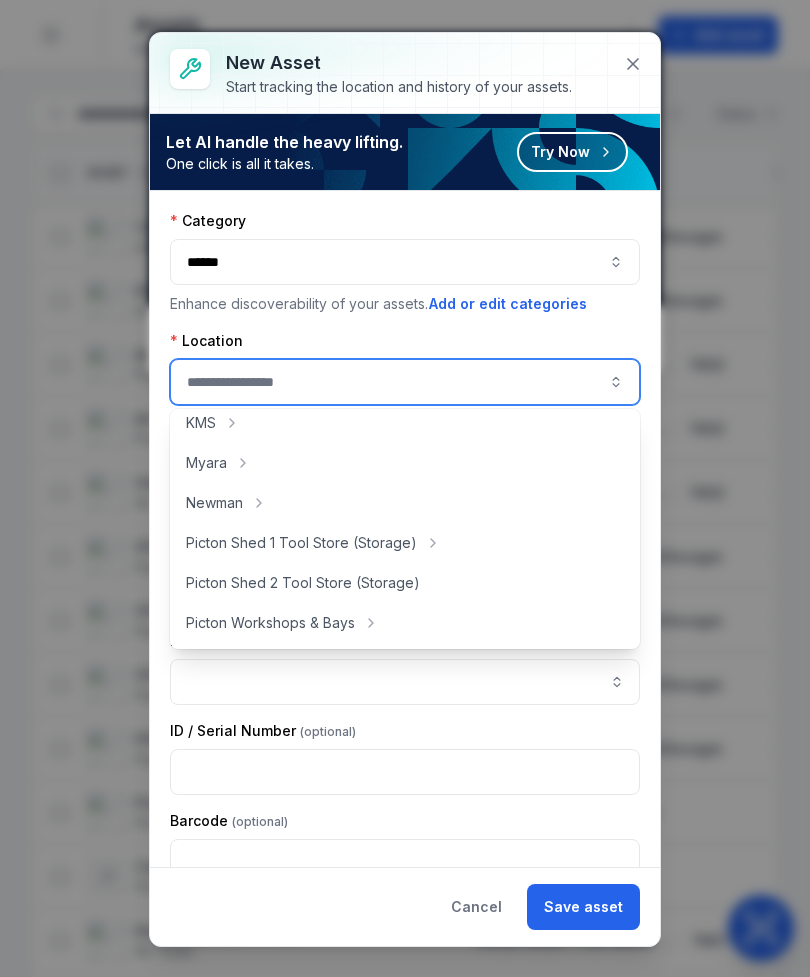 scroll, scrollTop: 296, scrollLeft: 0, axis: vertical 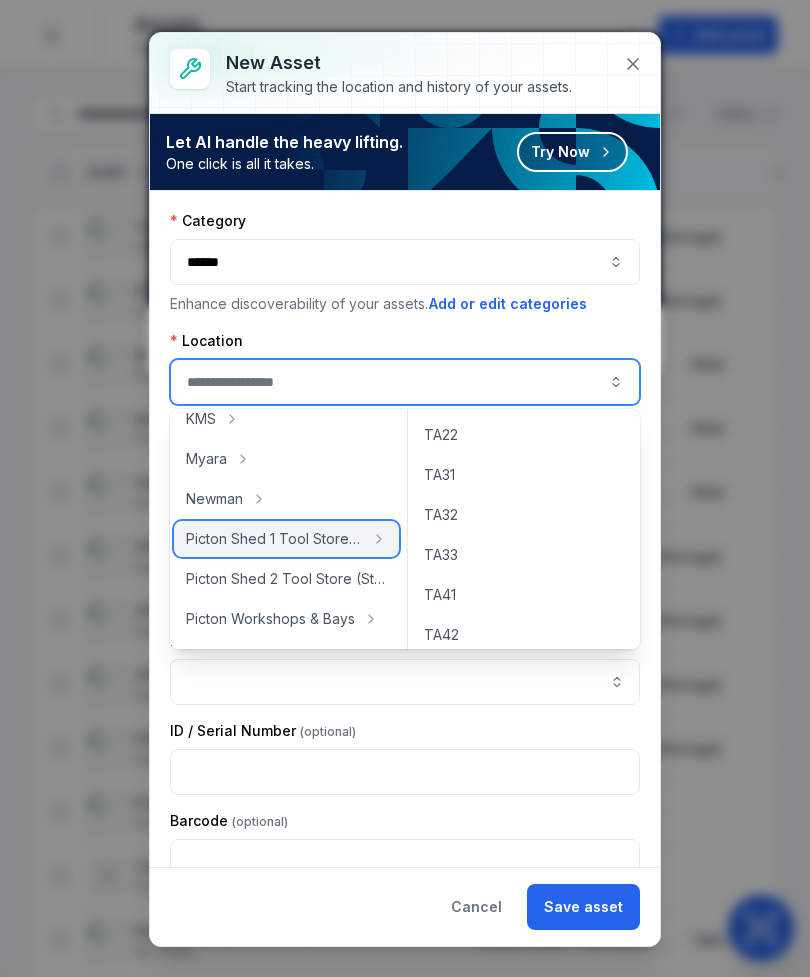 click on "Picton Shed 1 Tool Store (Storage)" at bounding box center (274, 539) 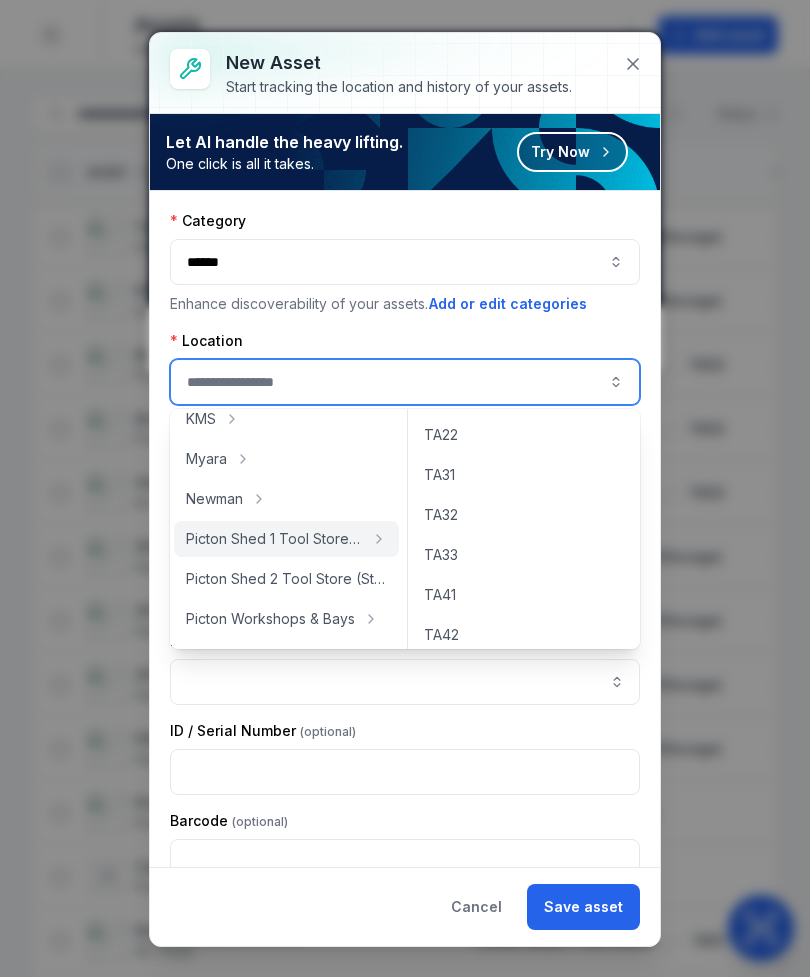 type on "**********" 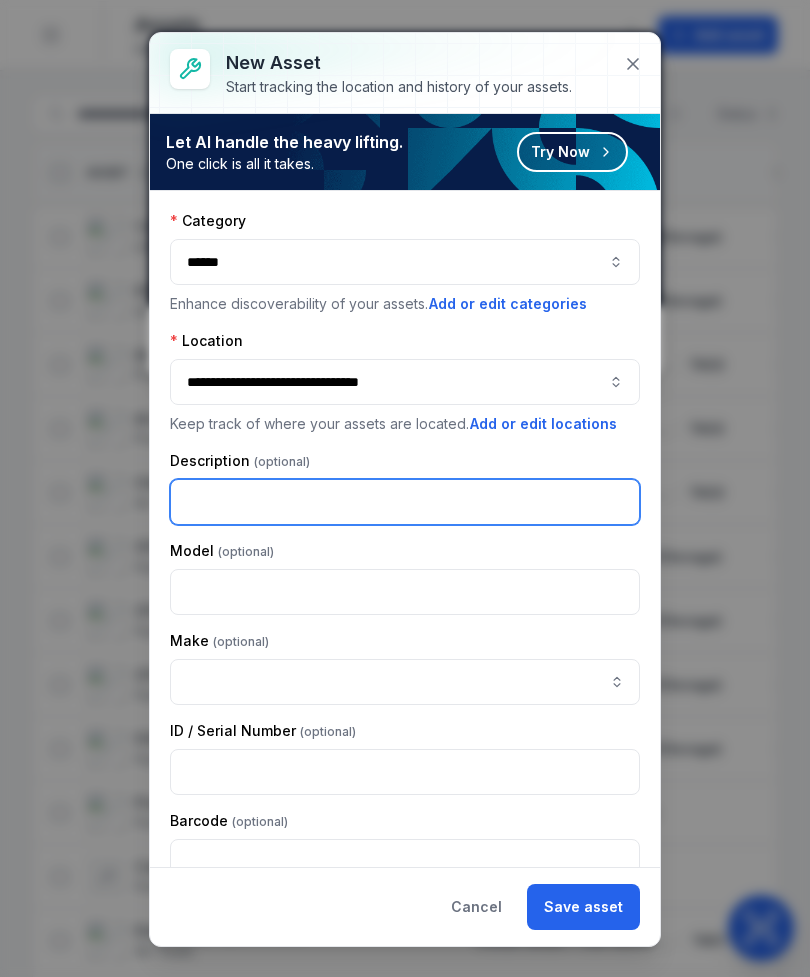 click at bounding box center [405, 502] 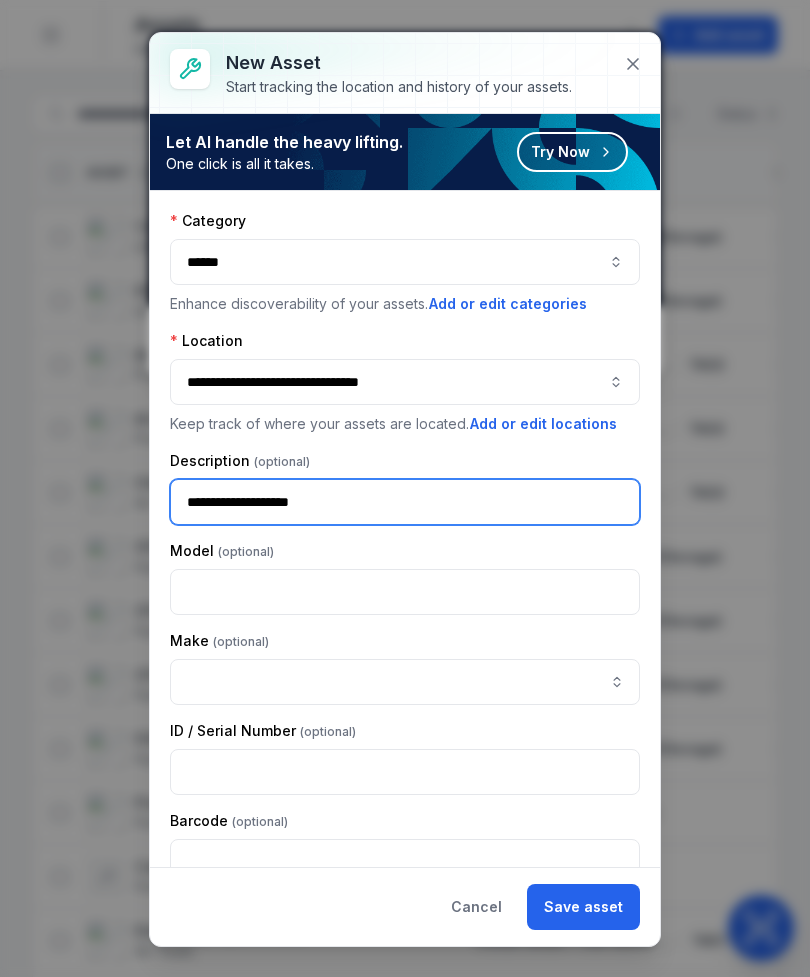 type on "**********" 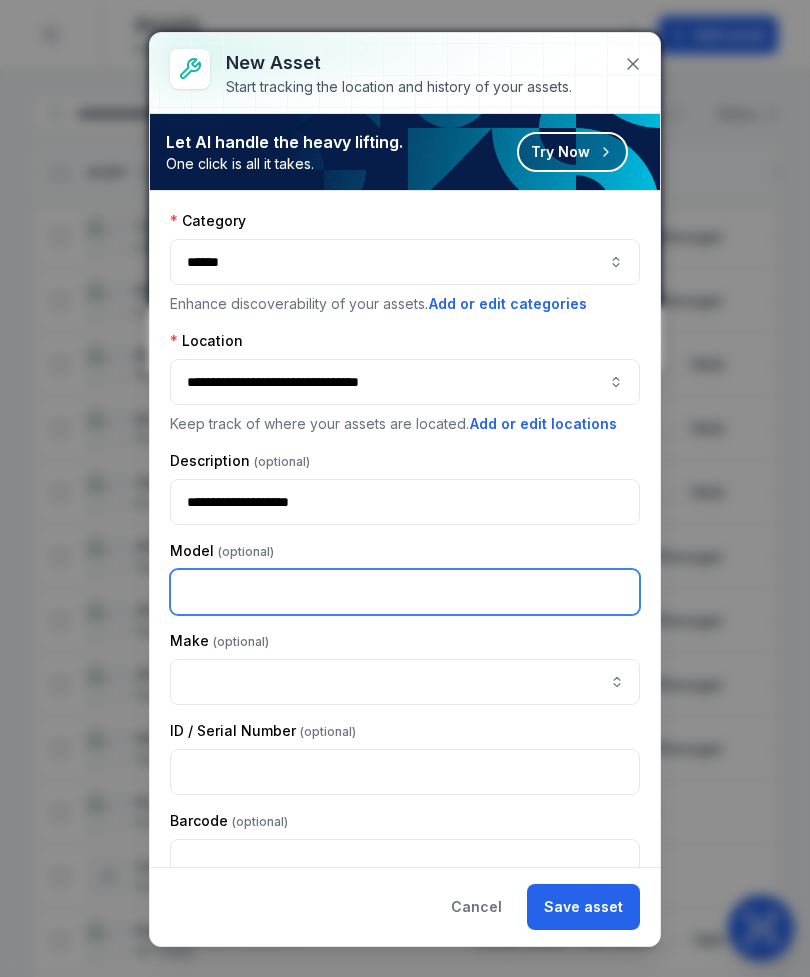 click at bounding box center (405, 592) 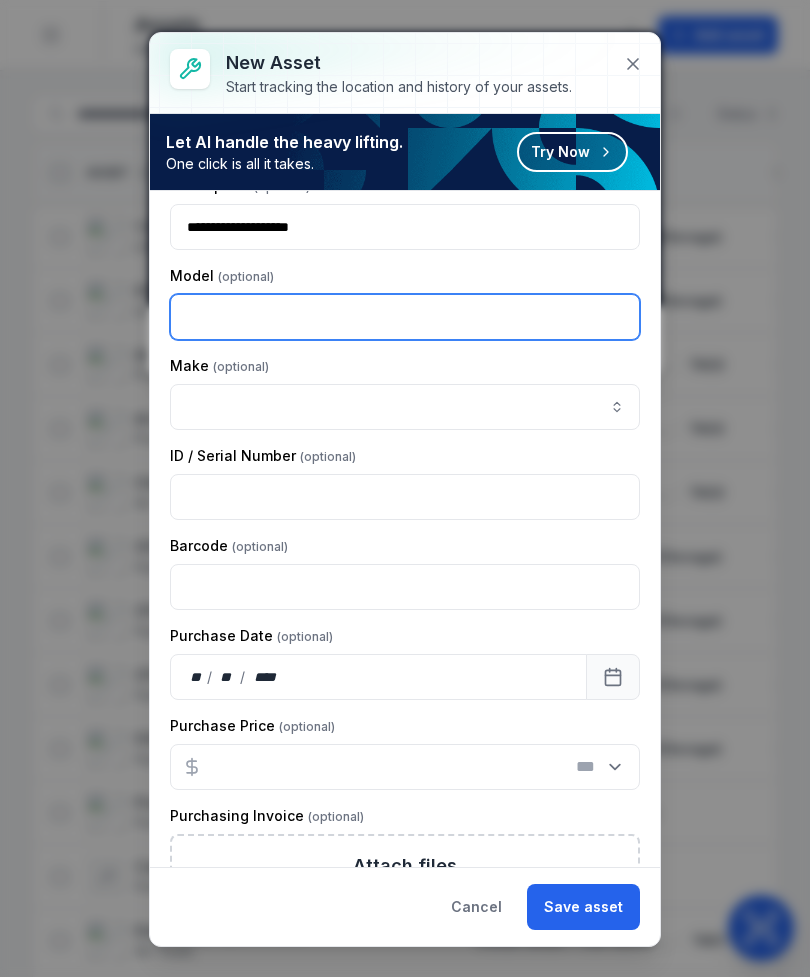 scroll, scrollTop: 267, scrollLeft: 0, axis: vertical 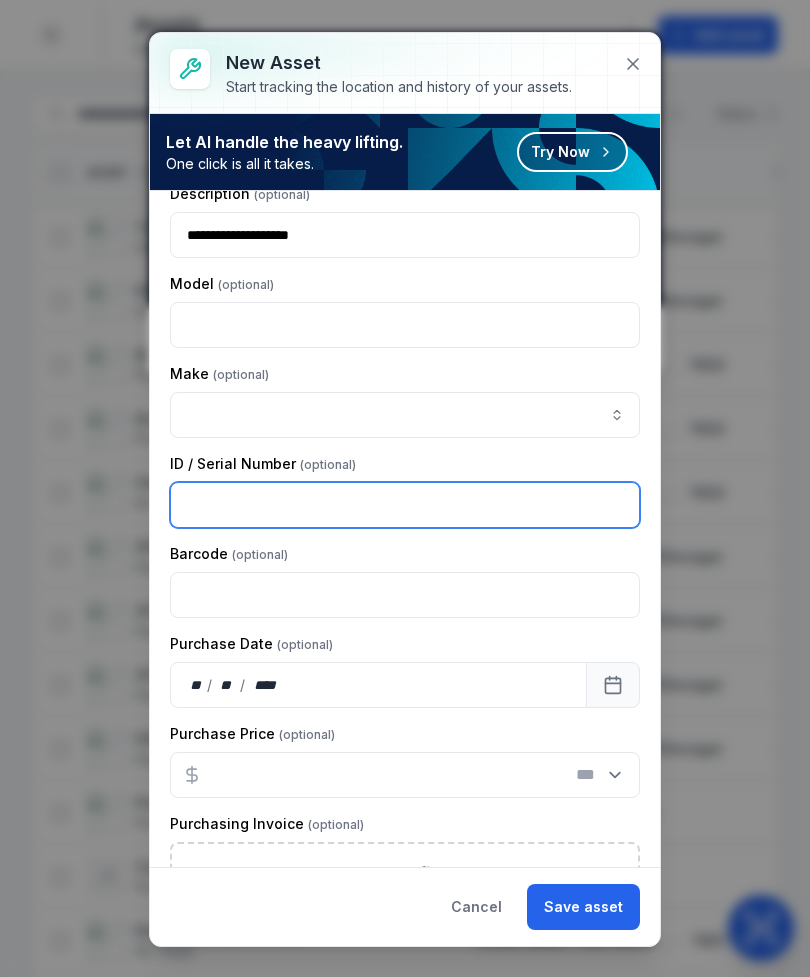 click at bounding box center [405, 505] 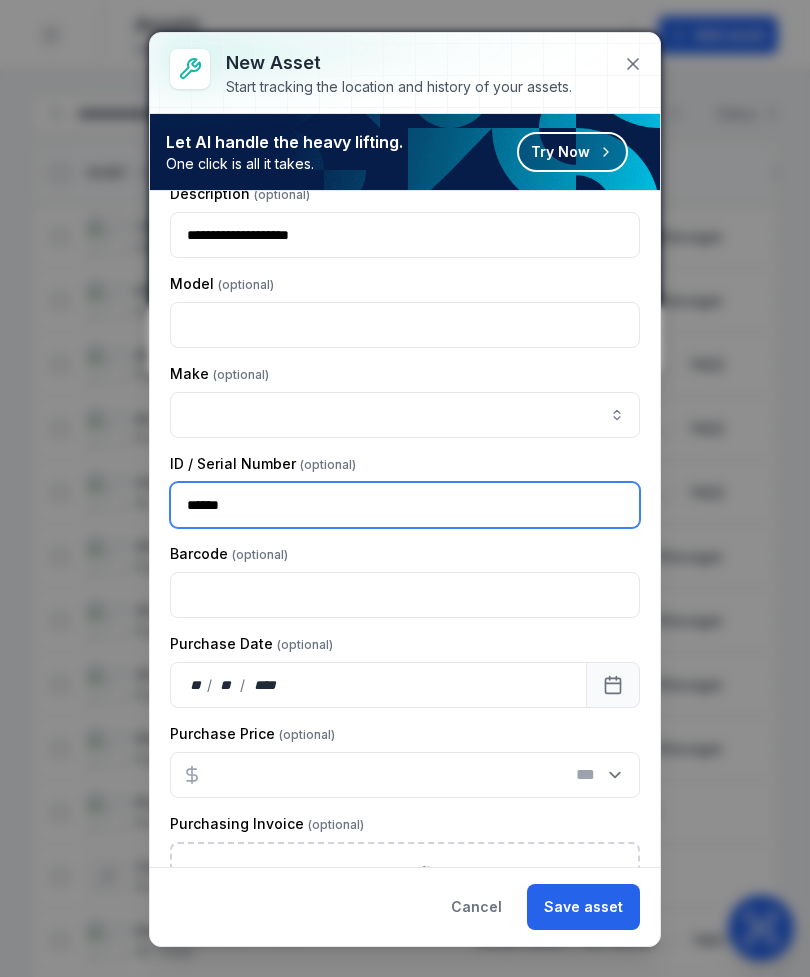 type on "******" 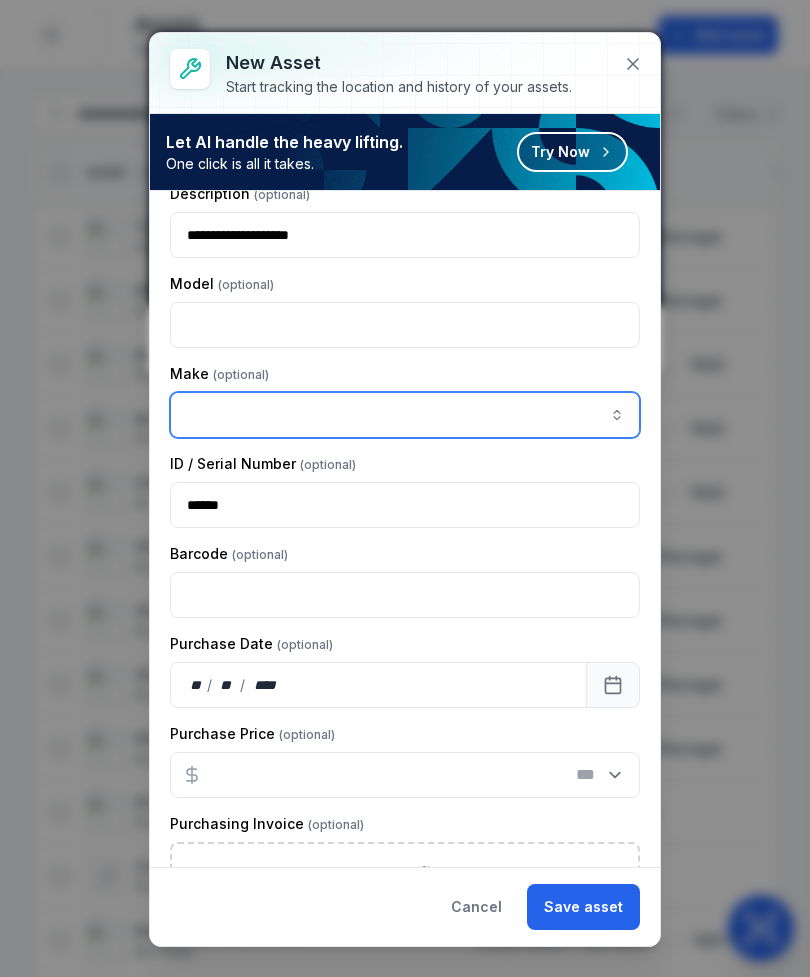 click at bounding box center (405, 415) 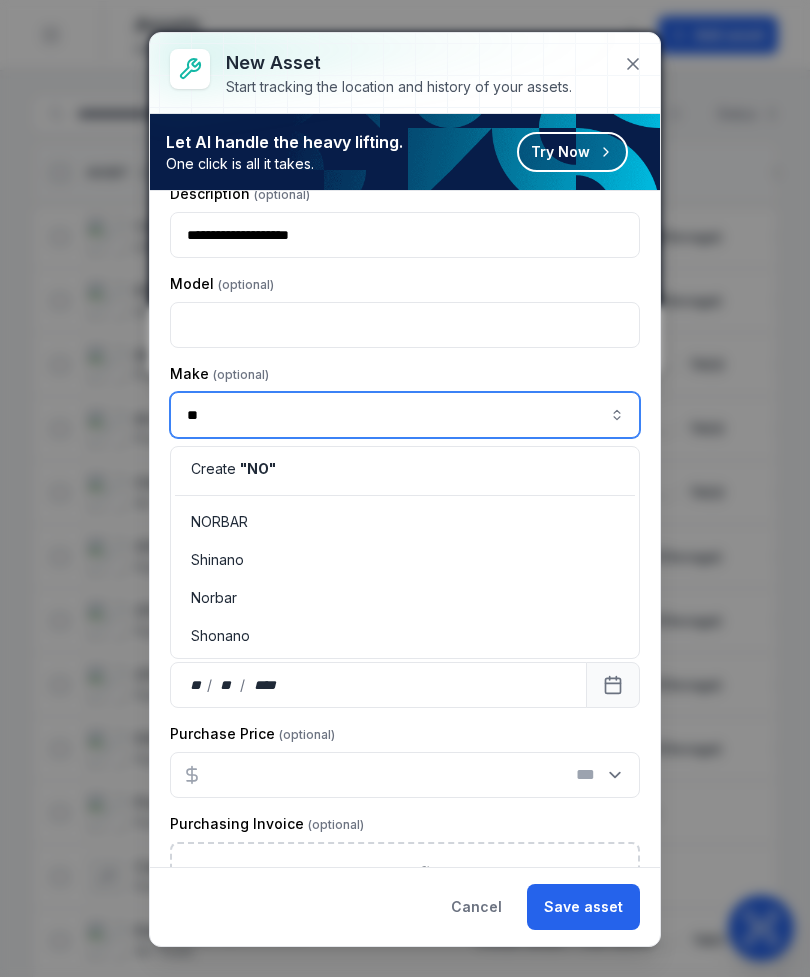 click on "NORBAR" at bounding box center (219, 522) 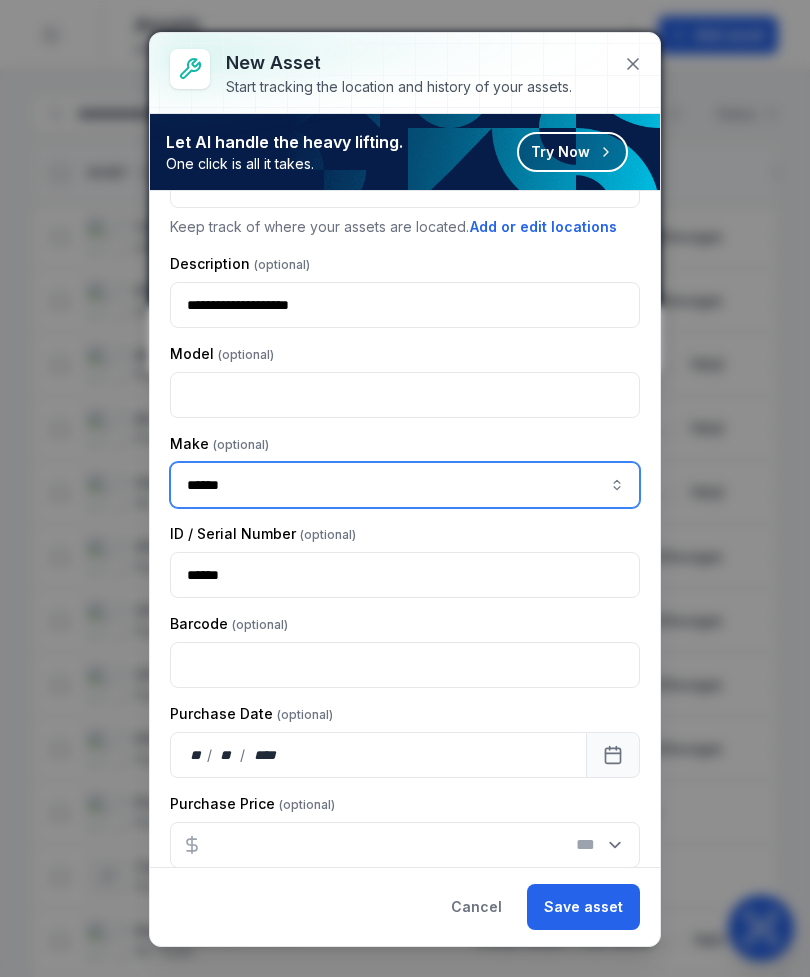 scroll, scrollTop: 190, scrollLeft: 0, axis: vertical 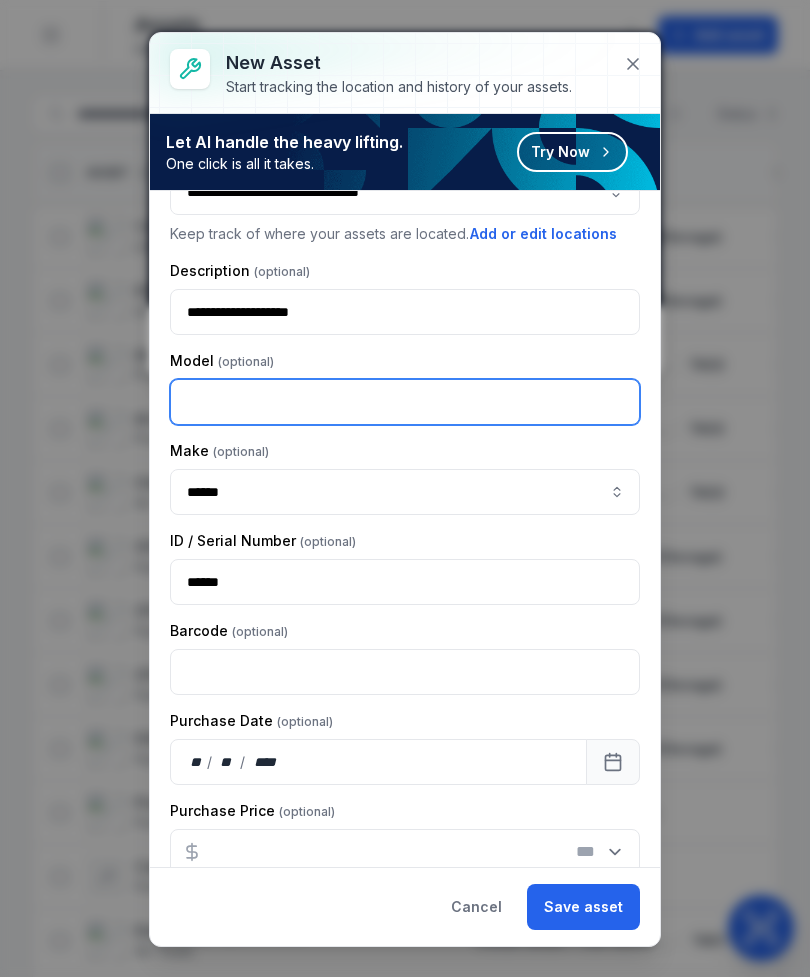 click at bounding box center (405, 402) 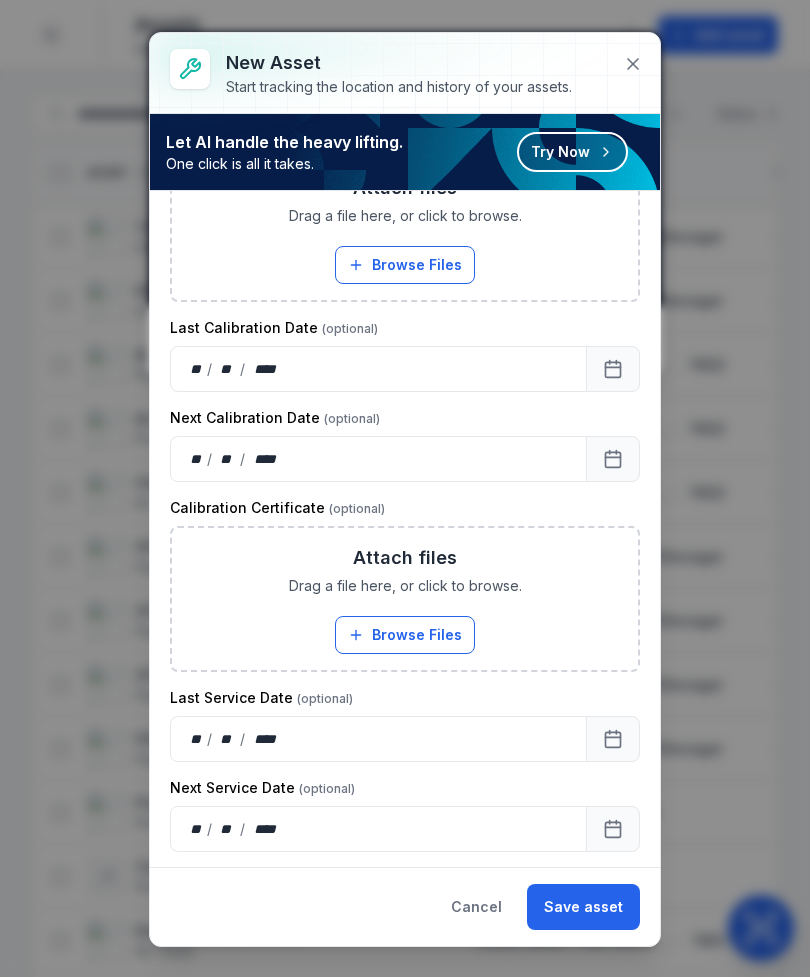 scroll, scrollTop: 950, scrollLeft: 0, axis: vertical 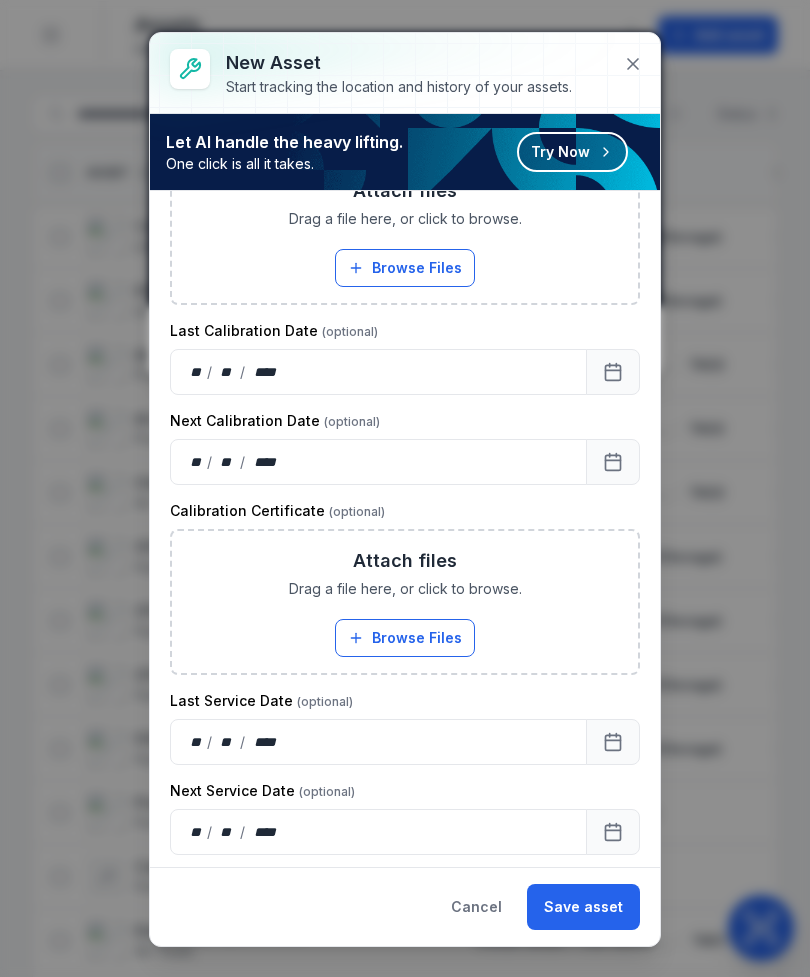 type on "*****" 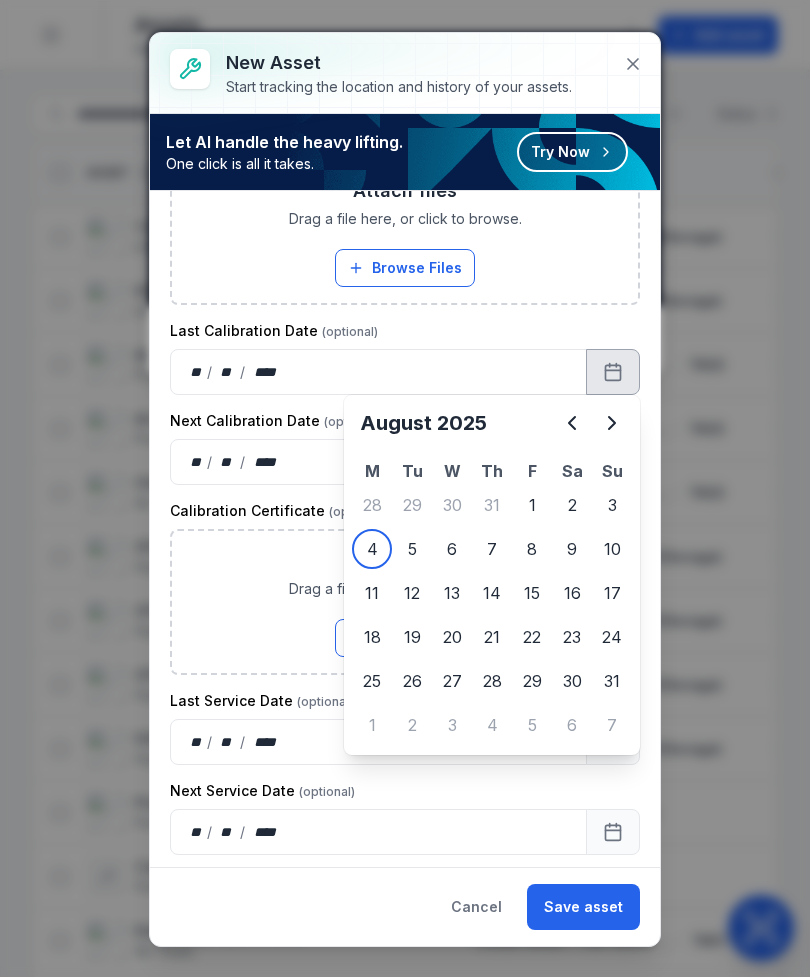 click 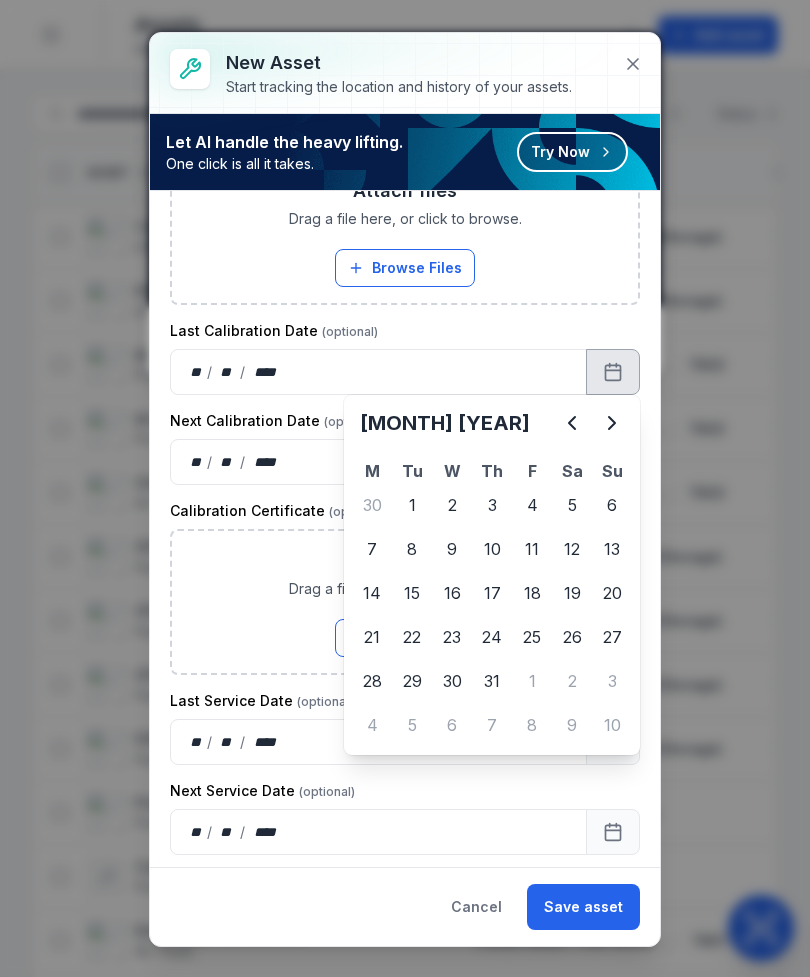 click 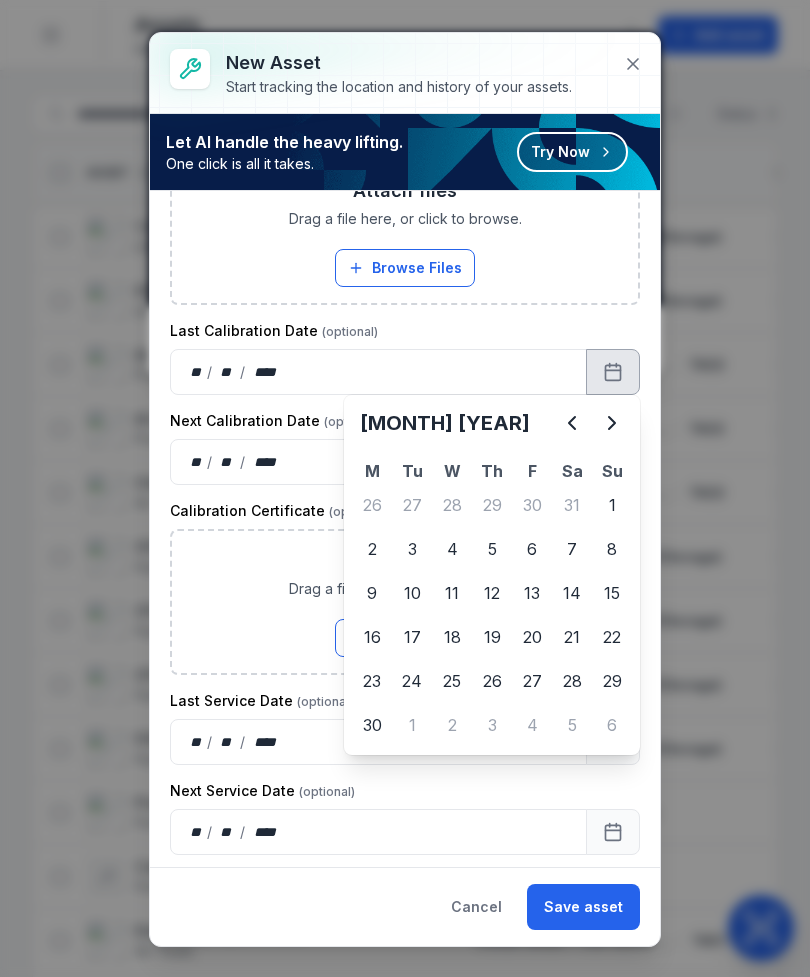 click at bounding box center (572, 423) 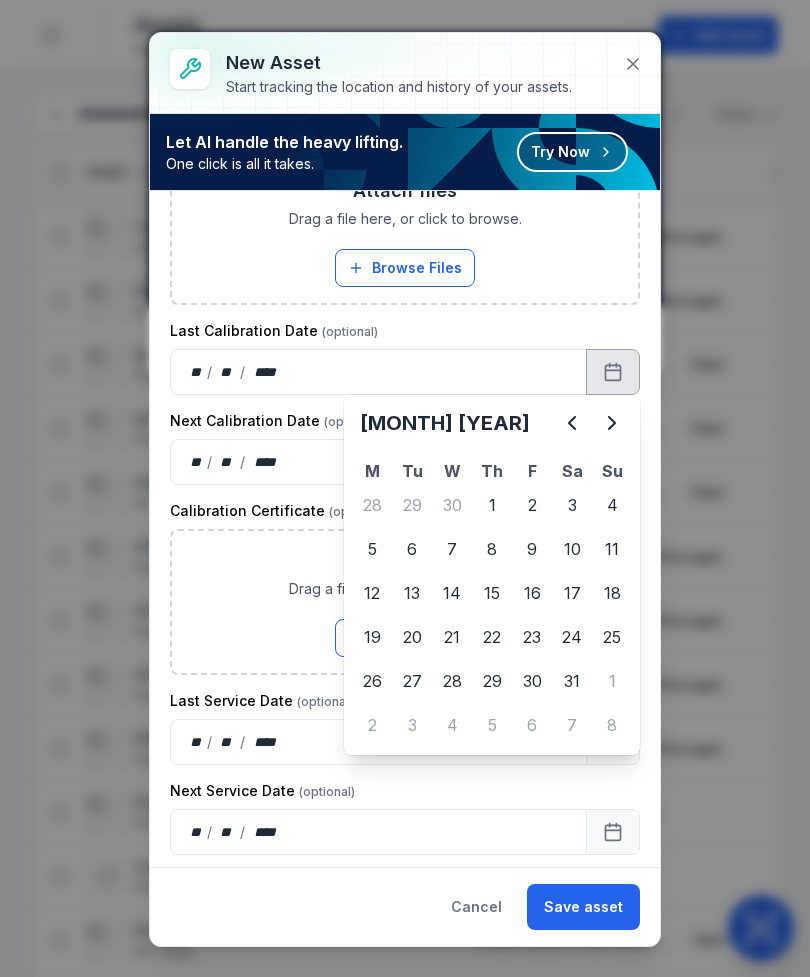 click at bounding box center (572, 423) 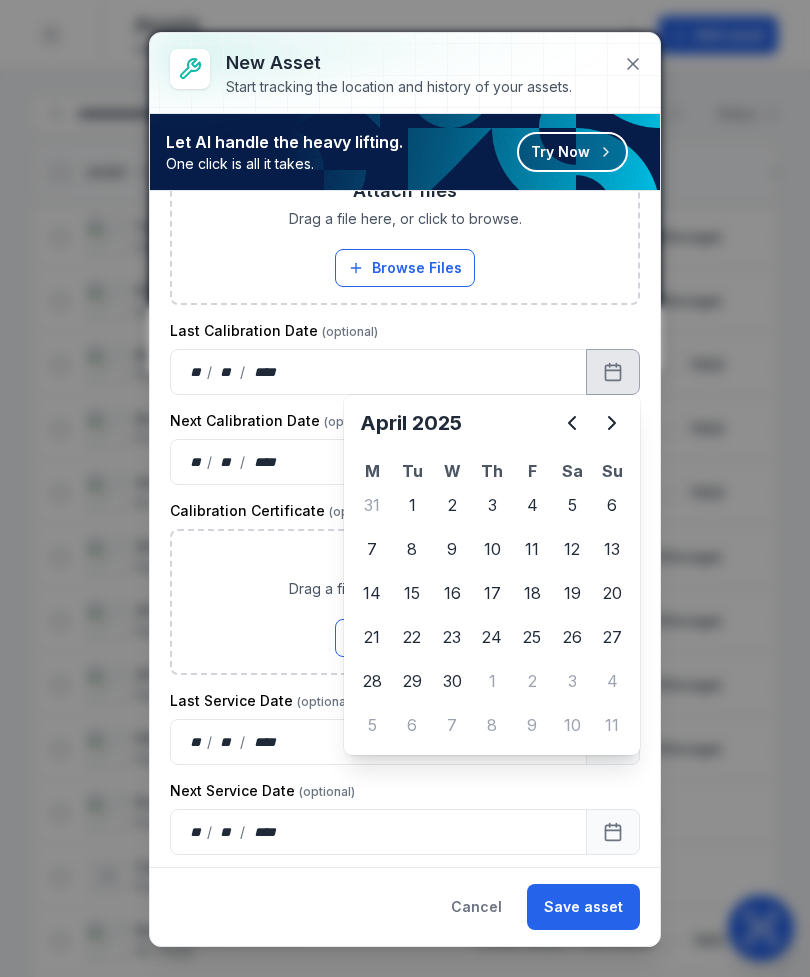 click at bounding box center (572, 423) 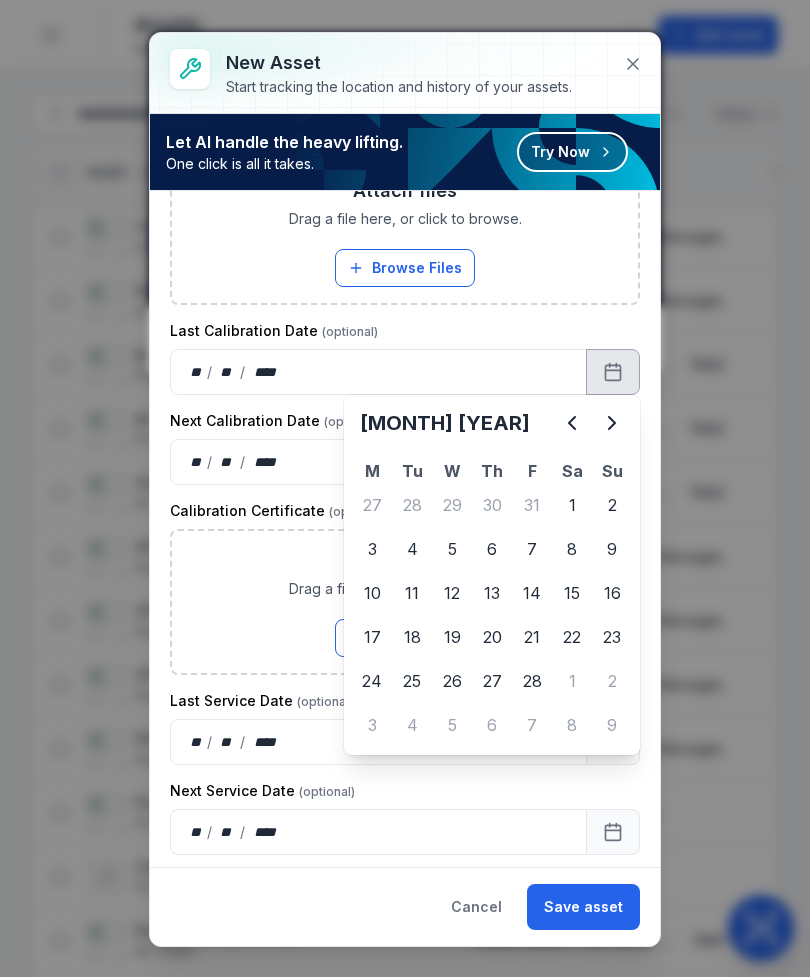 click at bounding box center (572, 423) 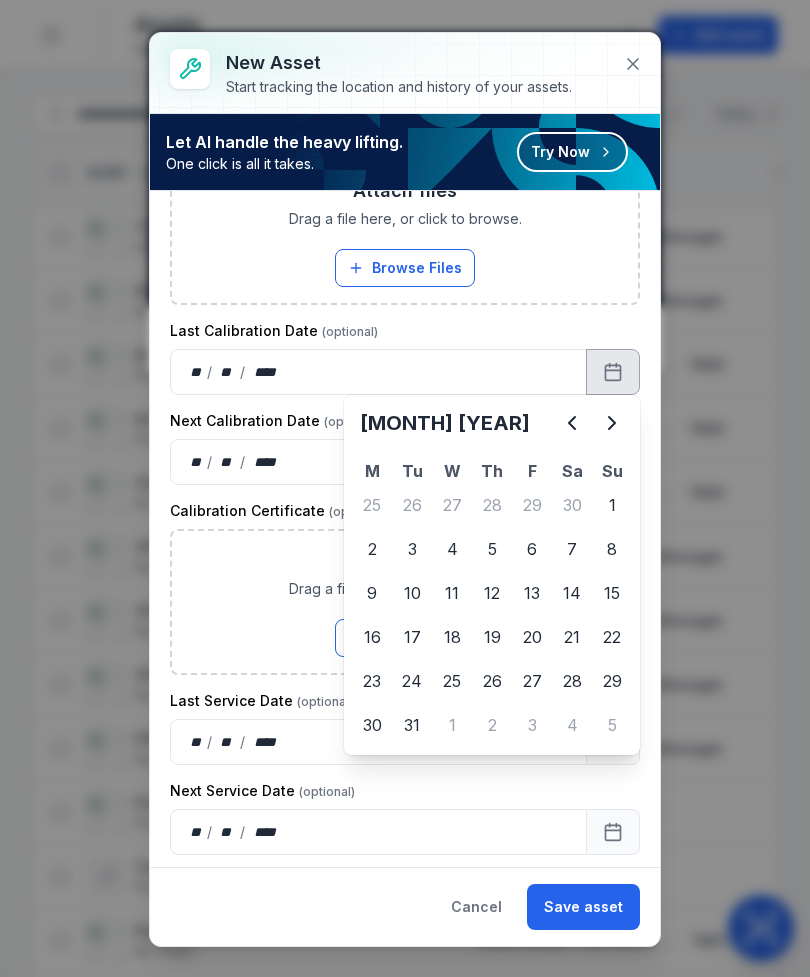 click 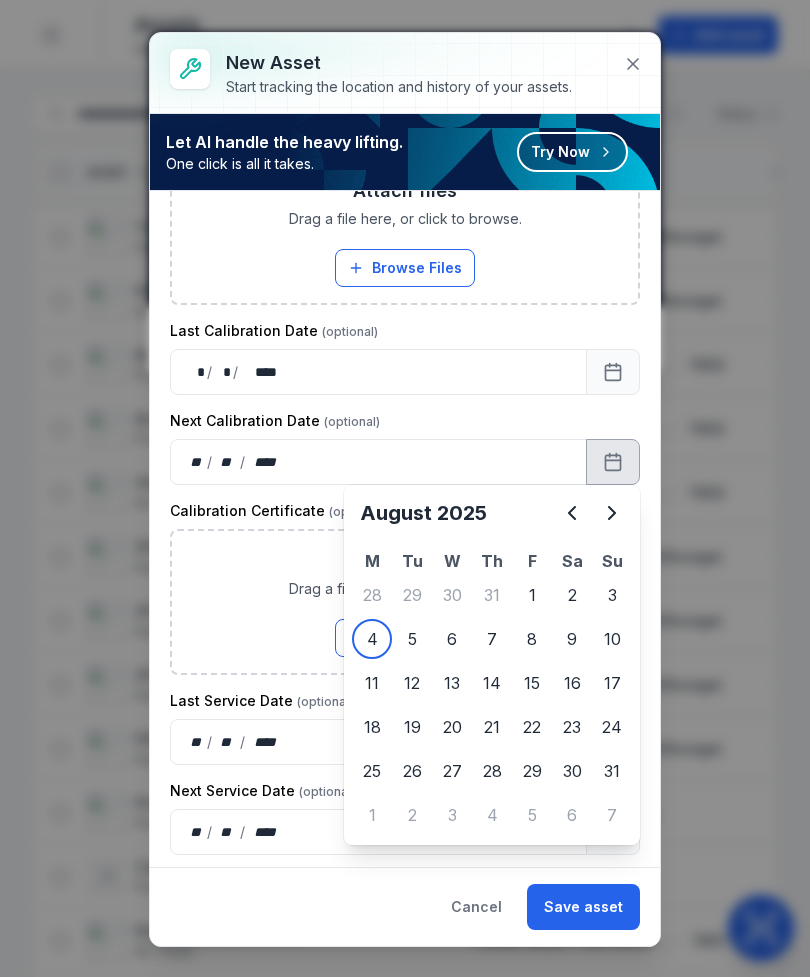 click 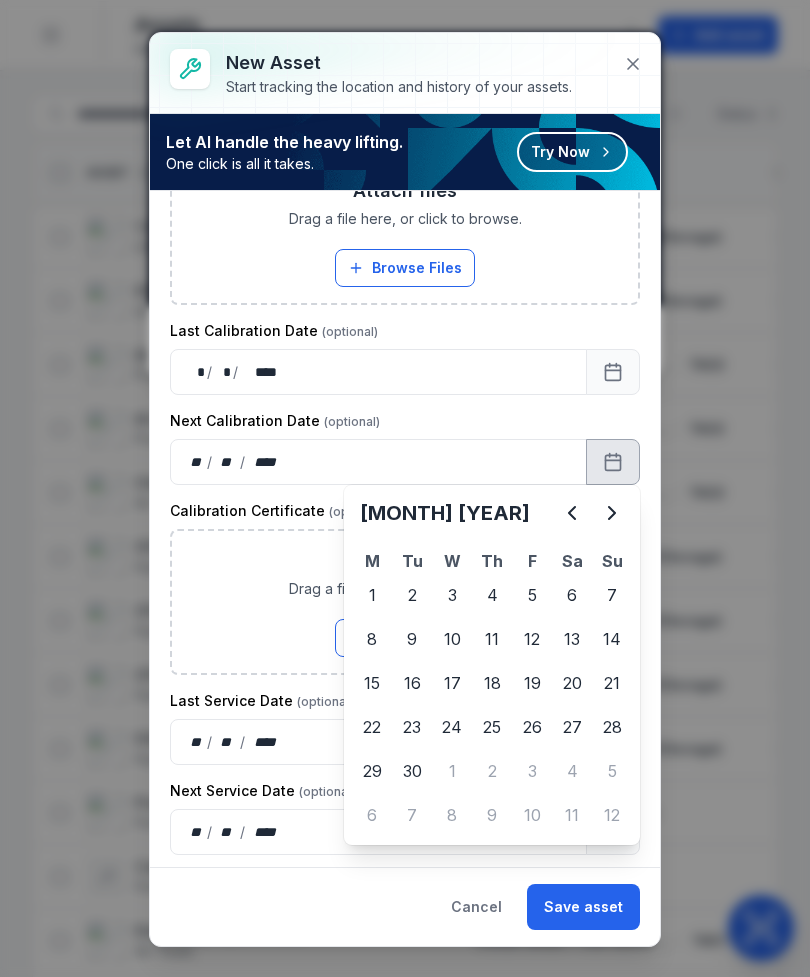 click 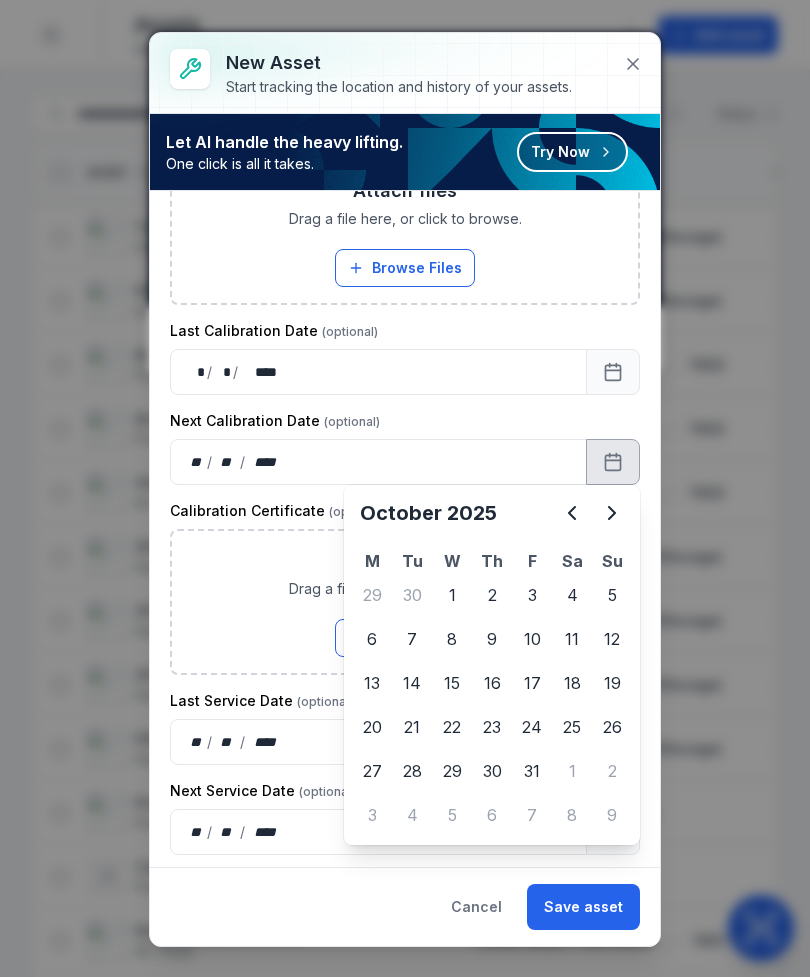 click 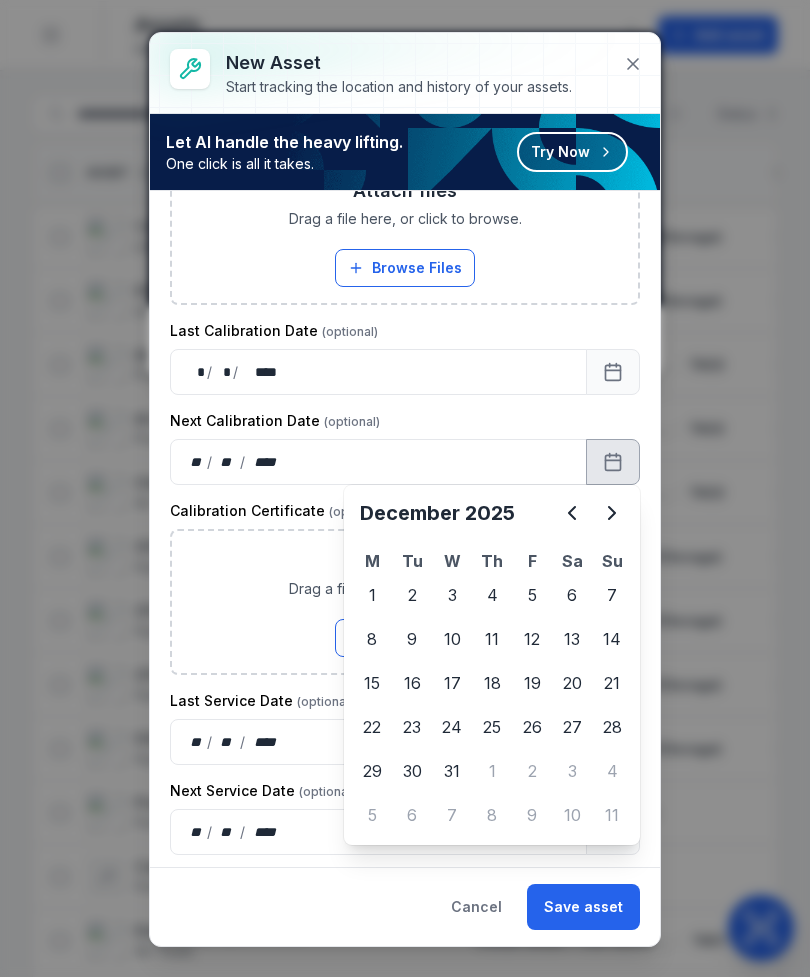 click 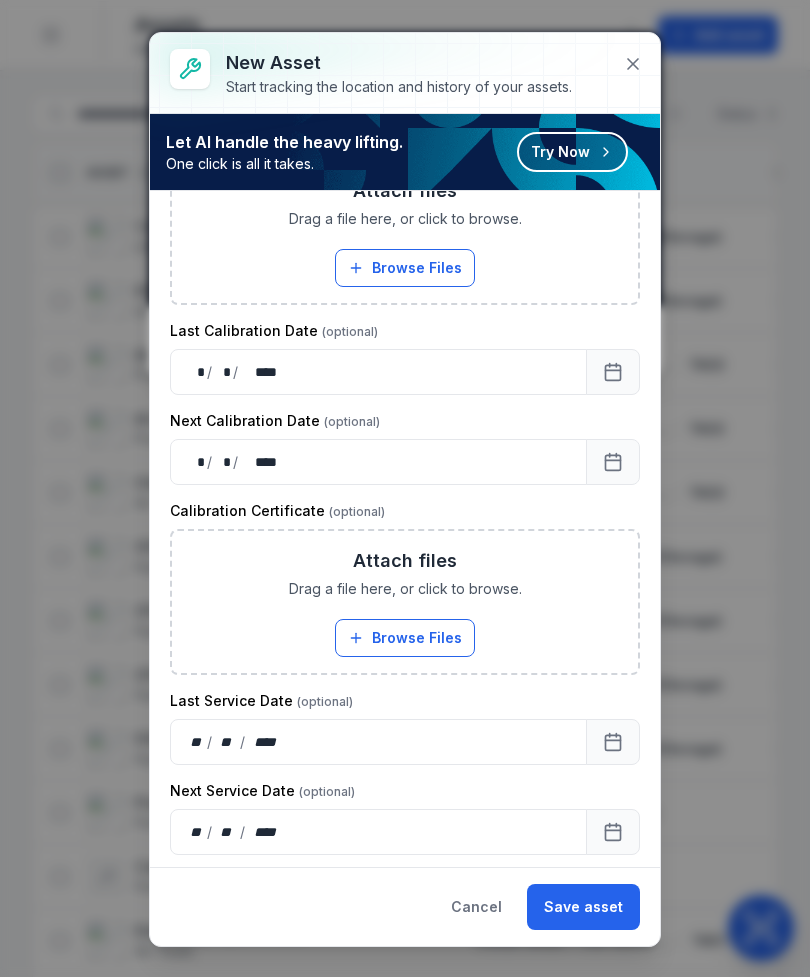 click on "Browse Files" at bounding box center (405, 638) 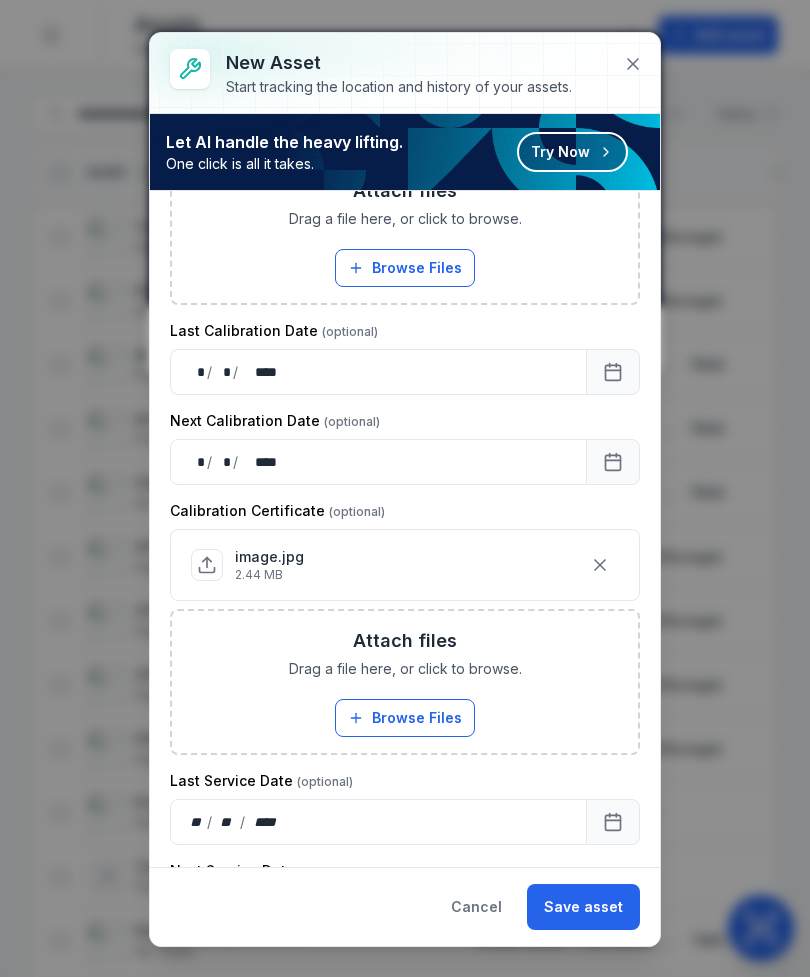 click on "Browse Files" at bounding box center (405, 718) 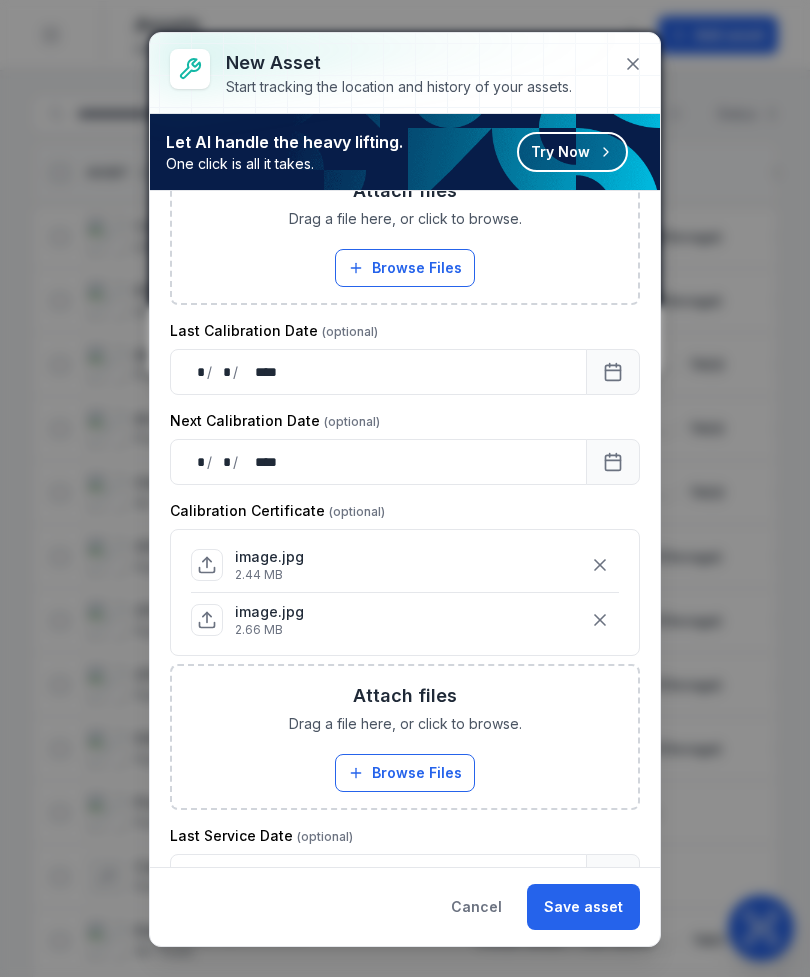 click on "Browse Files" at bounding box center [405, 773] 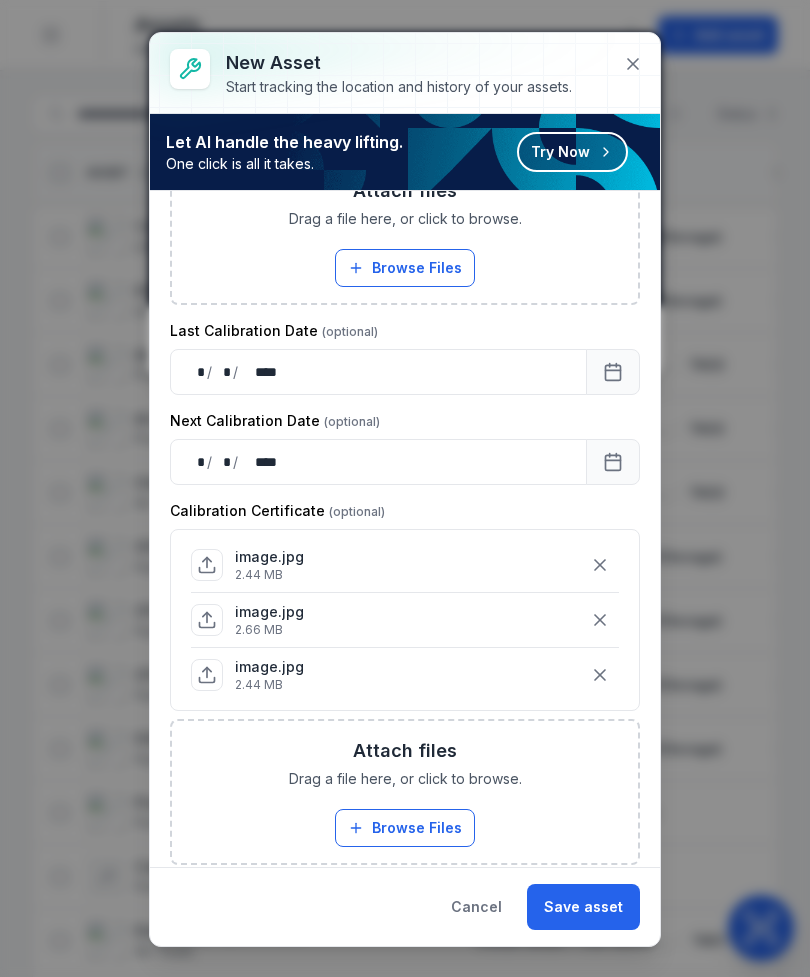 click on "Browse Files" at bounding box center [405, 828] 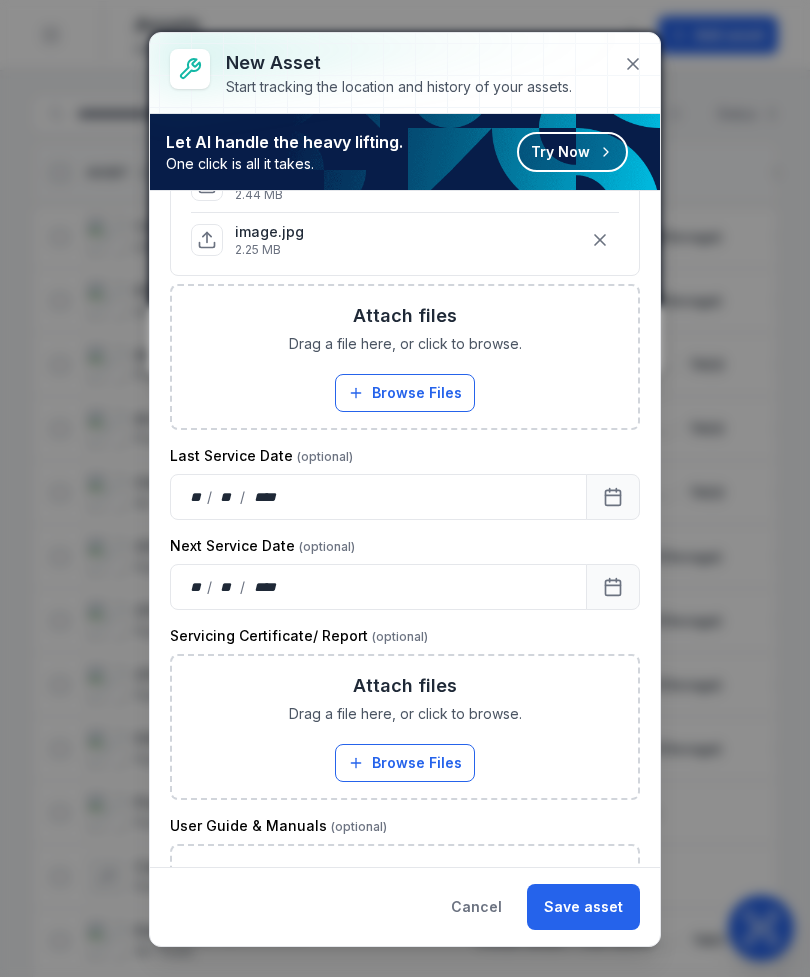 scroll, scrollTop: 1442, scrollLeft: 0, axis: vertical 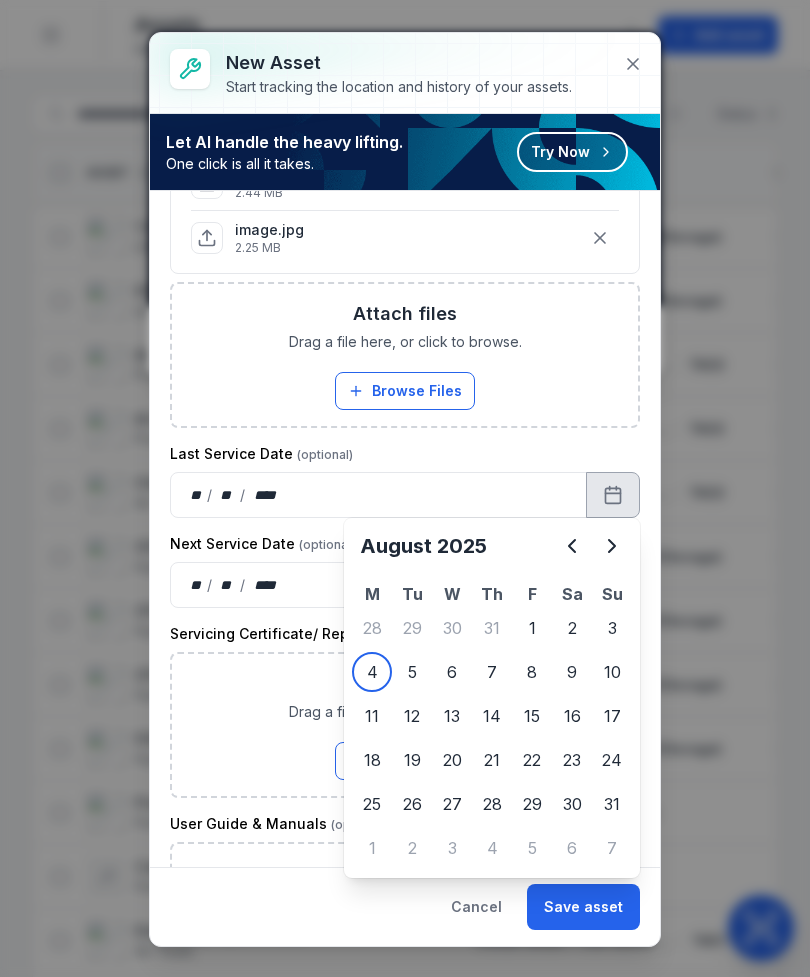 click 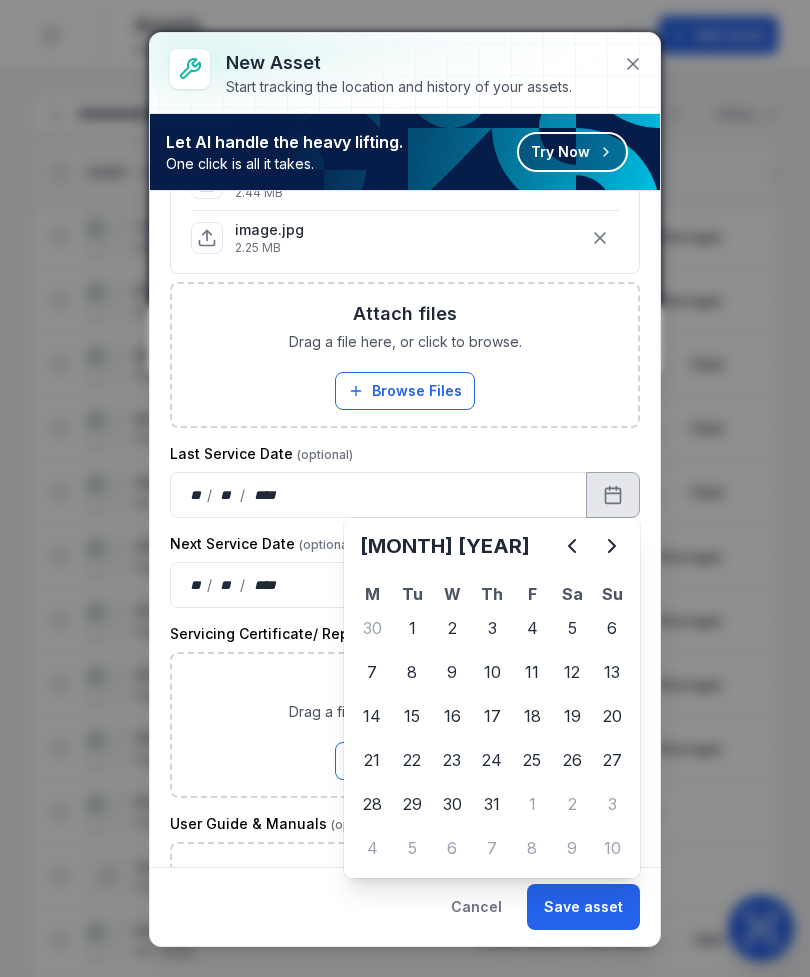 click 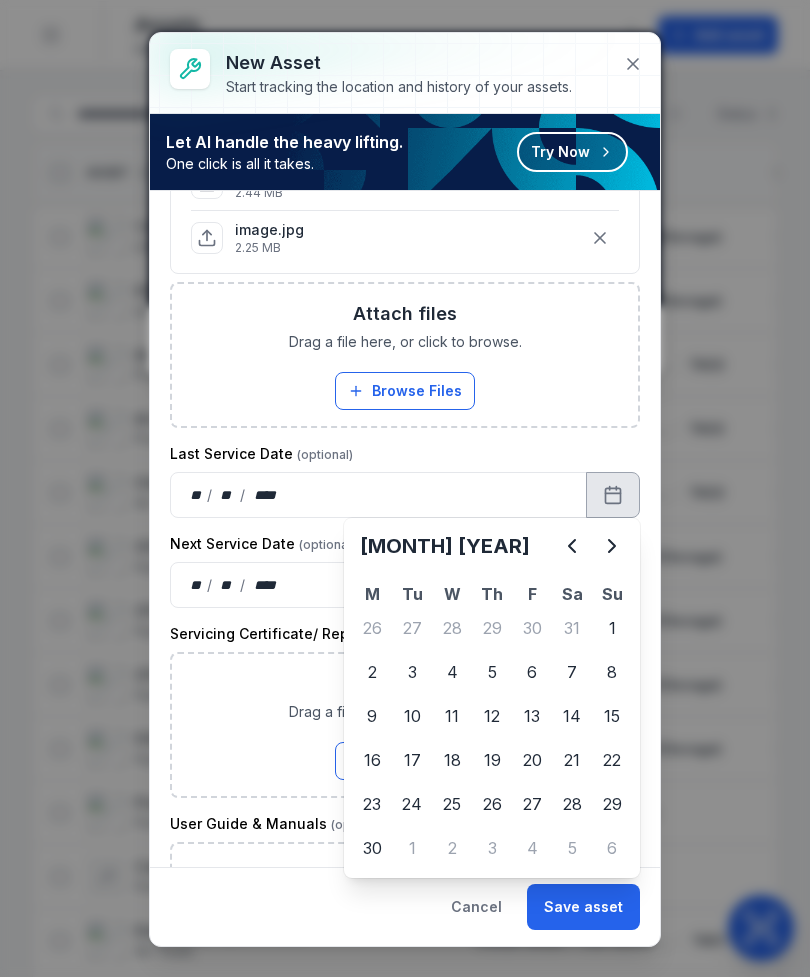 click 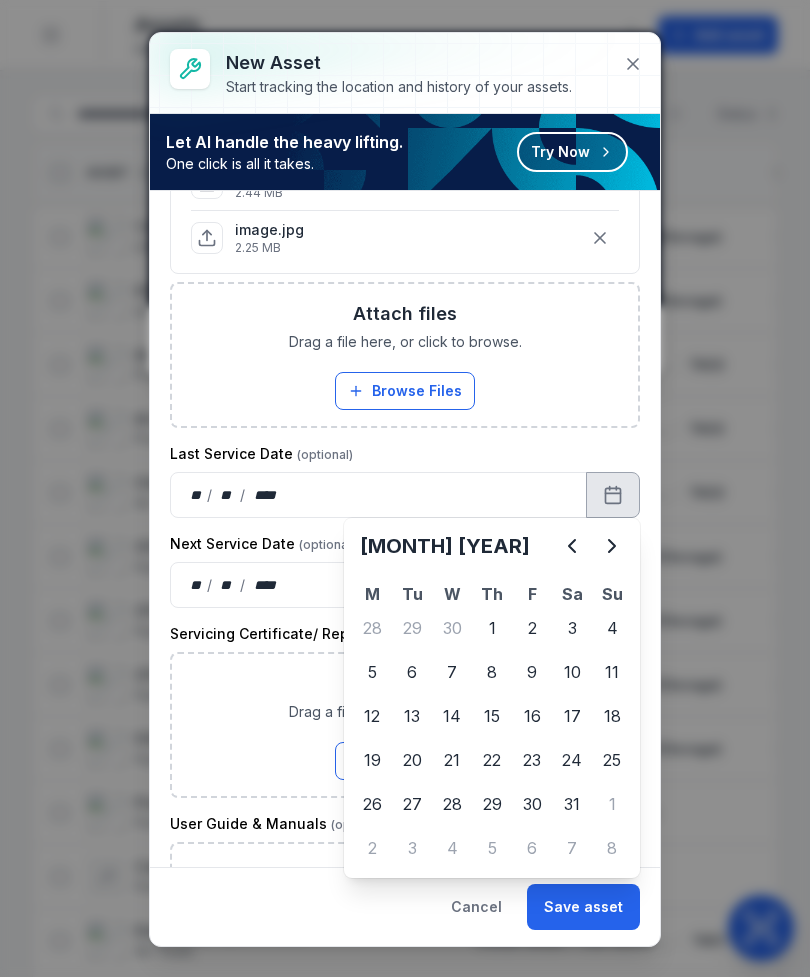 click 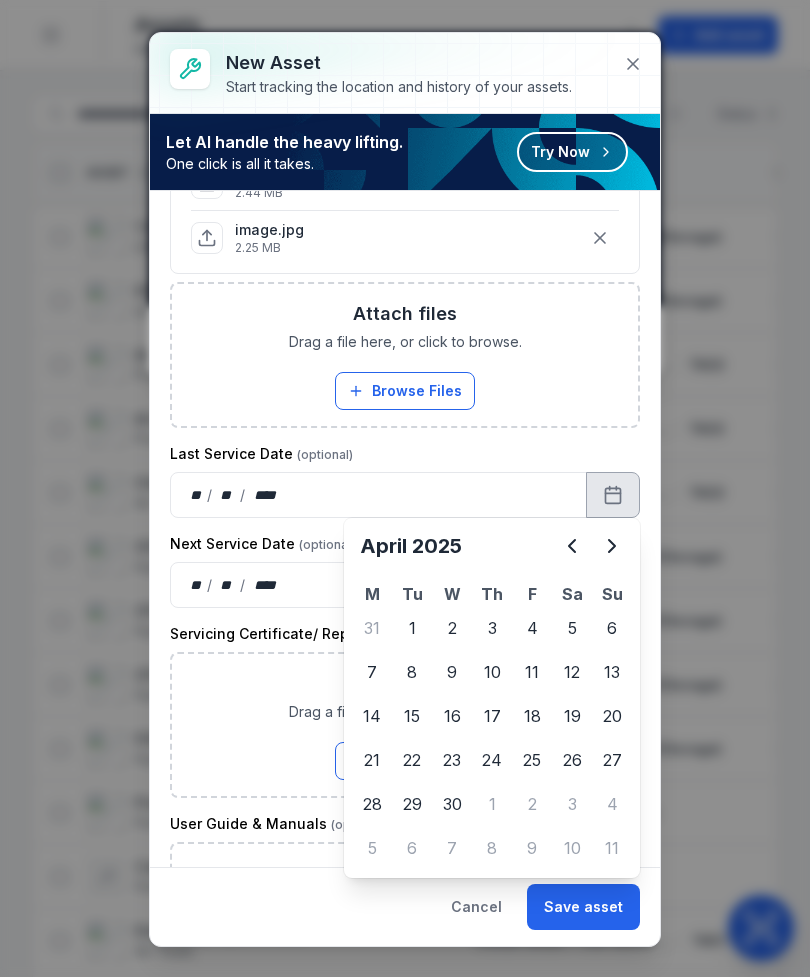 click 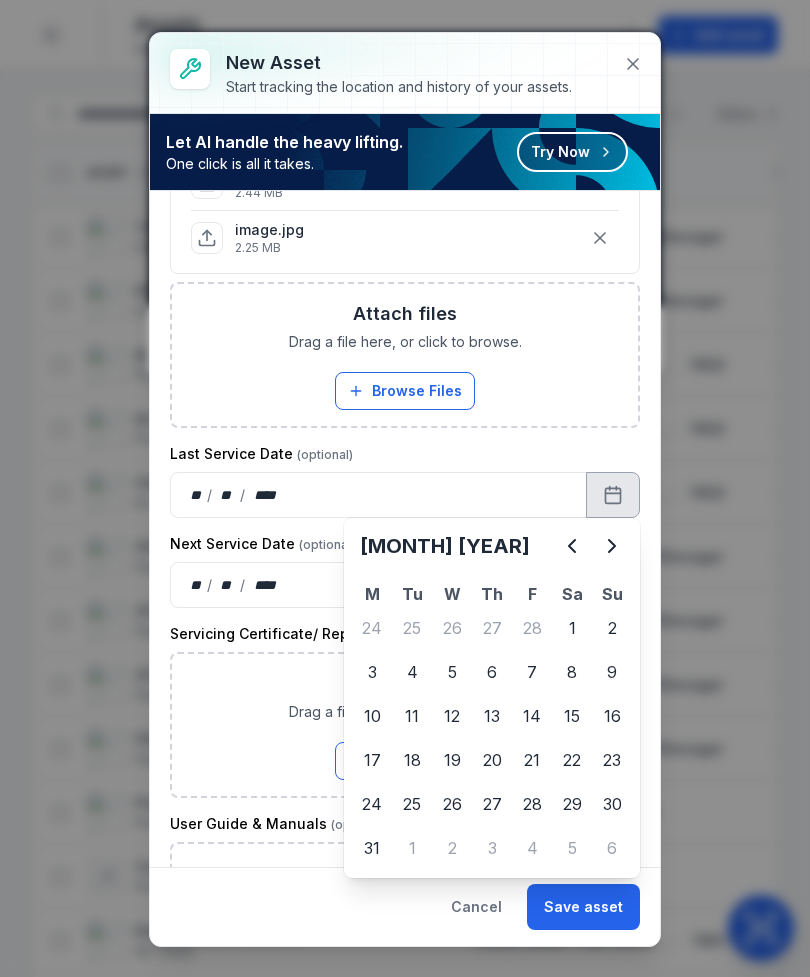 click 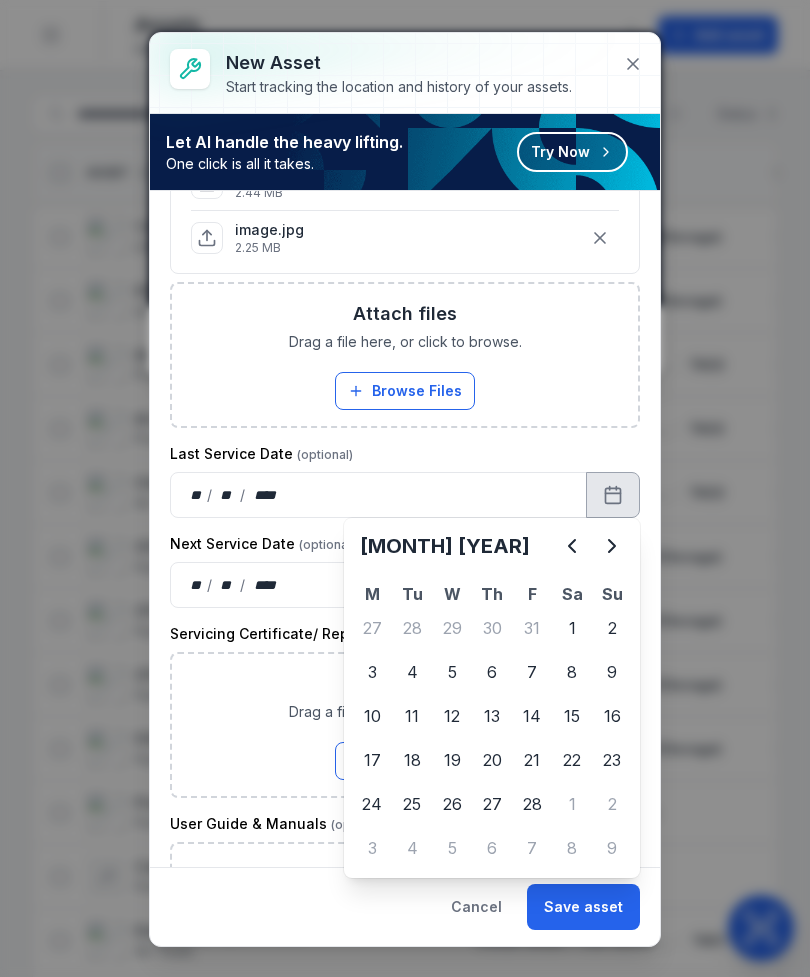 click at bounding box center (572, 546) 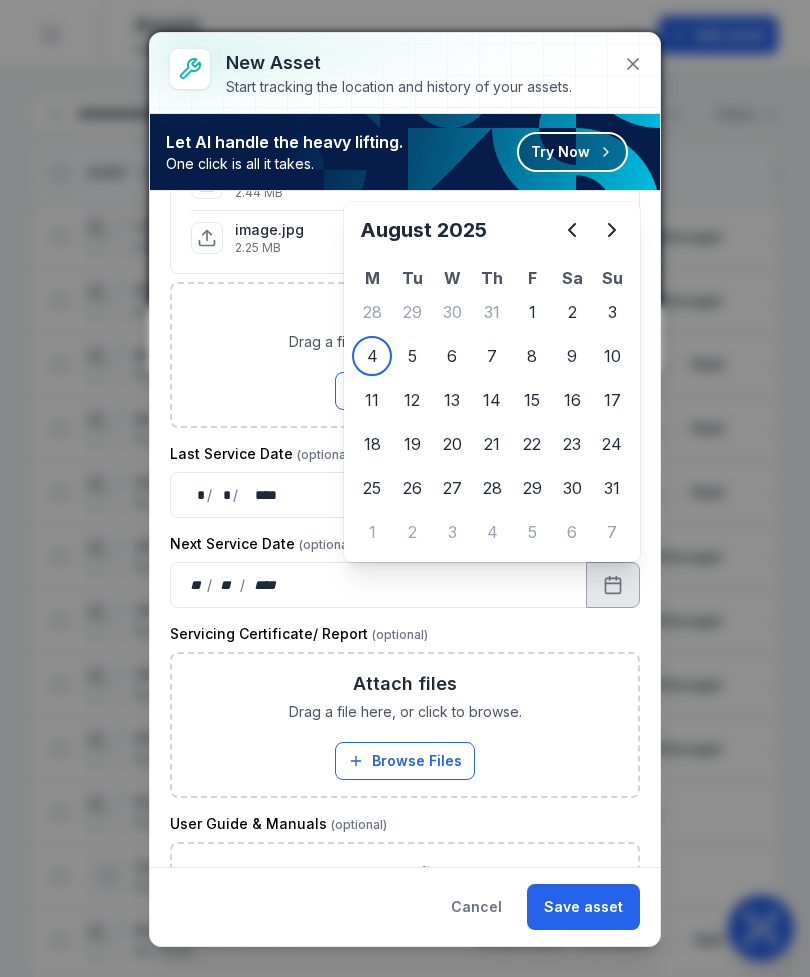 click 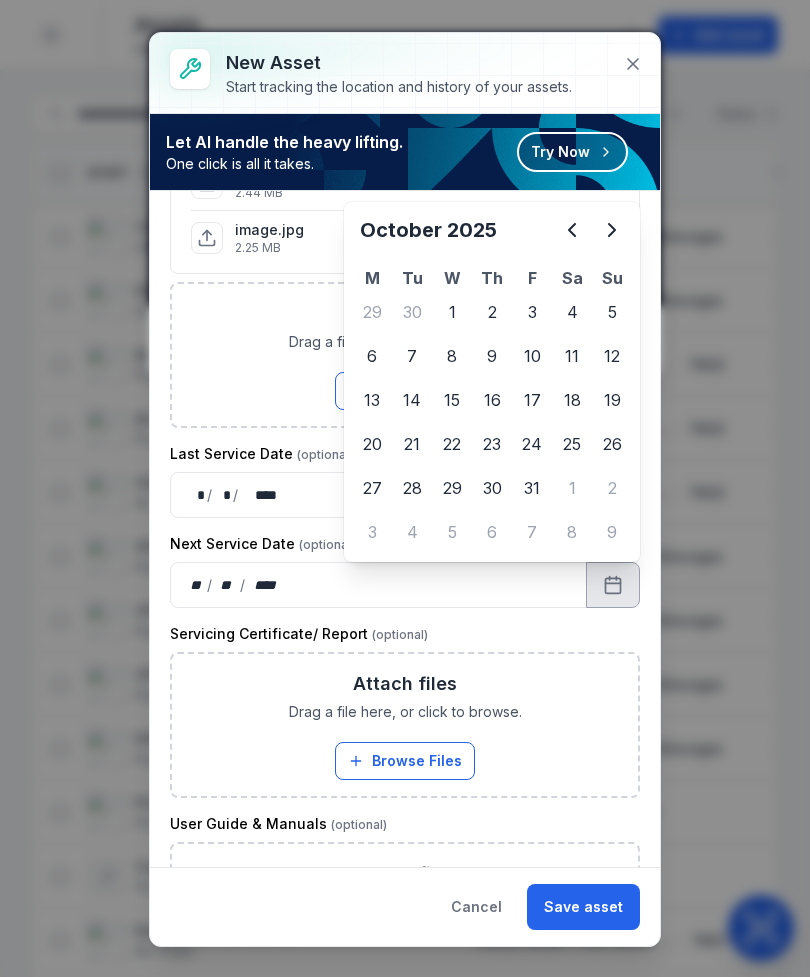 click 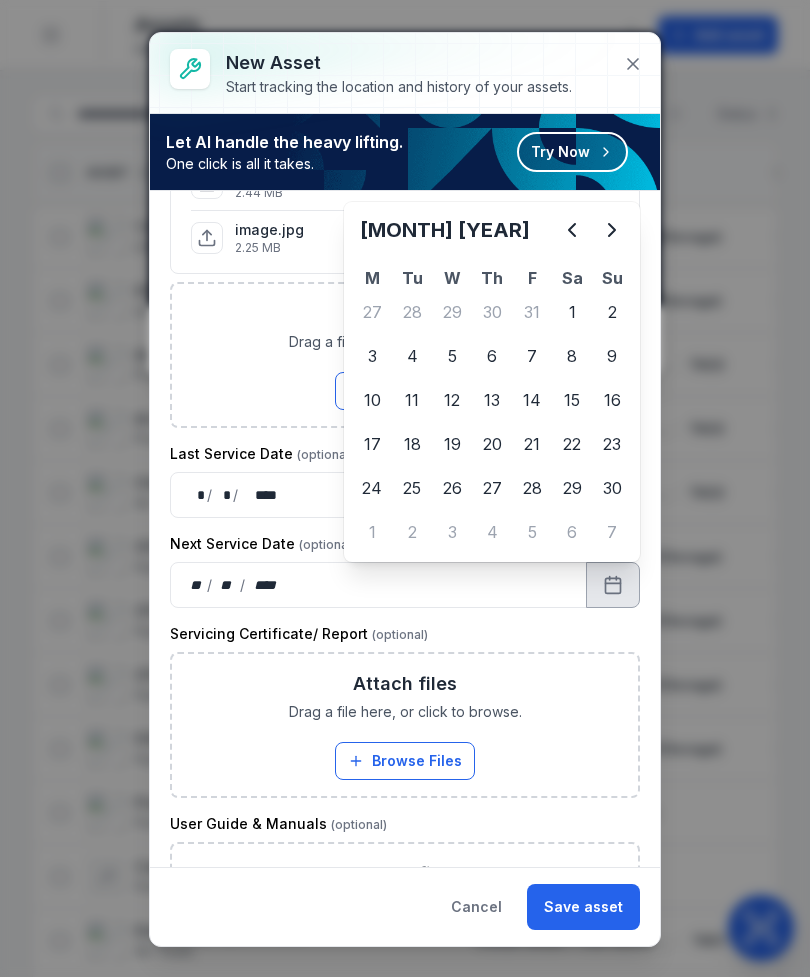 click 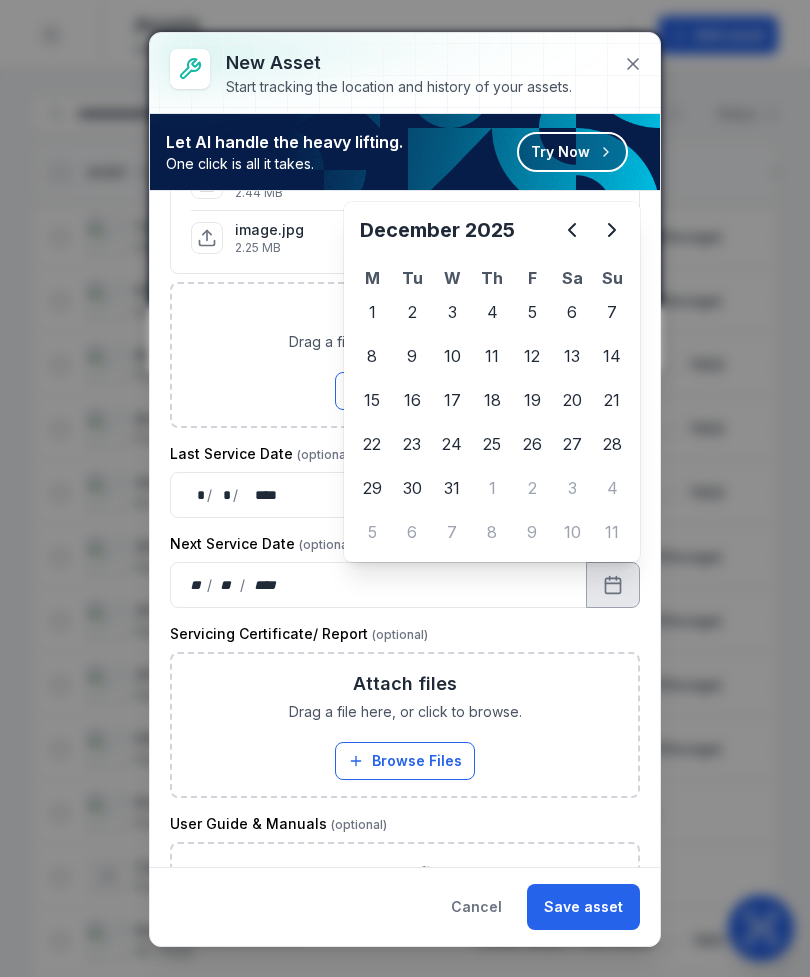 click 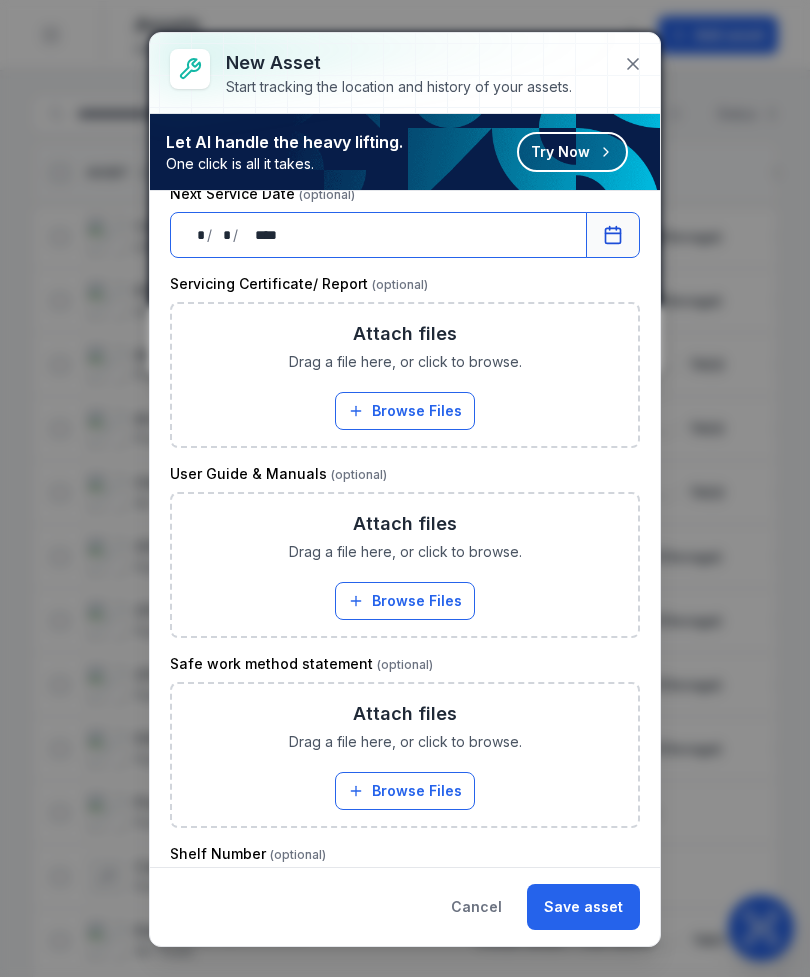 scroll, scrollTop: 1810, scrollLeft: 0, axis: vertical 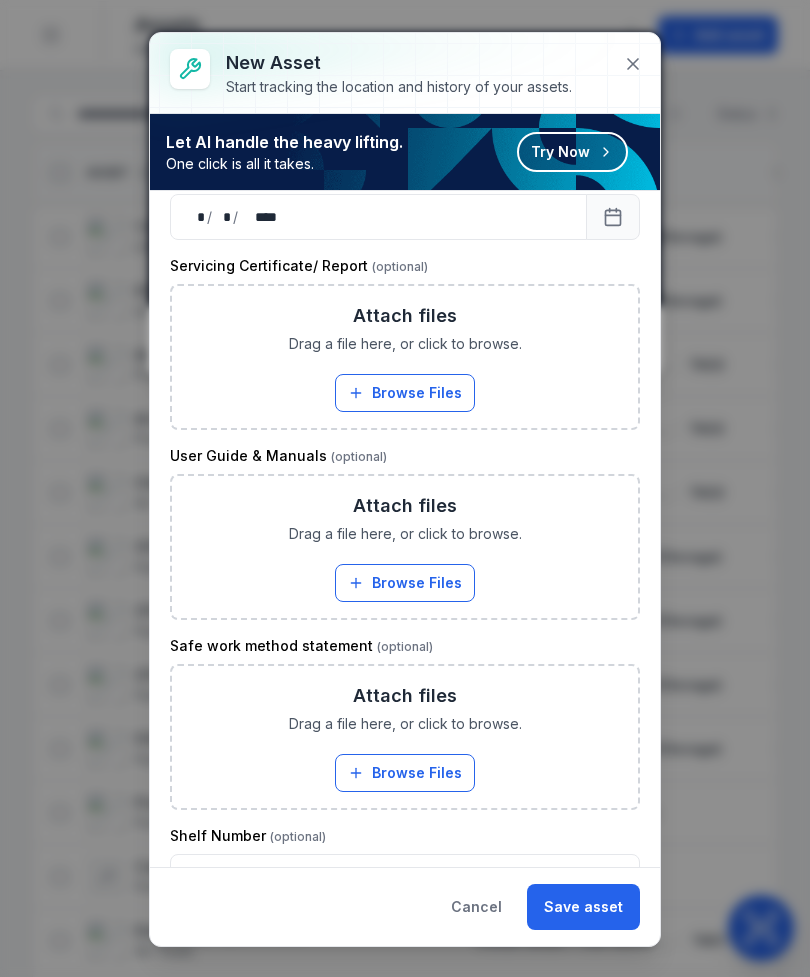 click on "Browse Files" at bounding box center [405, 583] 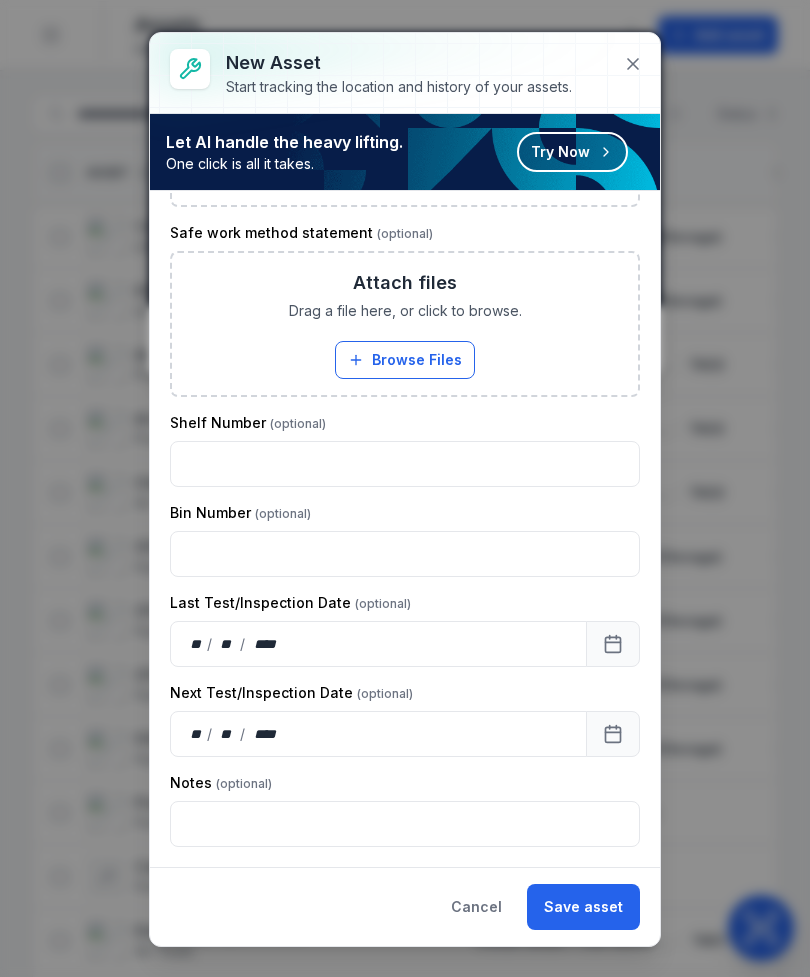scroll, scrollTop: 2303, scrollLeft: 0, axis: vertical 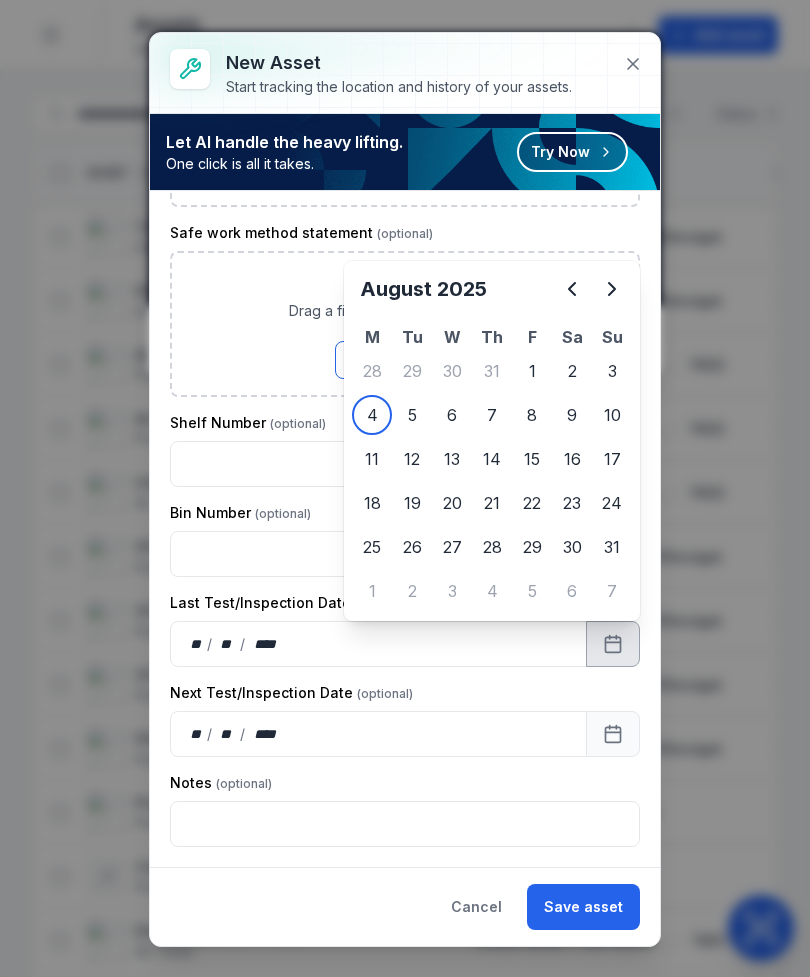 click 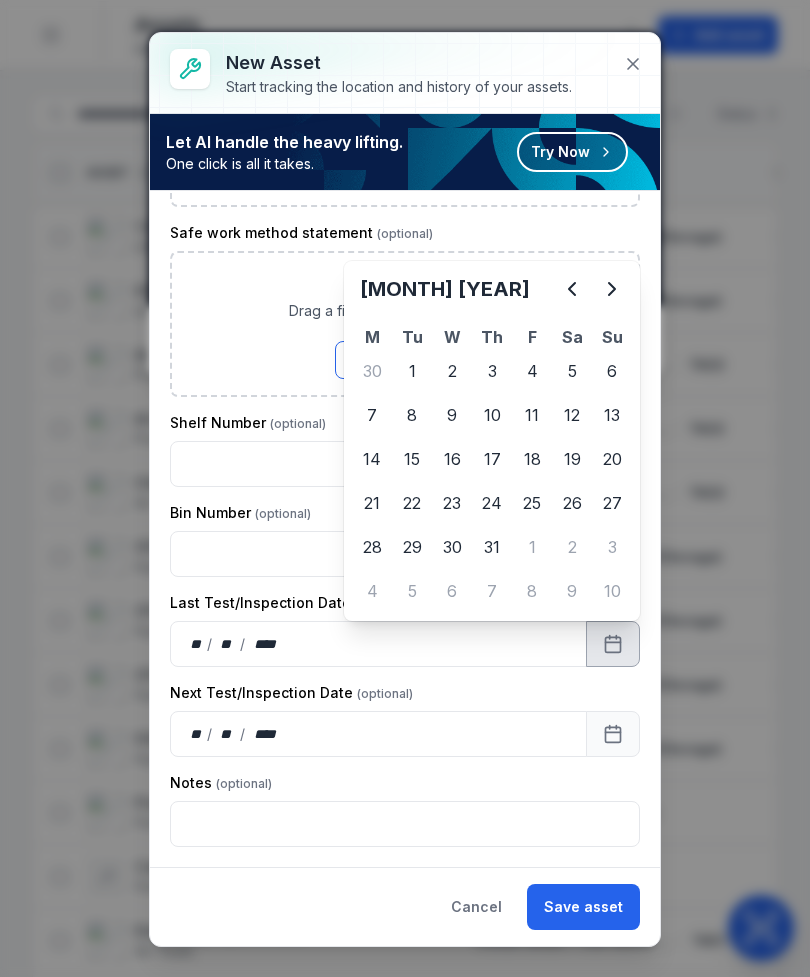 click 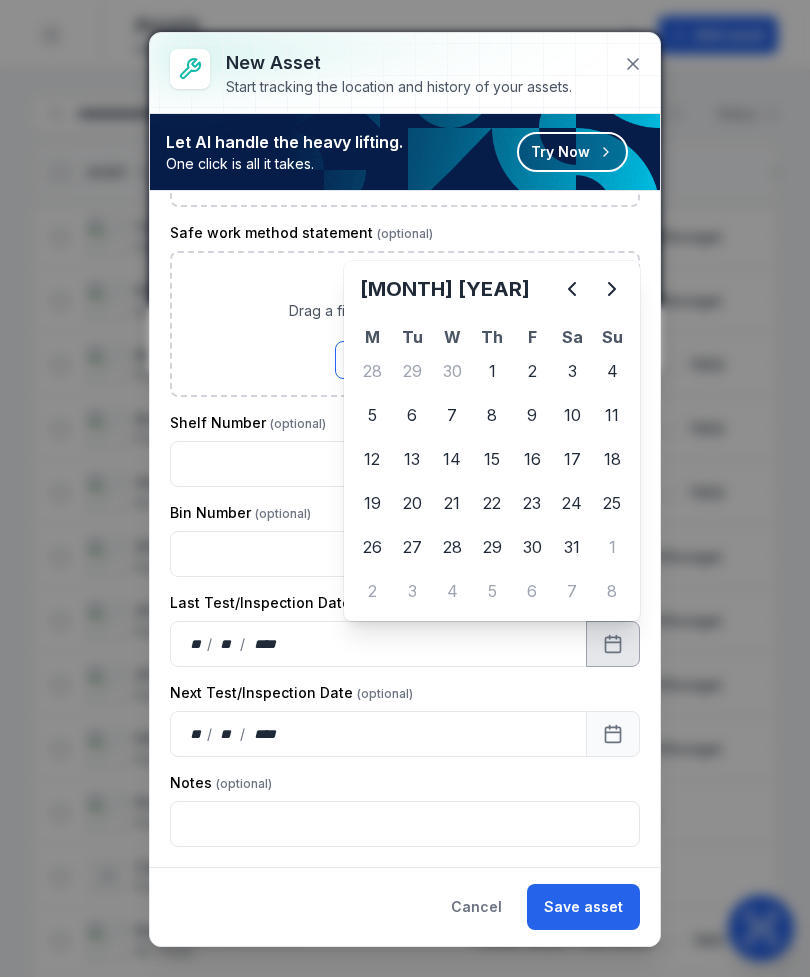 click 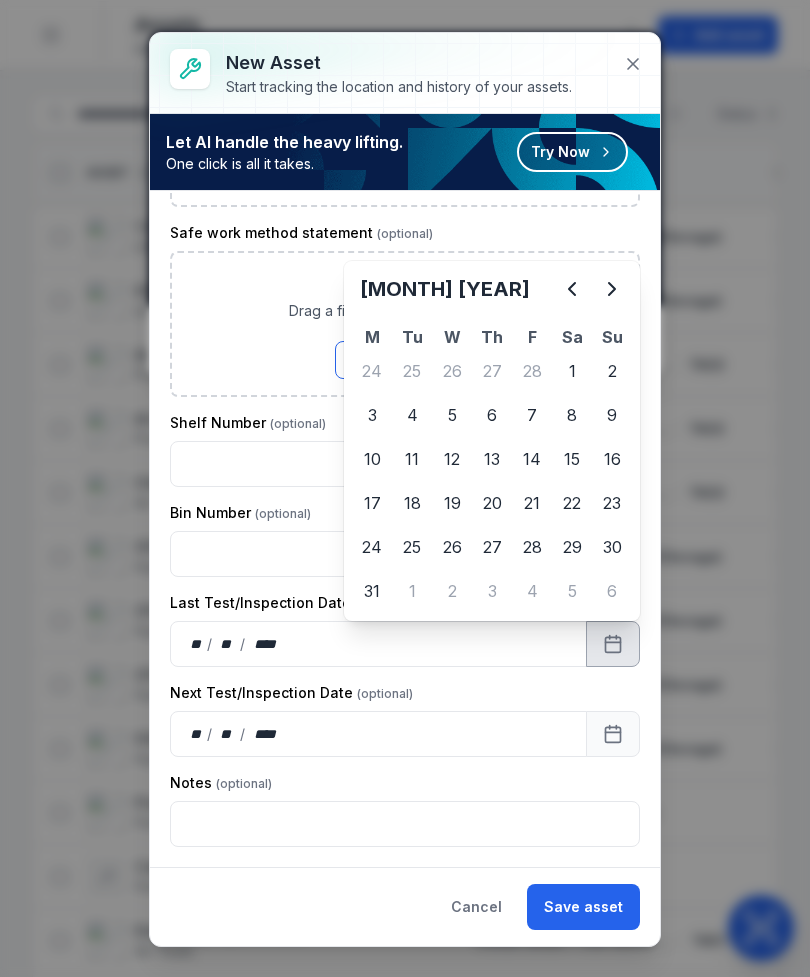 click at bounding box center (572, 289) 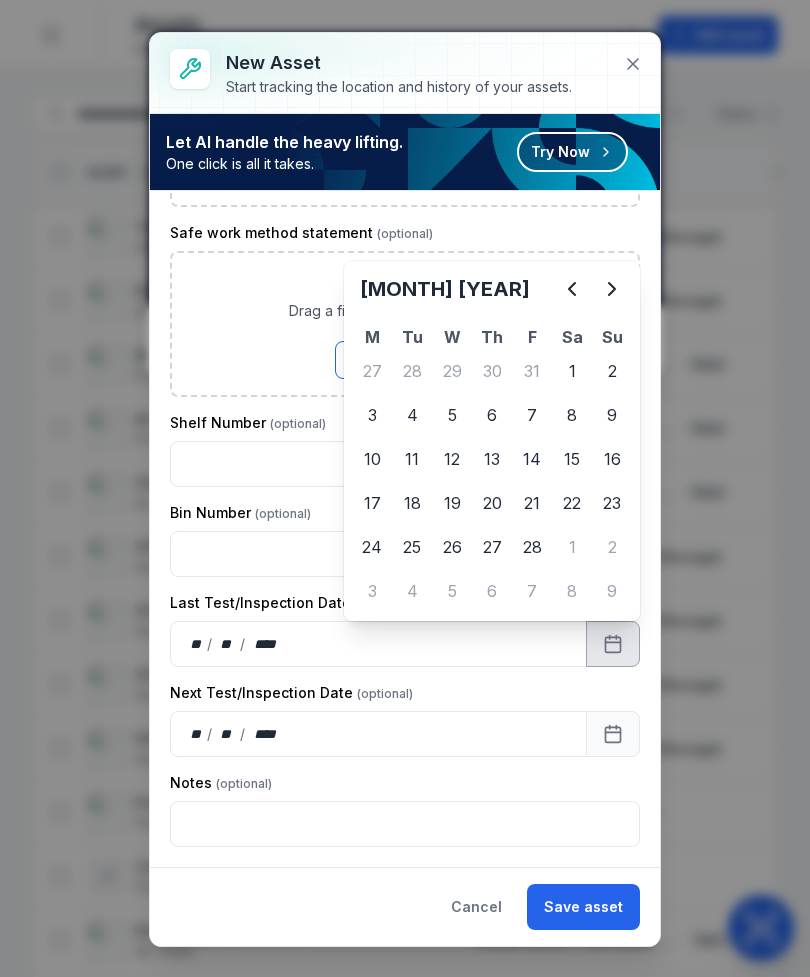 click at bounding box center [572, 289] 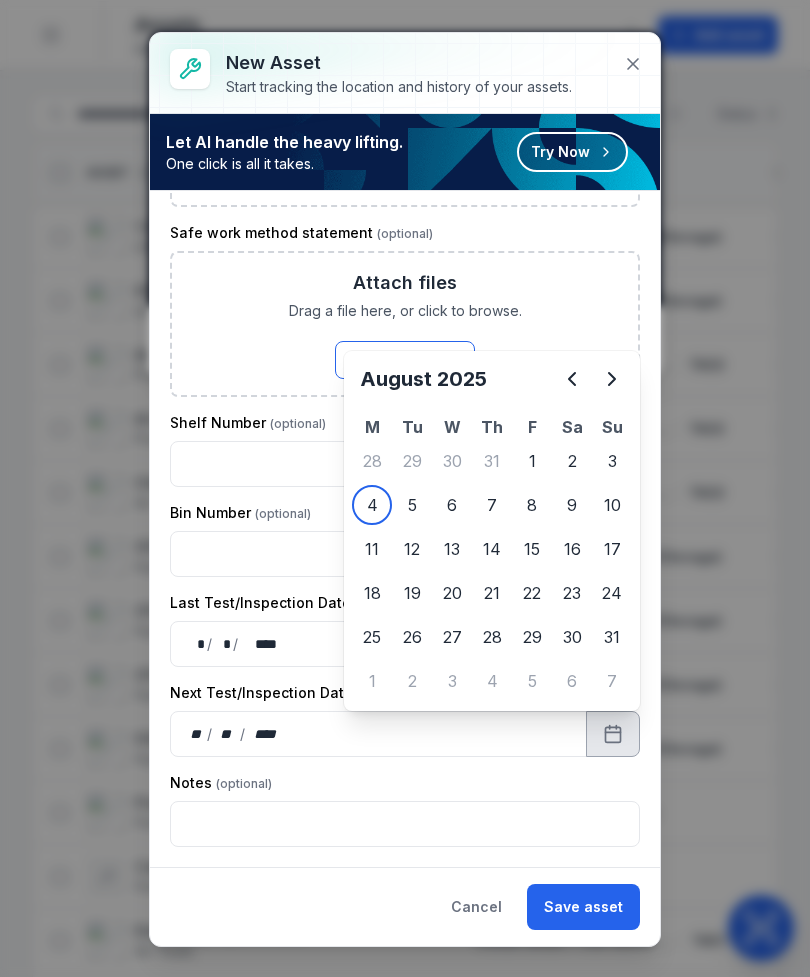 click 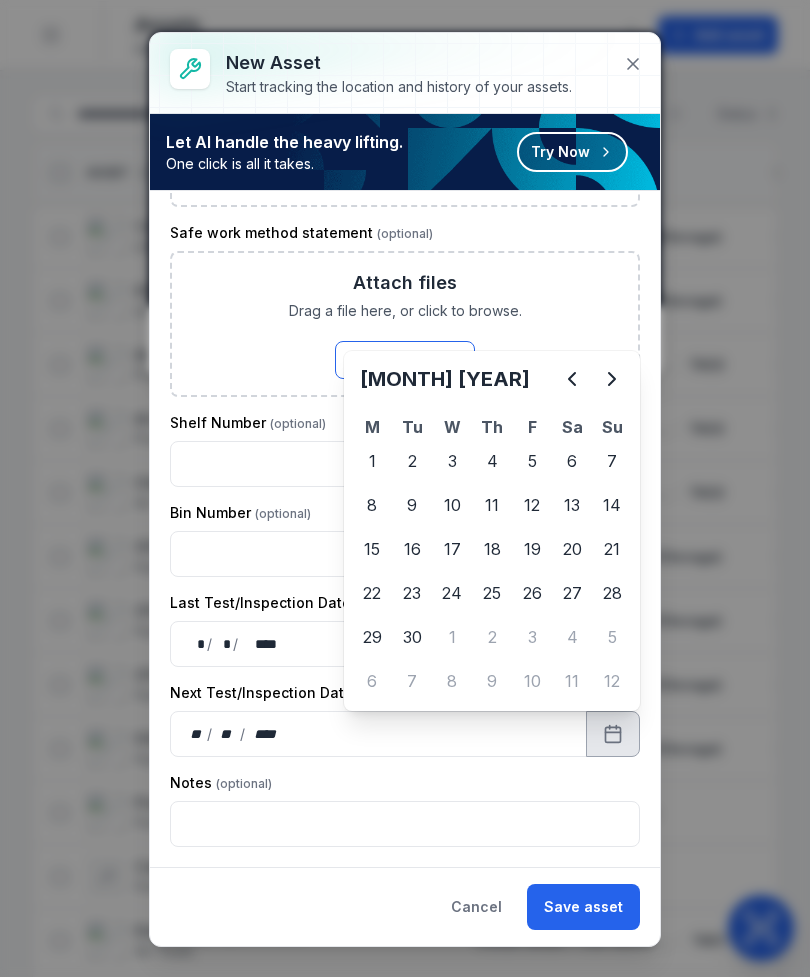 click 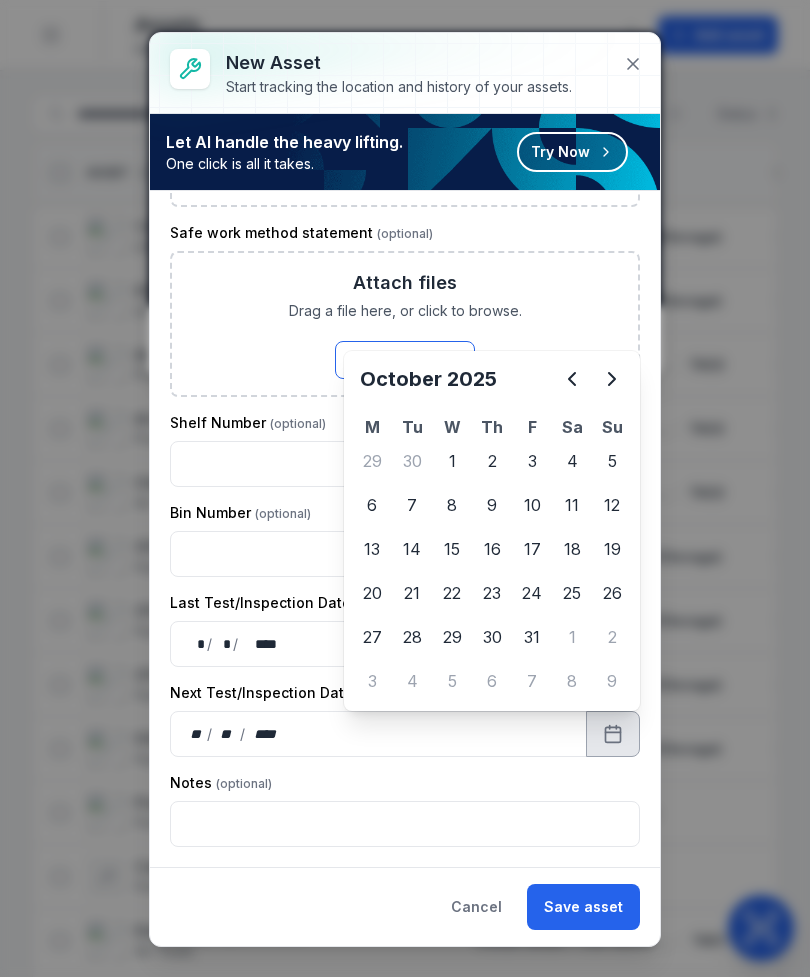 click 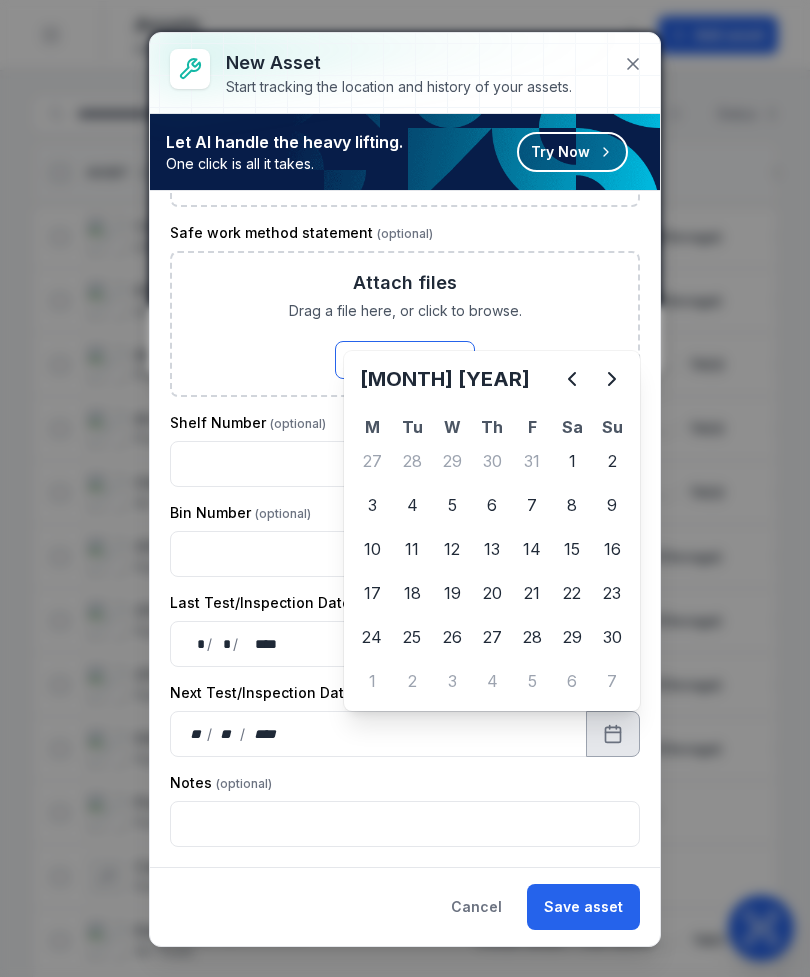 click 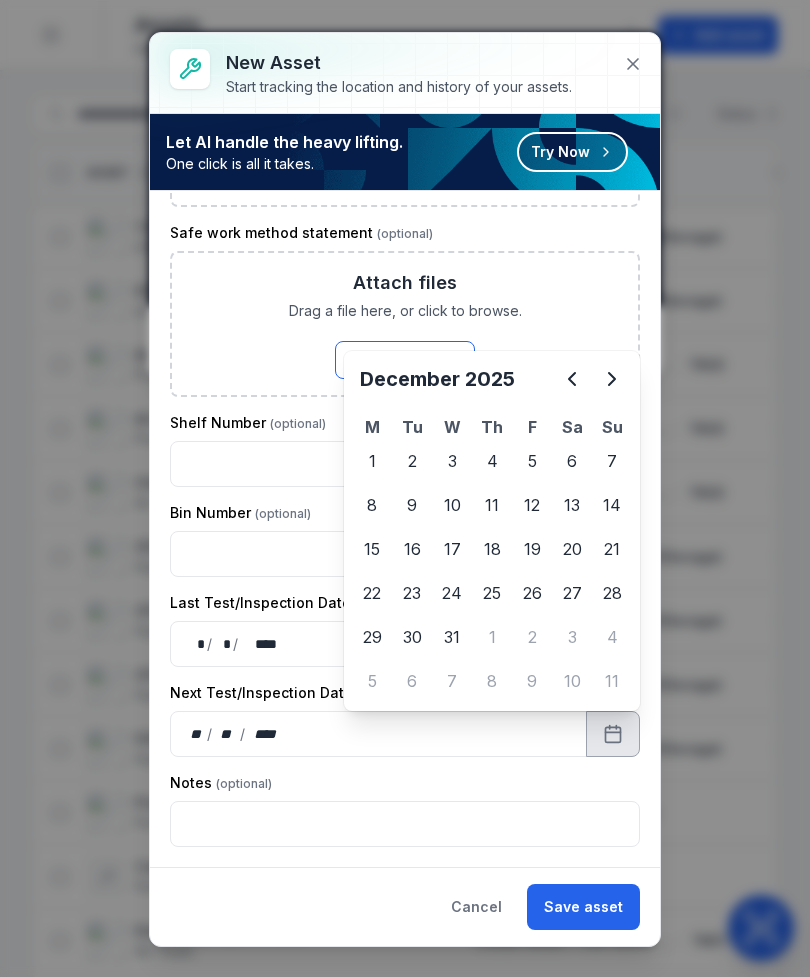 click 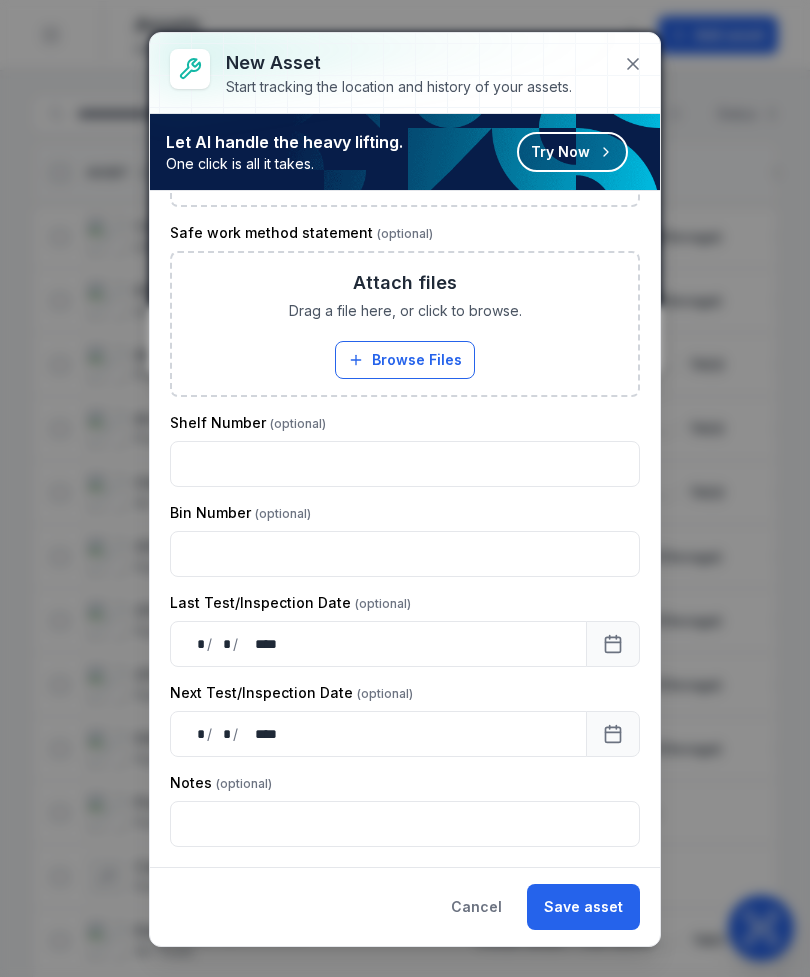 click on "Save asset" at bounding box center [583, 907] 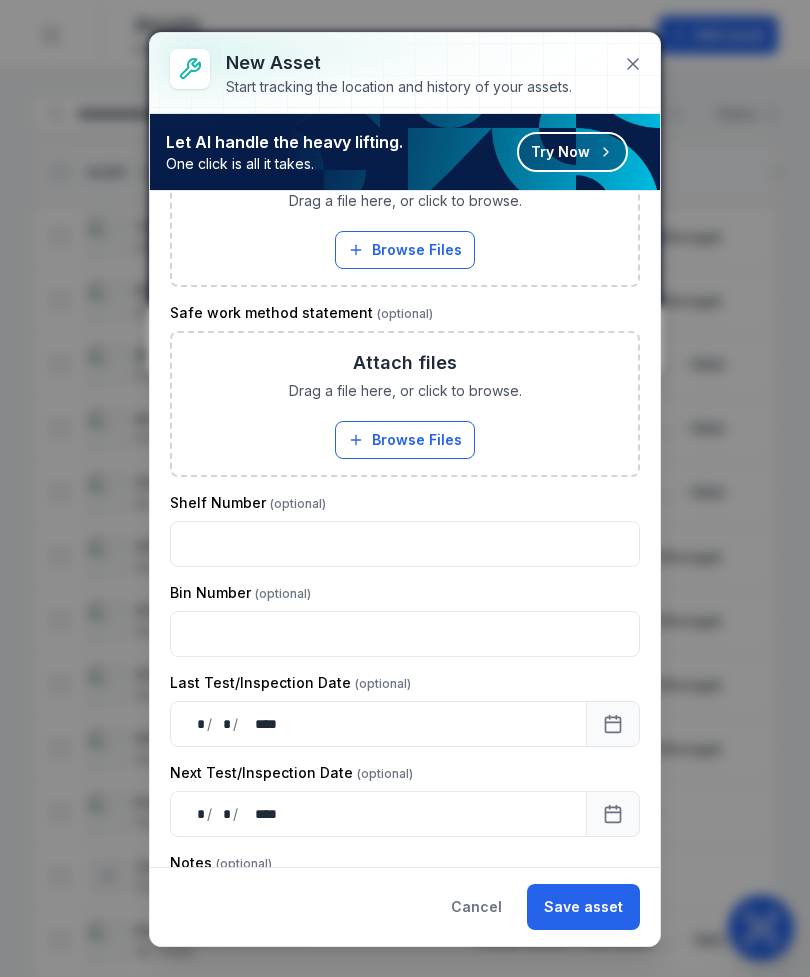 click on "Save asset" at bounding box center (583, 907) 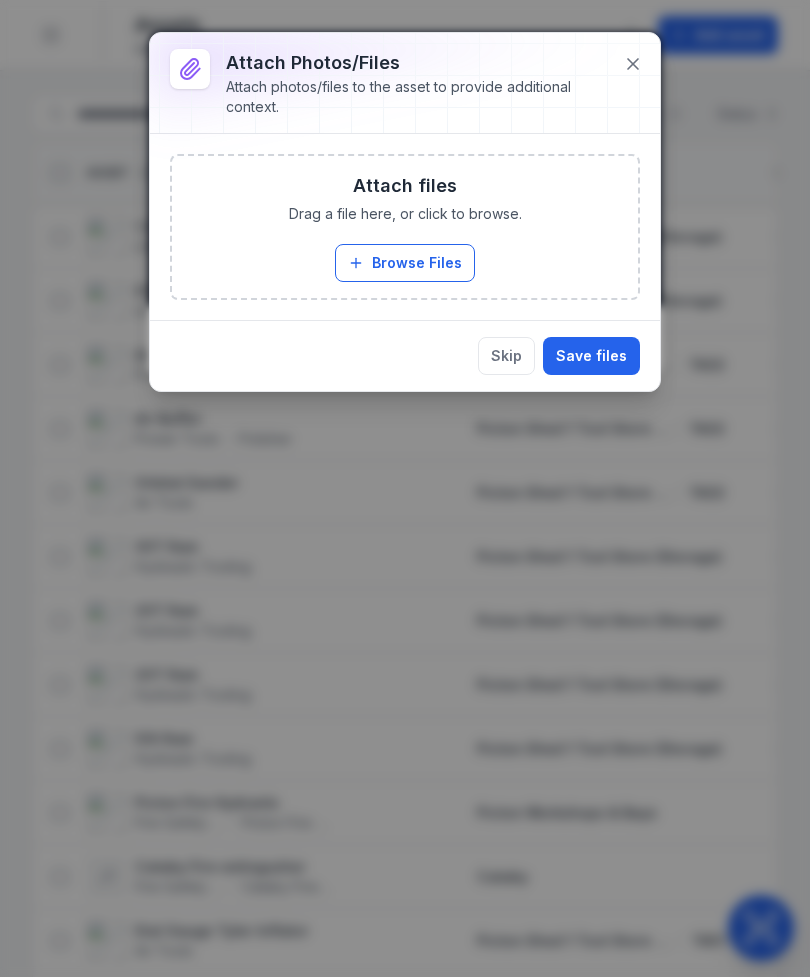click on "Browse Files" at bounding box center [405, 263] 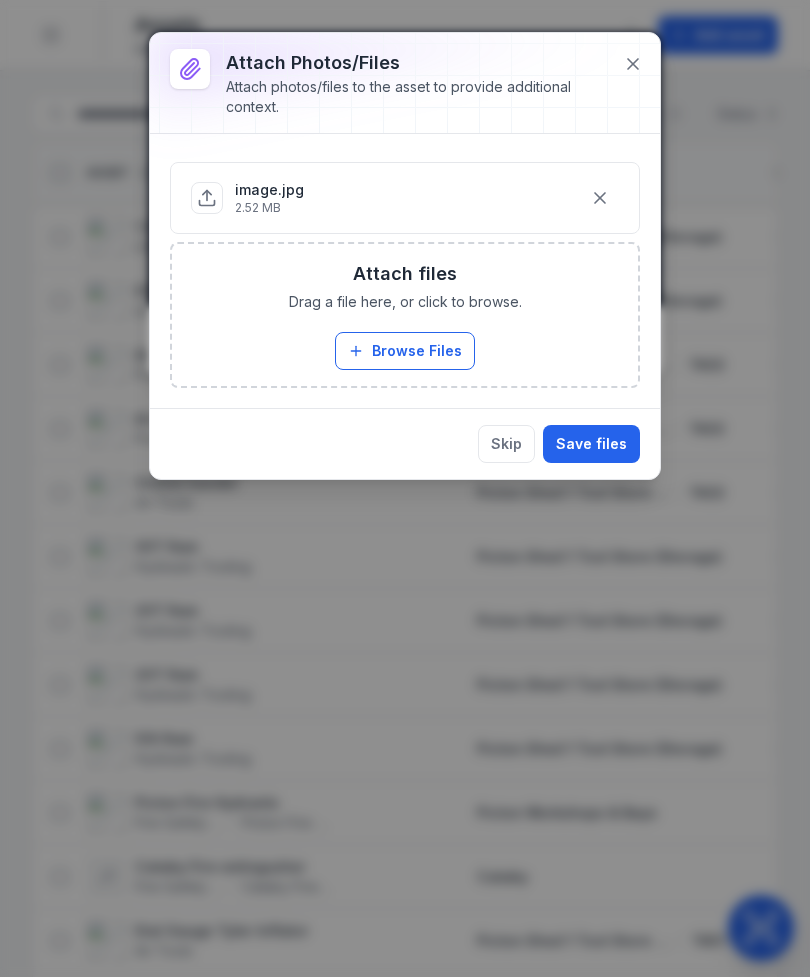 click on "Save files" at bounding box center (591, 444) 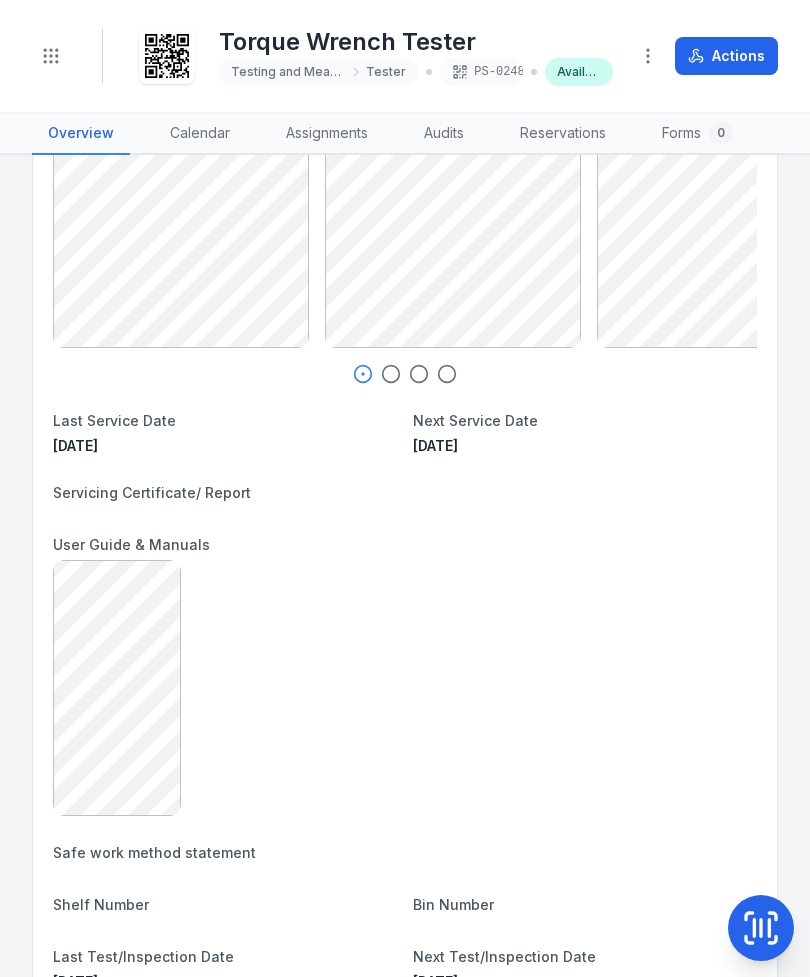 scroll, scrollTop: 603, scrollLeft: 0, axis: vertical 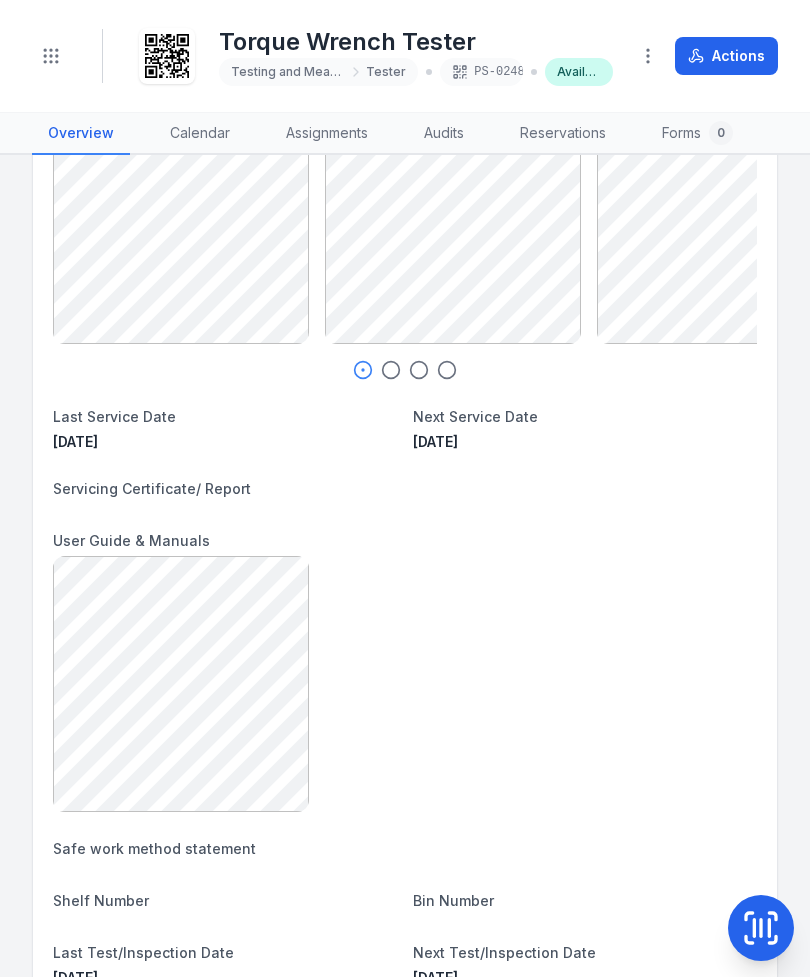 click 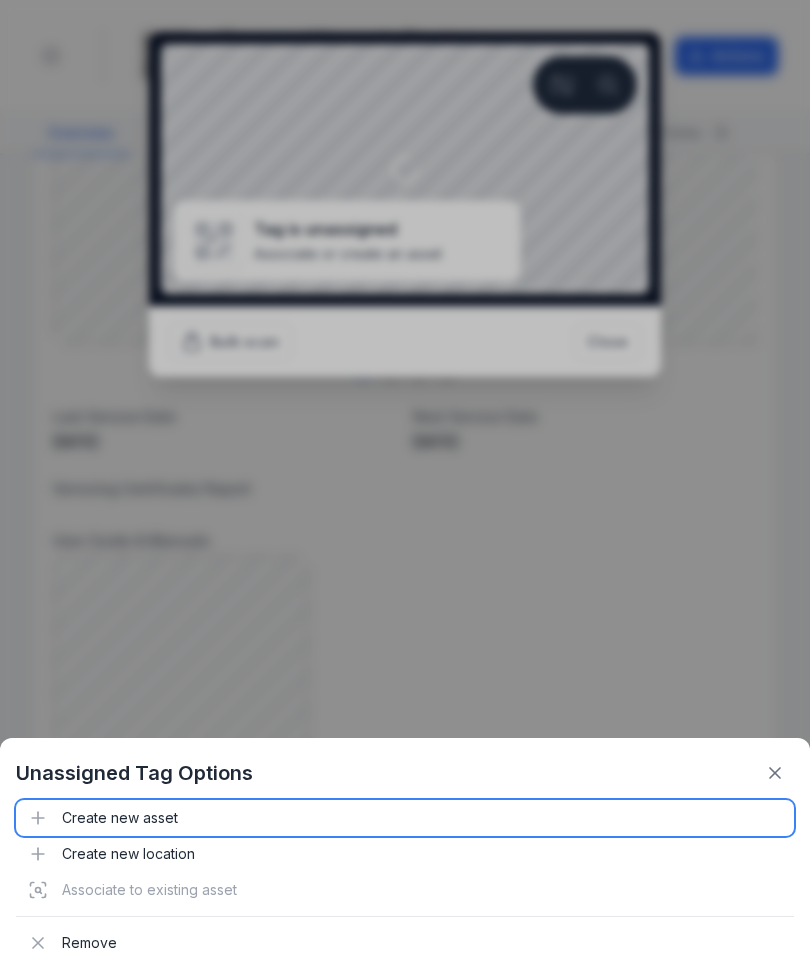 click on "Create new asset" at bounding box center (405, 818) 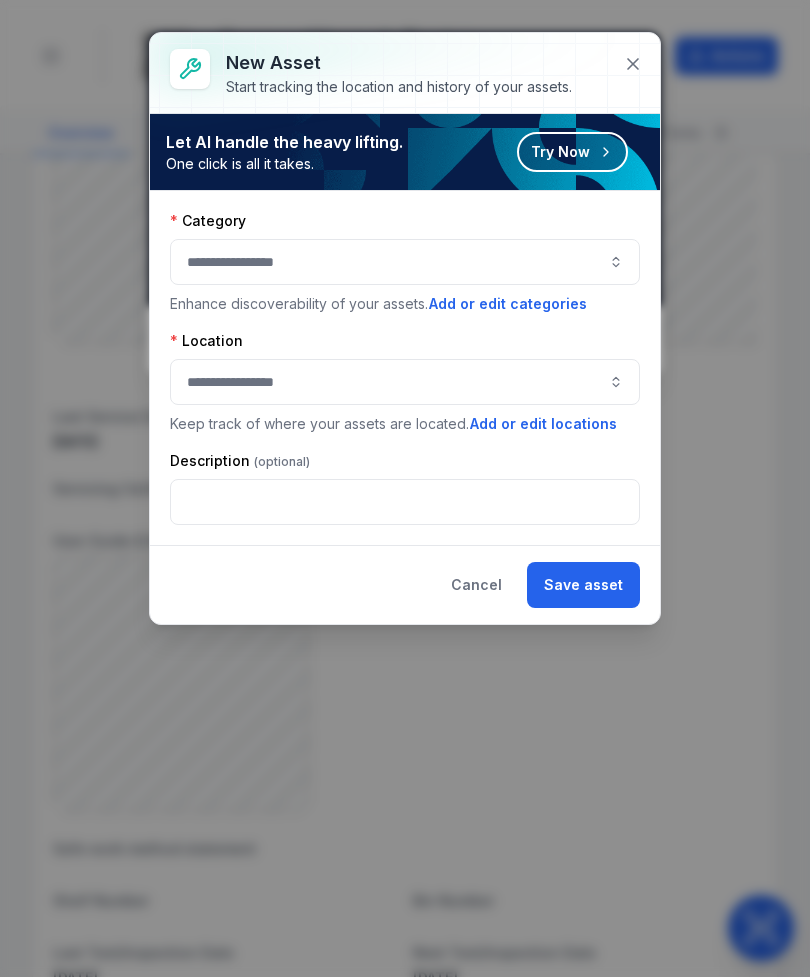 click at bounding box center (405, 262) 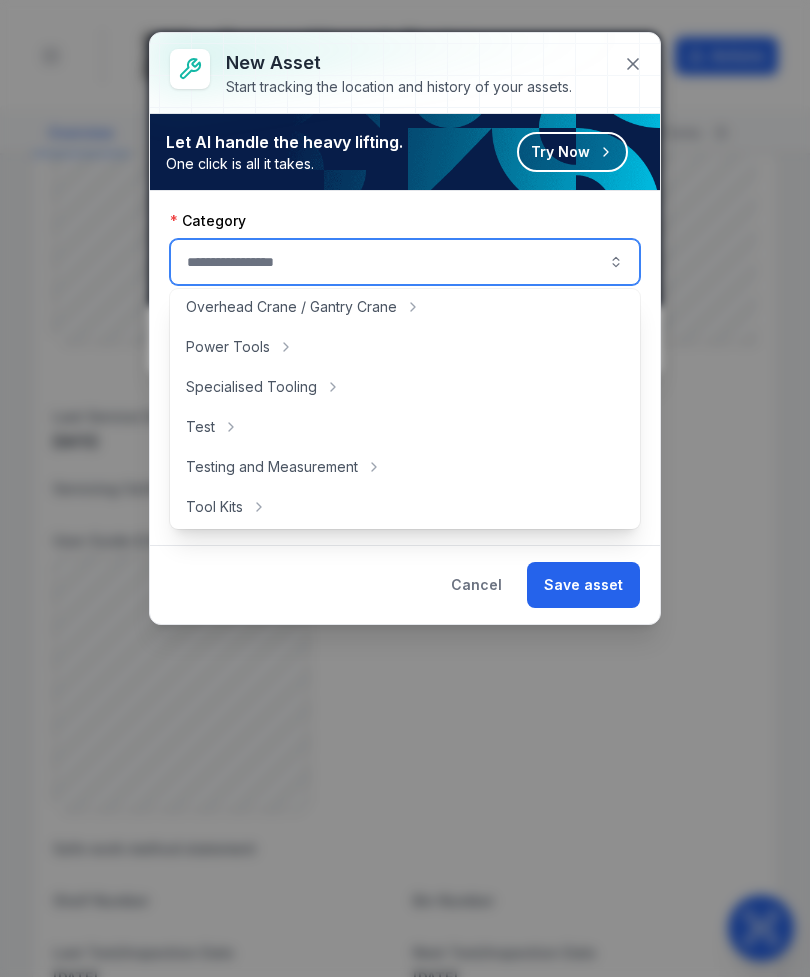 scroll, scrollTop: 729, scrollLeft: 0, axis: vertical 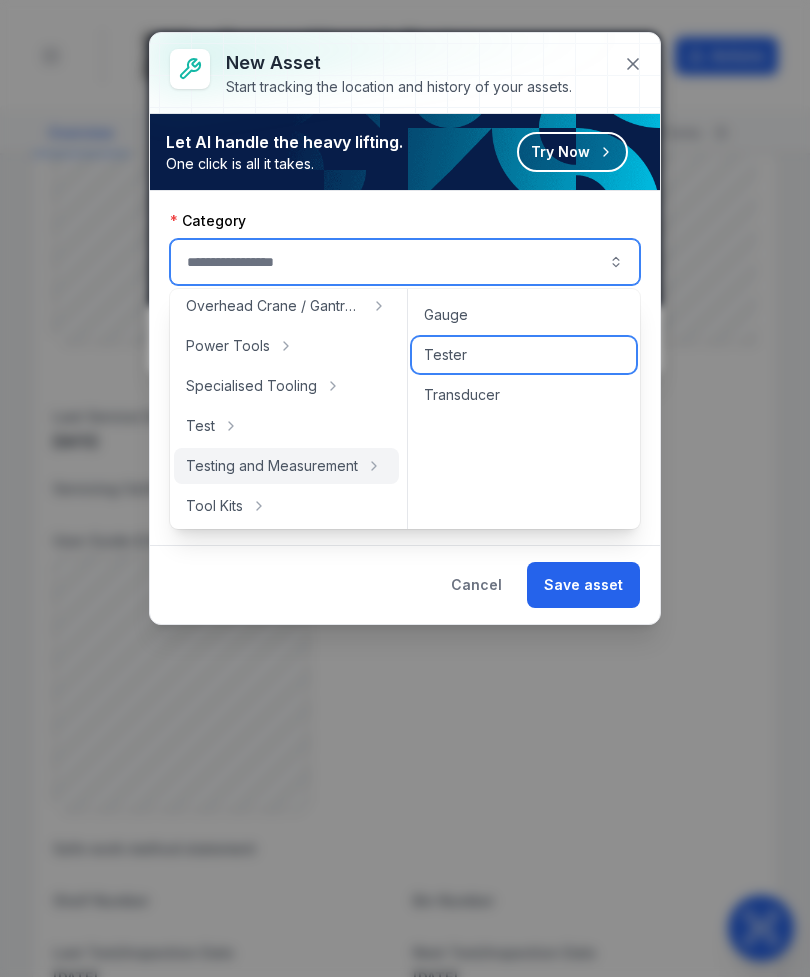 click on "Tester" at bounding box center (524, 355) 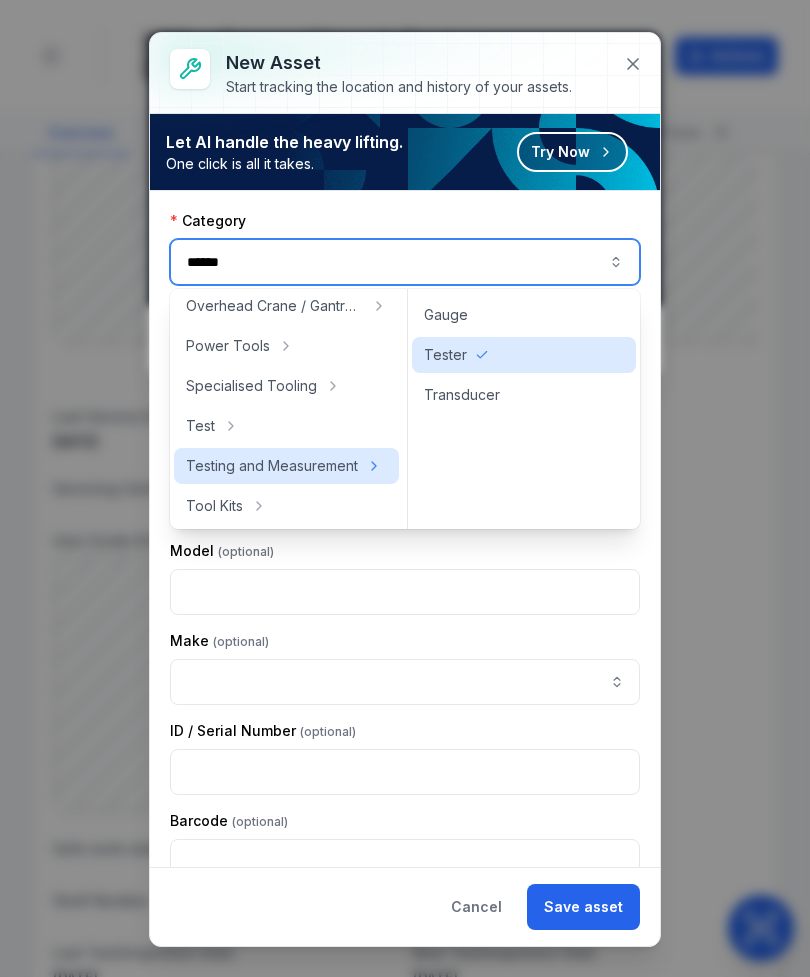 type on "******" 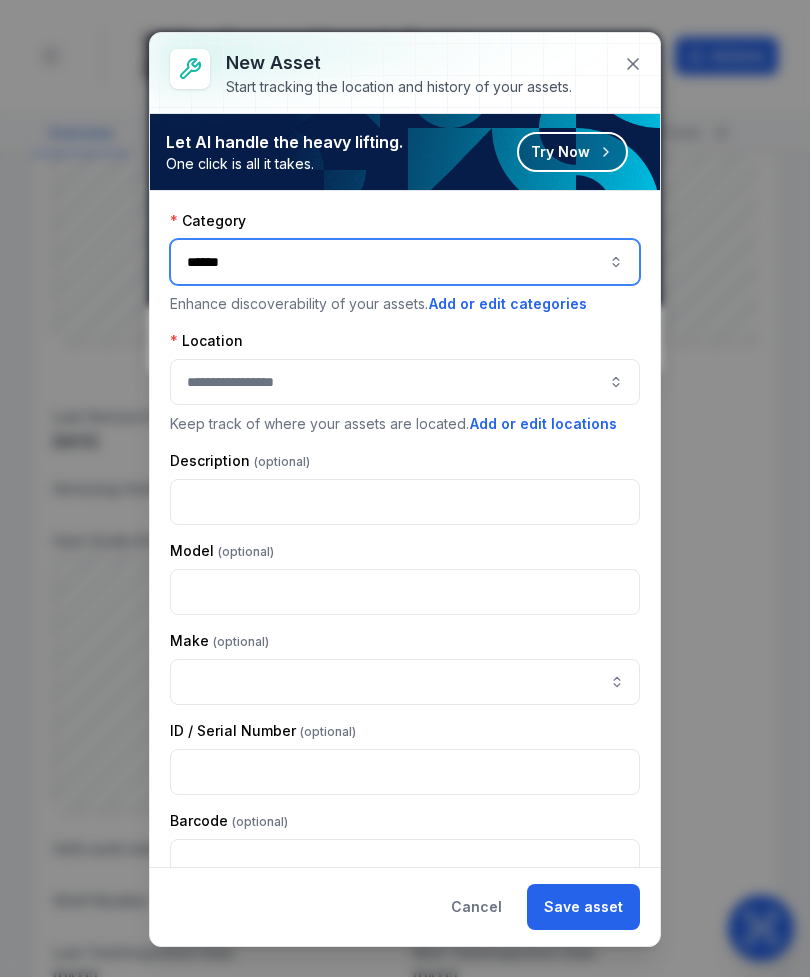 click at bounding box center [405, 382] 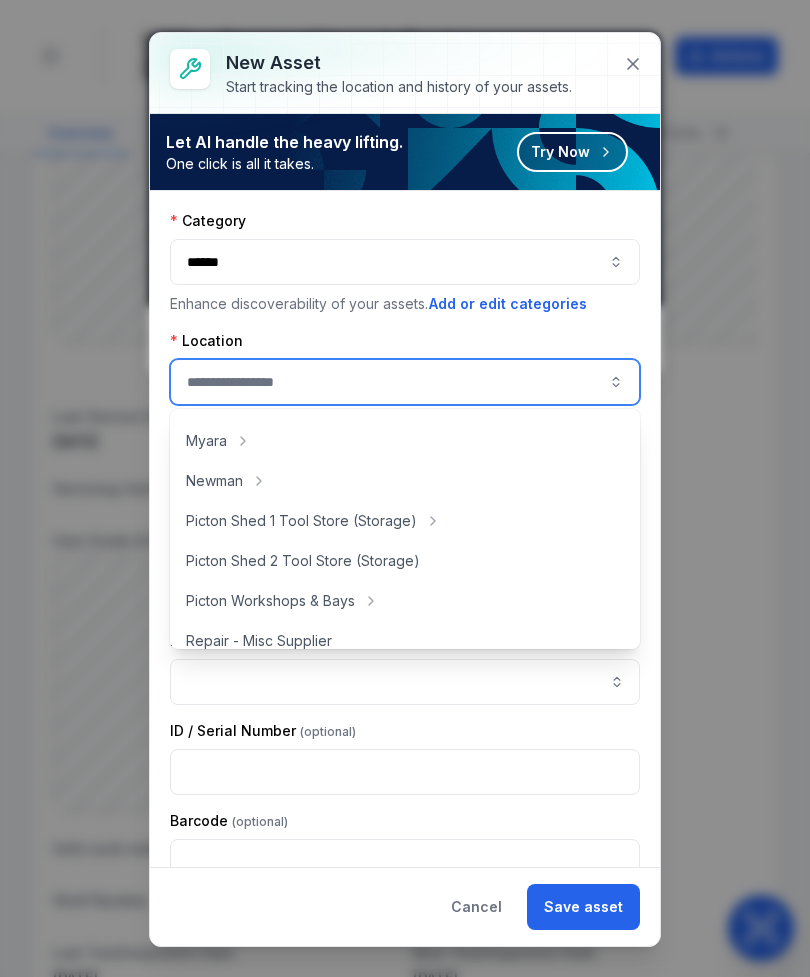 scroll, scrollTop: 319, scrollLeft: 0, axis: vertical 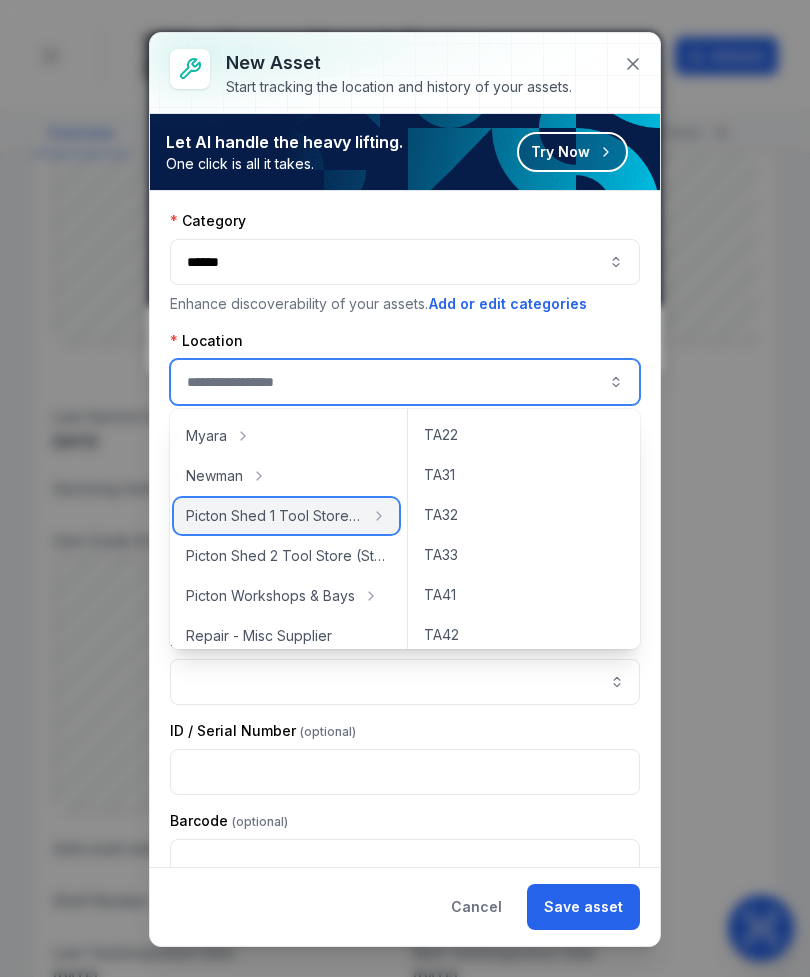 click on "Picton Shed 1 Tool Store (Storage)" at bounding box center [274, 516] 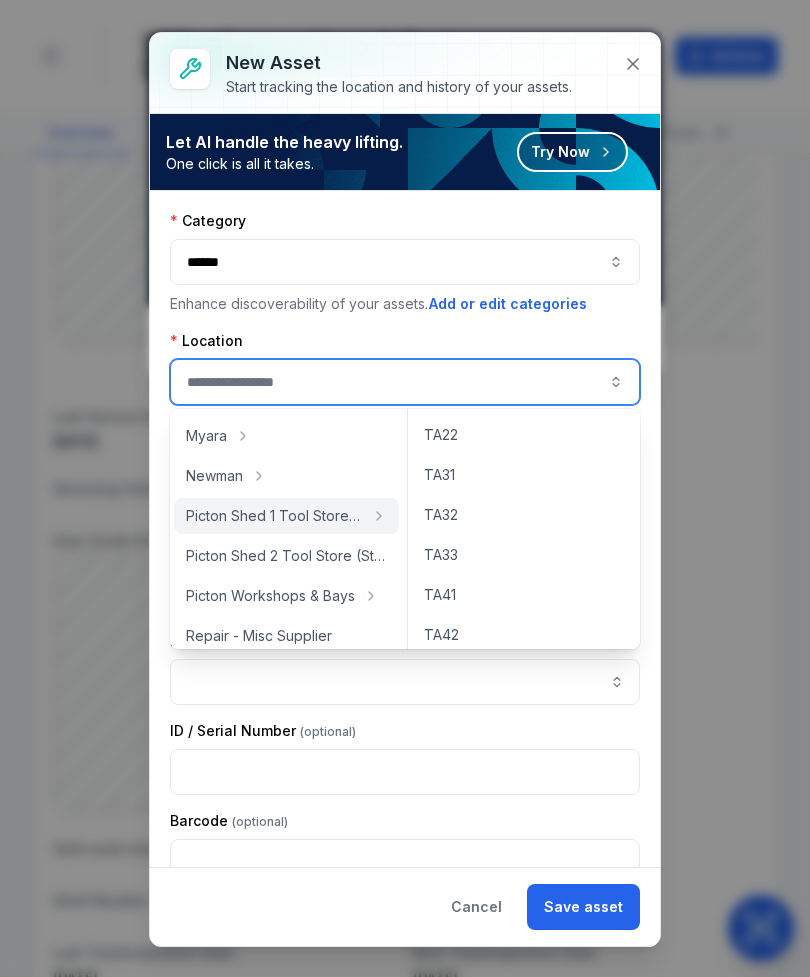 type on "**********" 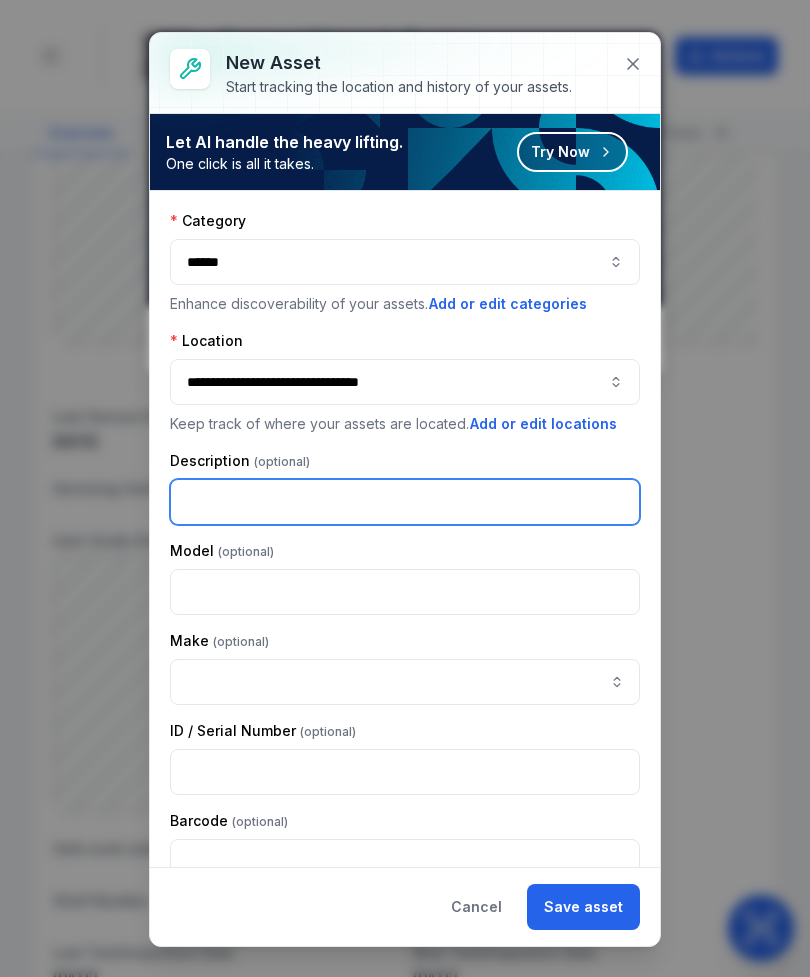 click at bounding box center [405, 502] 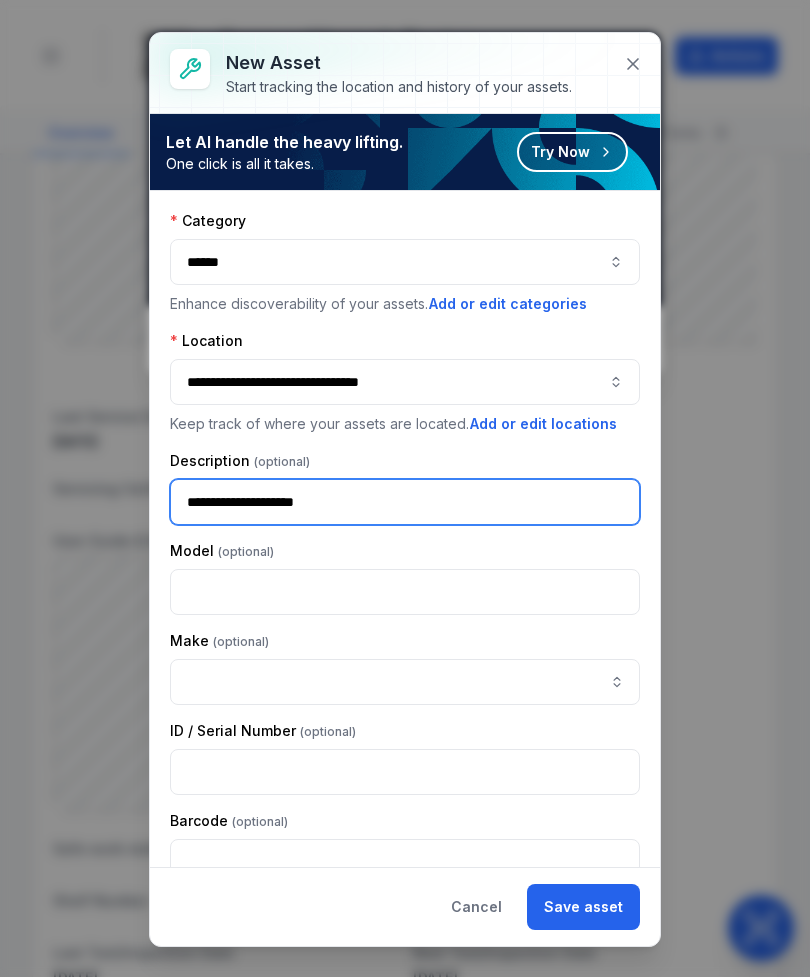 type on "**********" 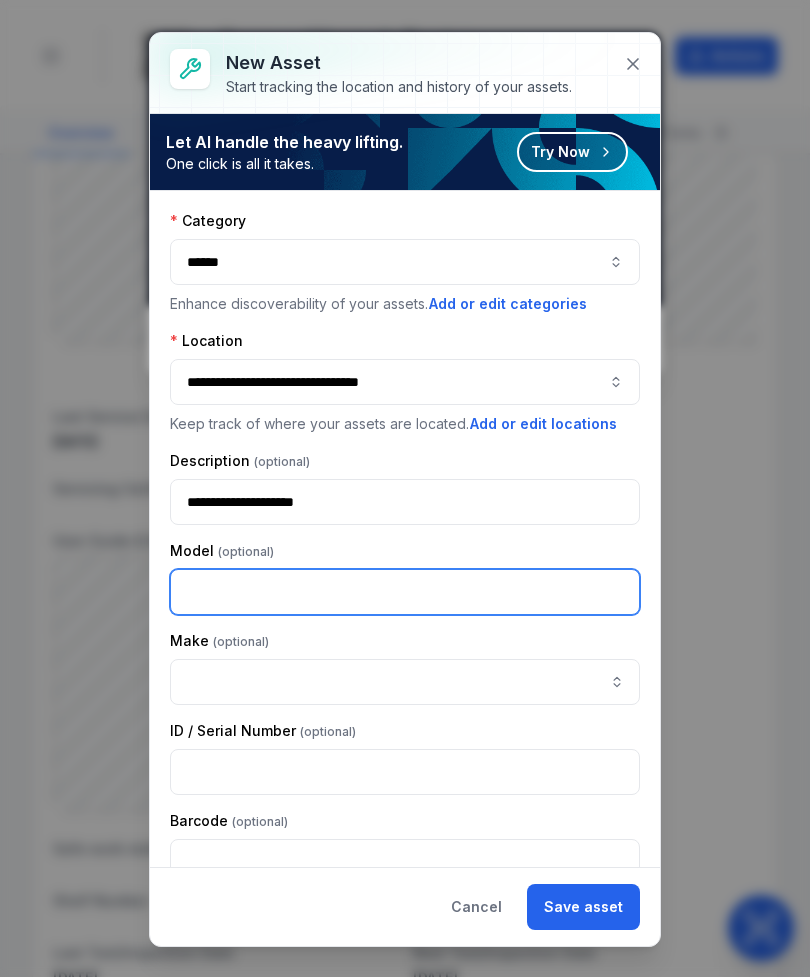 click at bounding box center (405, 592) 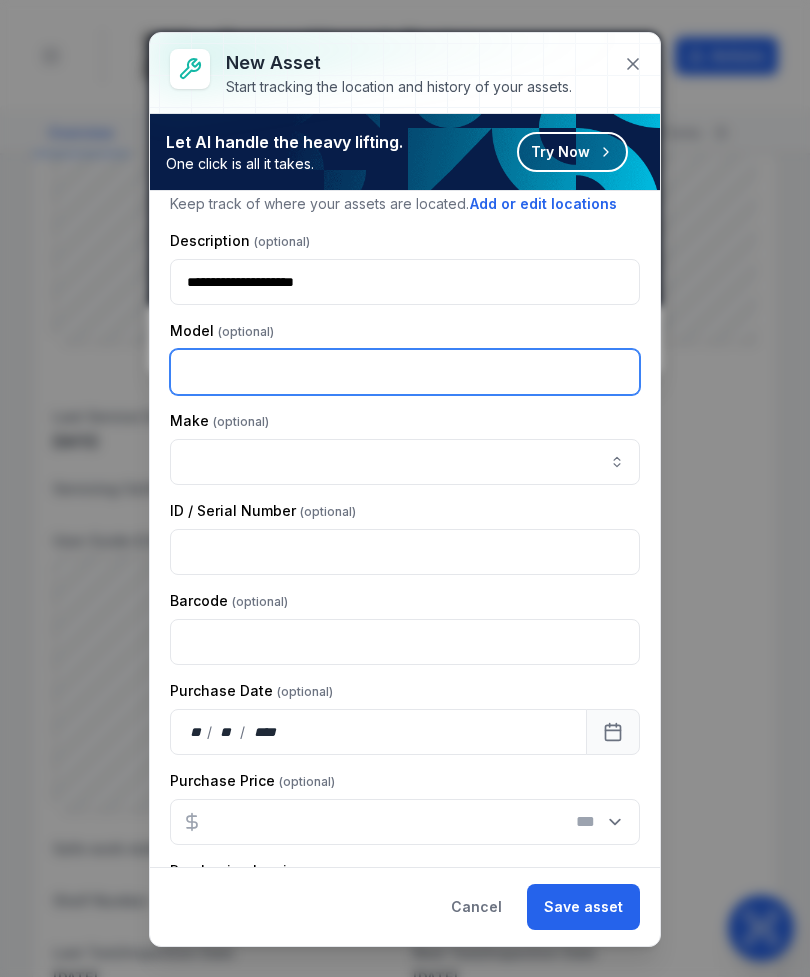 scroll, scrollTop: 225, scrollLeft: 0, axis: vertical 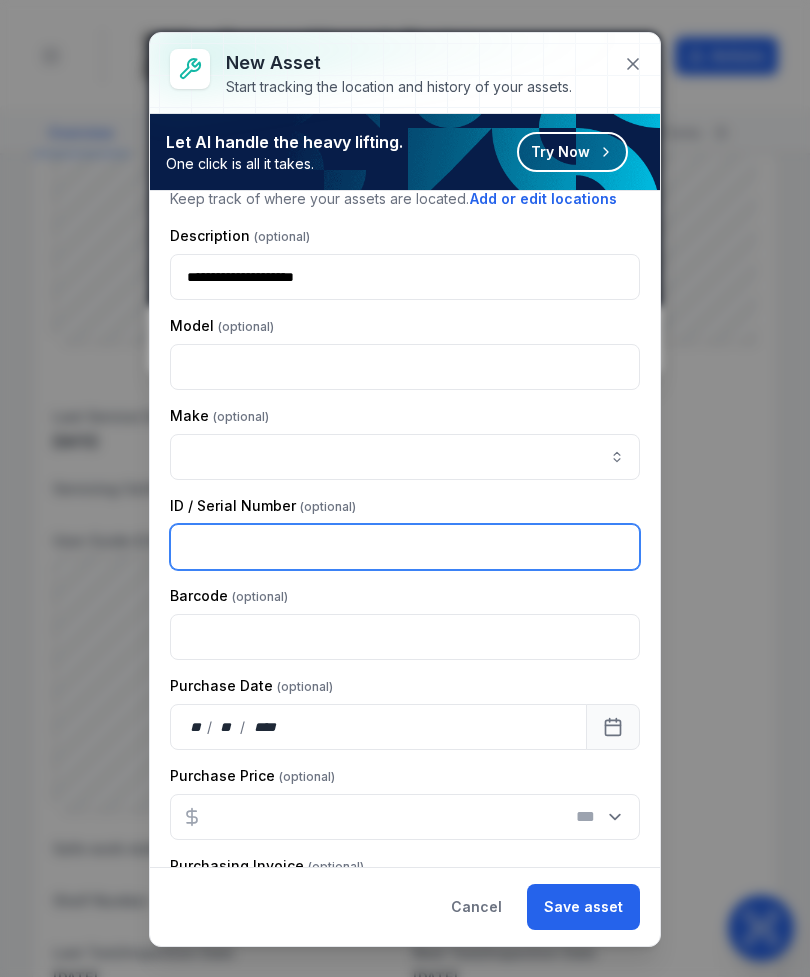 click at bounding box center [405, 547] 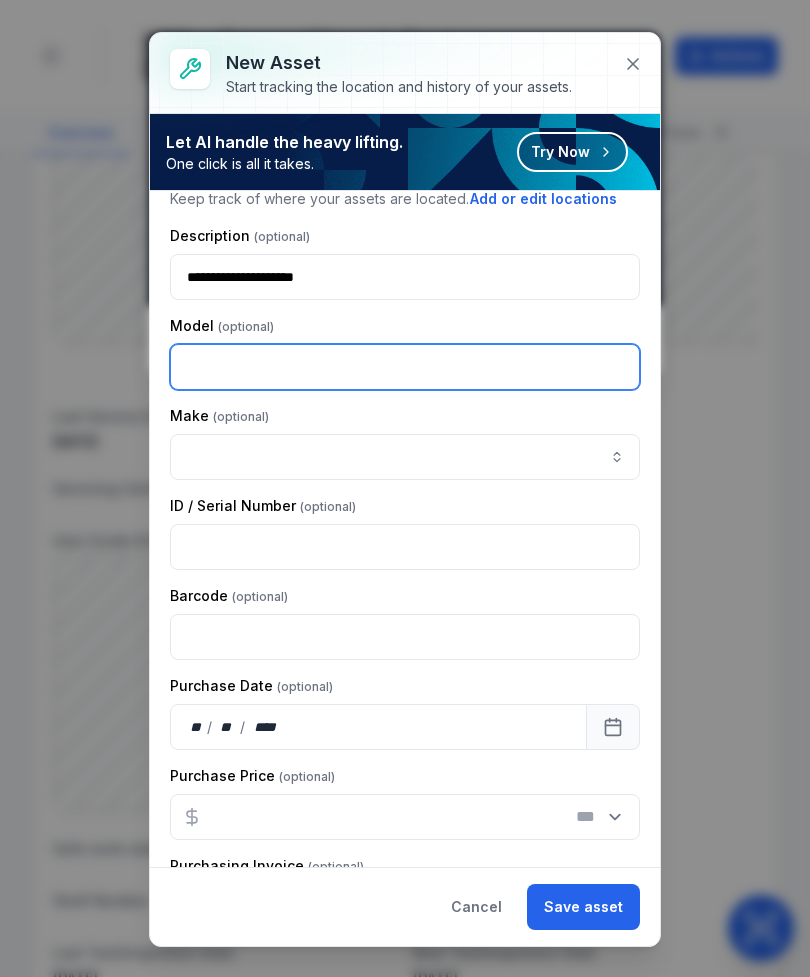 click at bounding box center (405, 367) 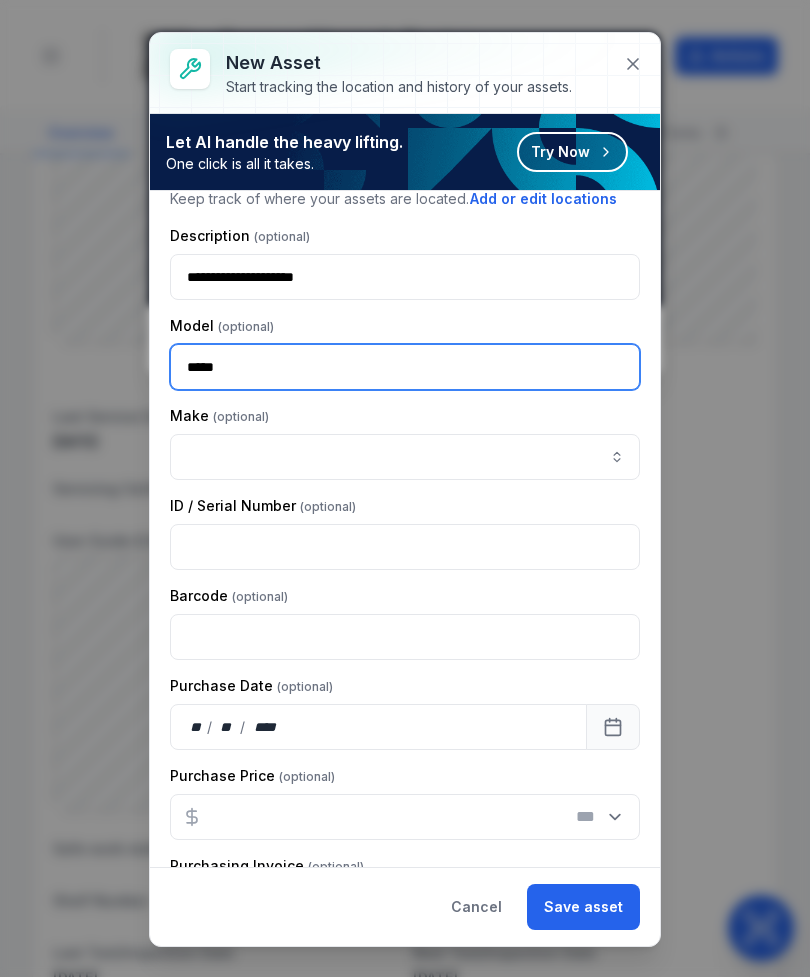 type on "*****" 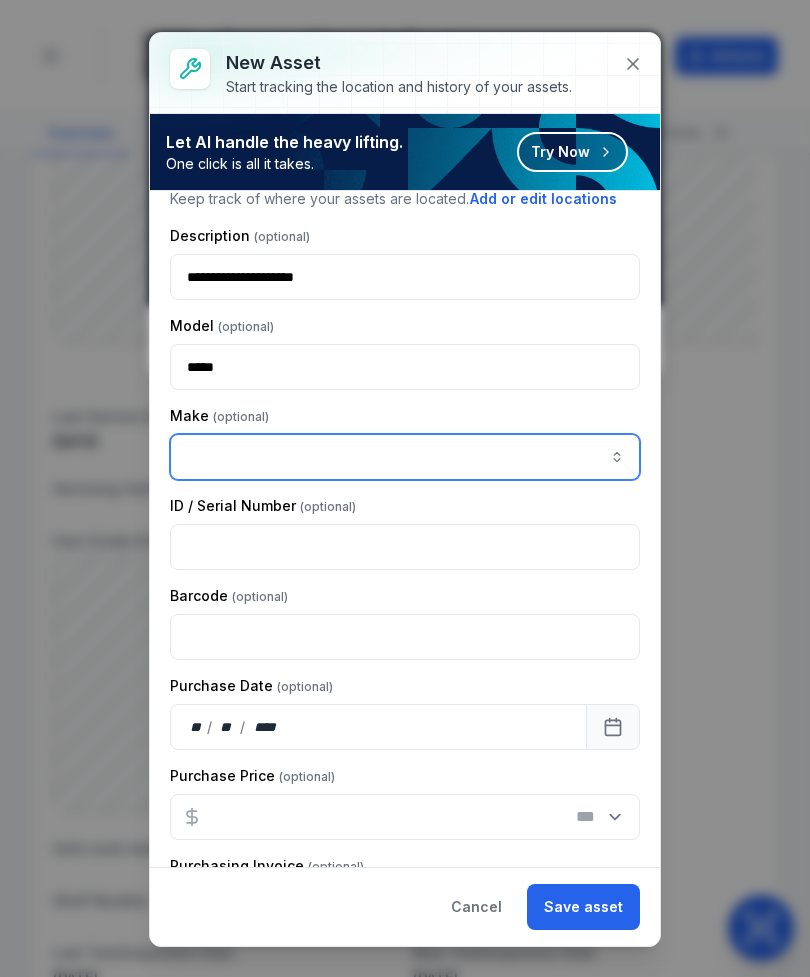 click at bounding box center (405, 457) 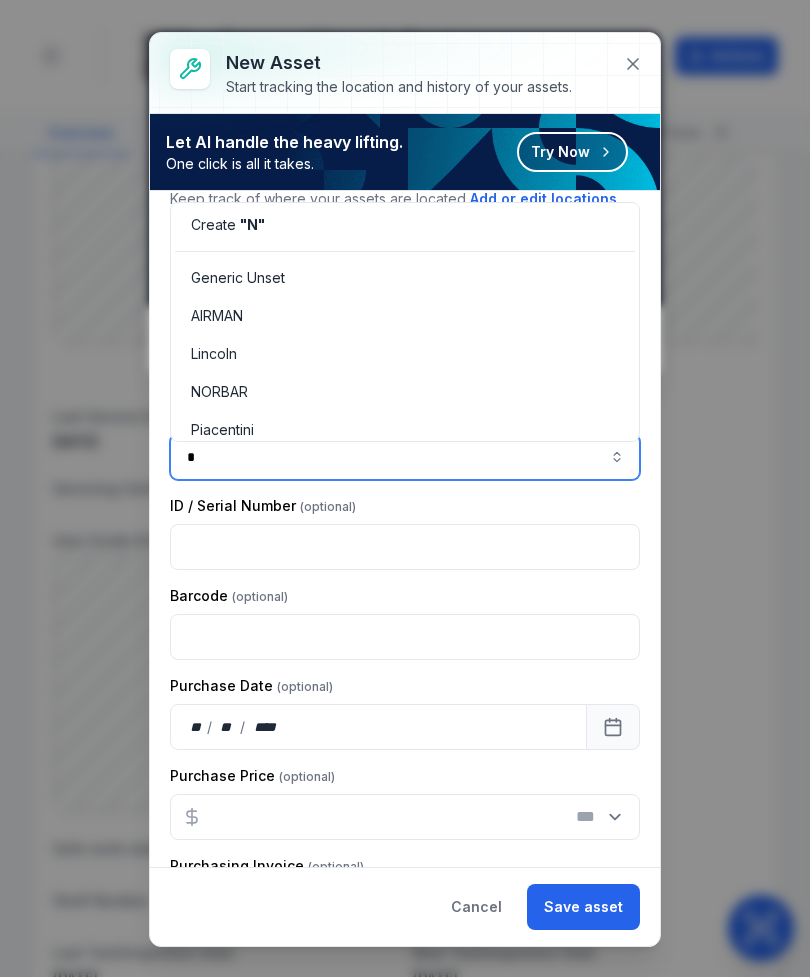 click on "NORBAR" at bounding box center (405, 392) 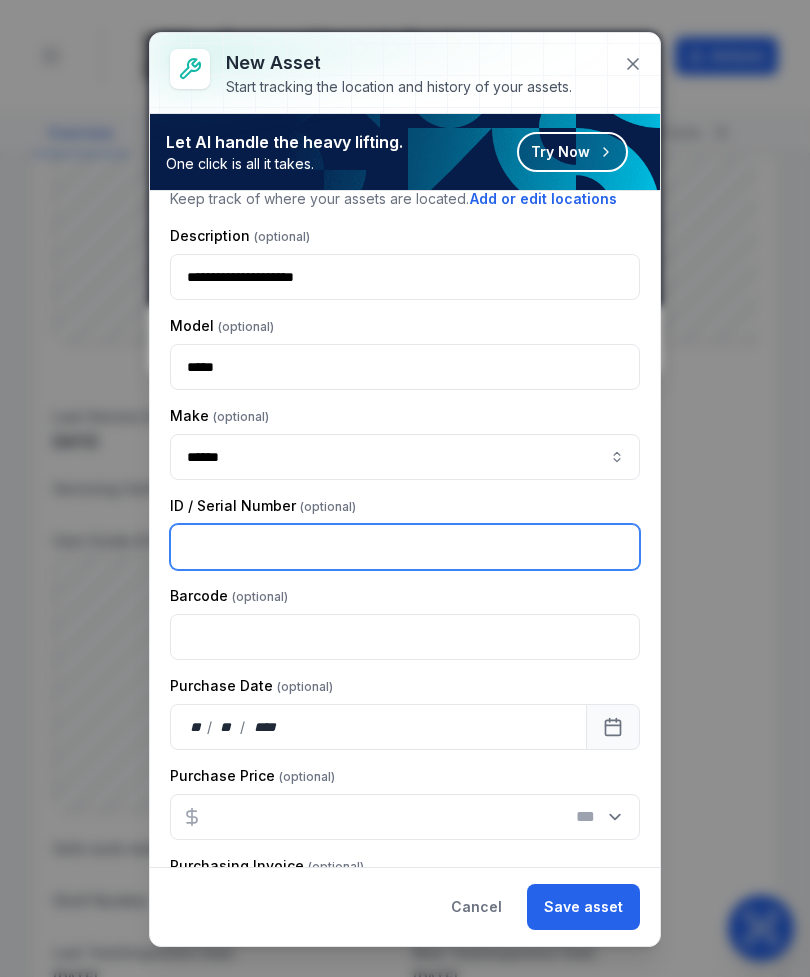 click at bounding box center (405, 547) 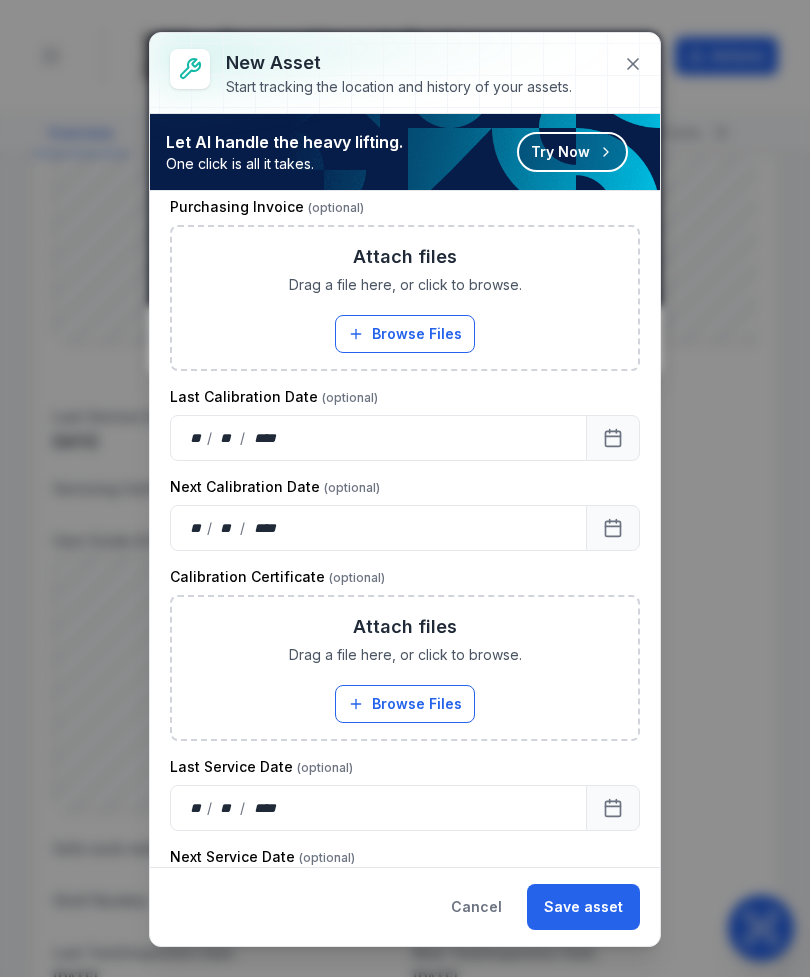 scroll, scrollTop: 890, scrollLeft: 0, axis: vertical 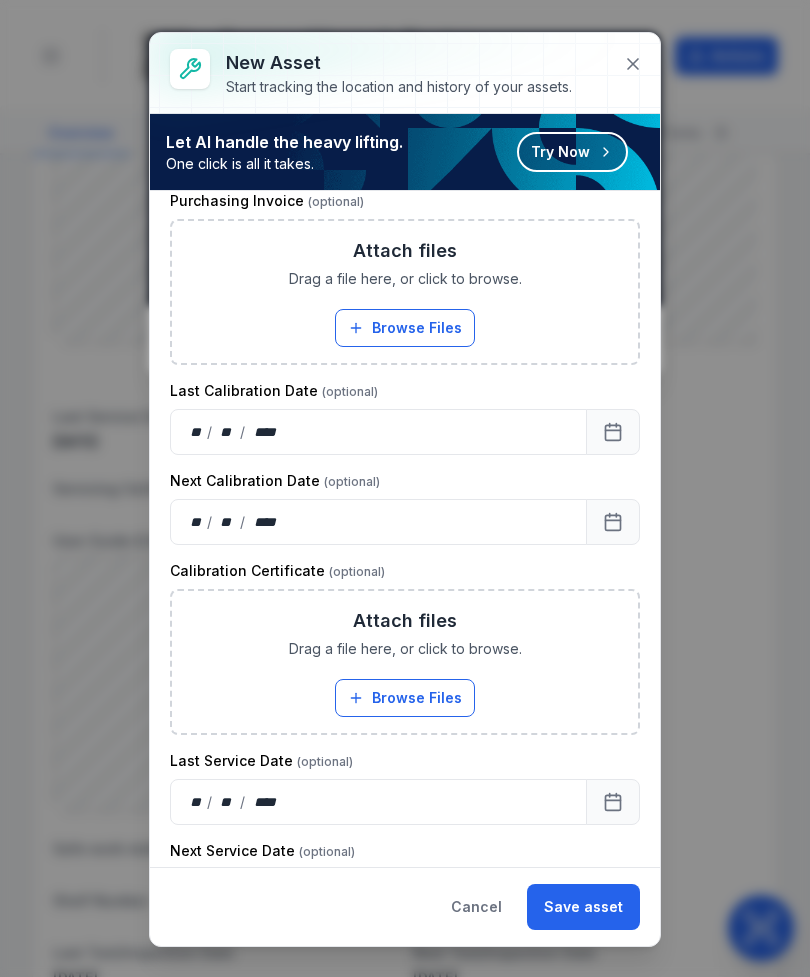 type on "******" 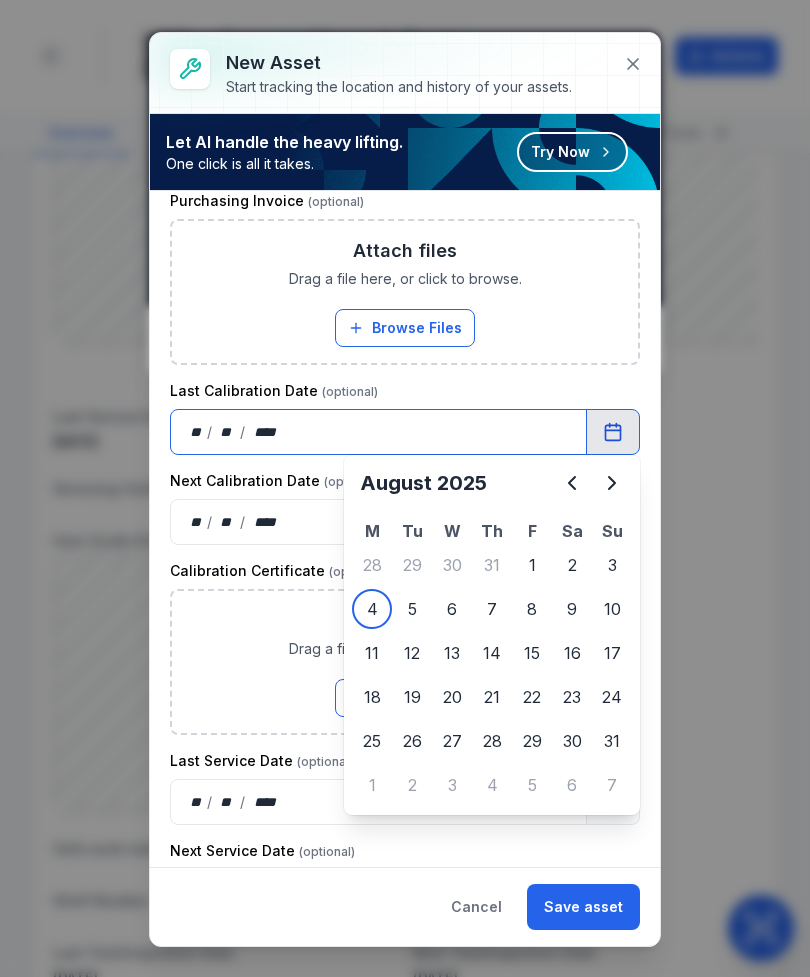 click on "Attach files Drag a file here, or click to browse. Browse Files Take Photos" at bounding box center [405, 662] 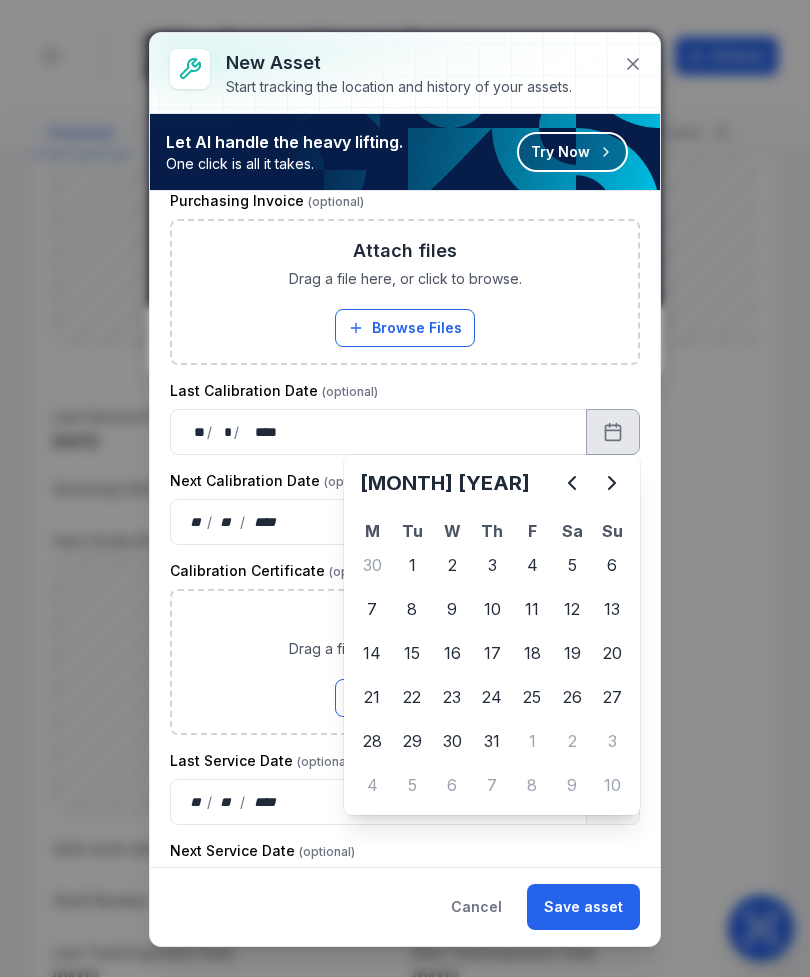 click 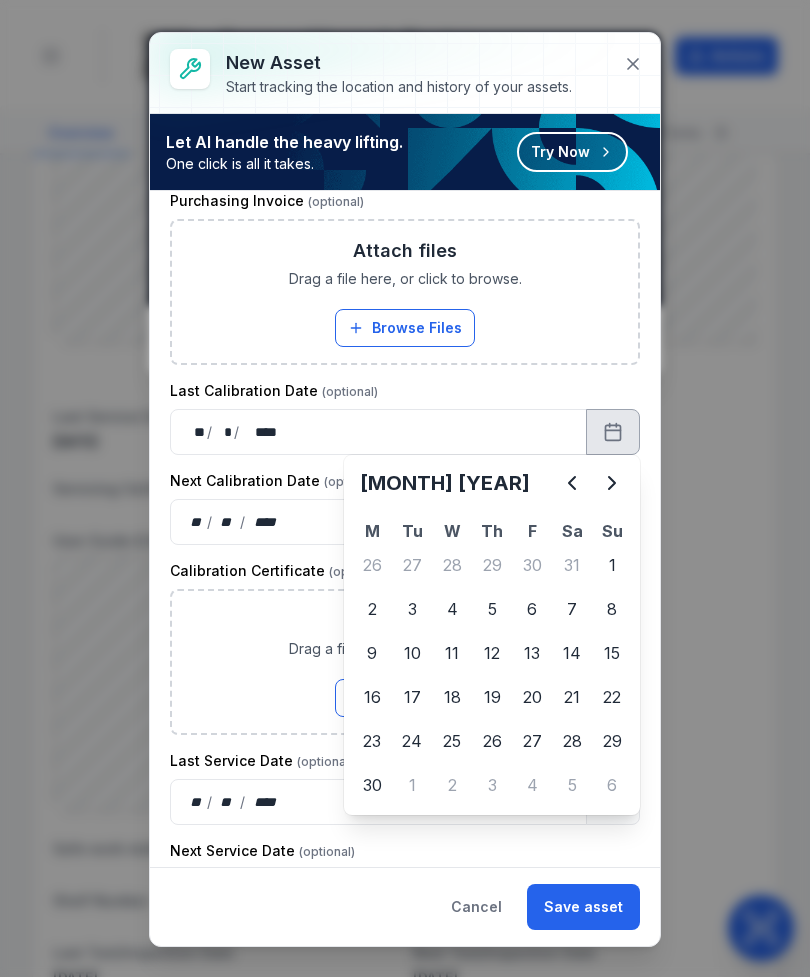 click 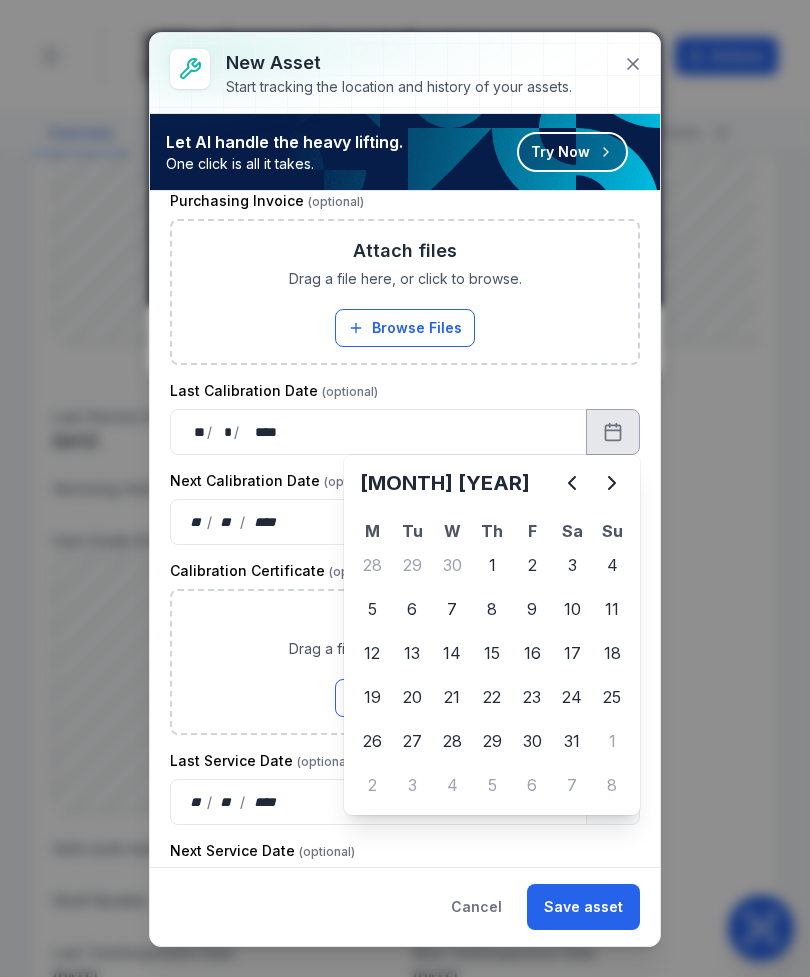 click 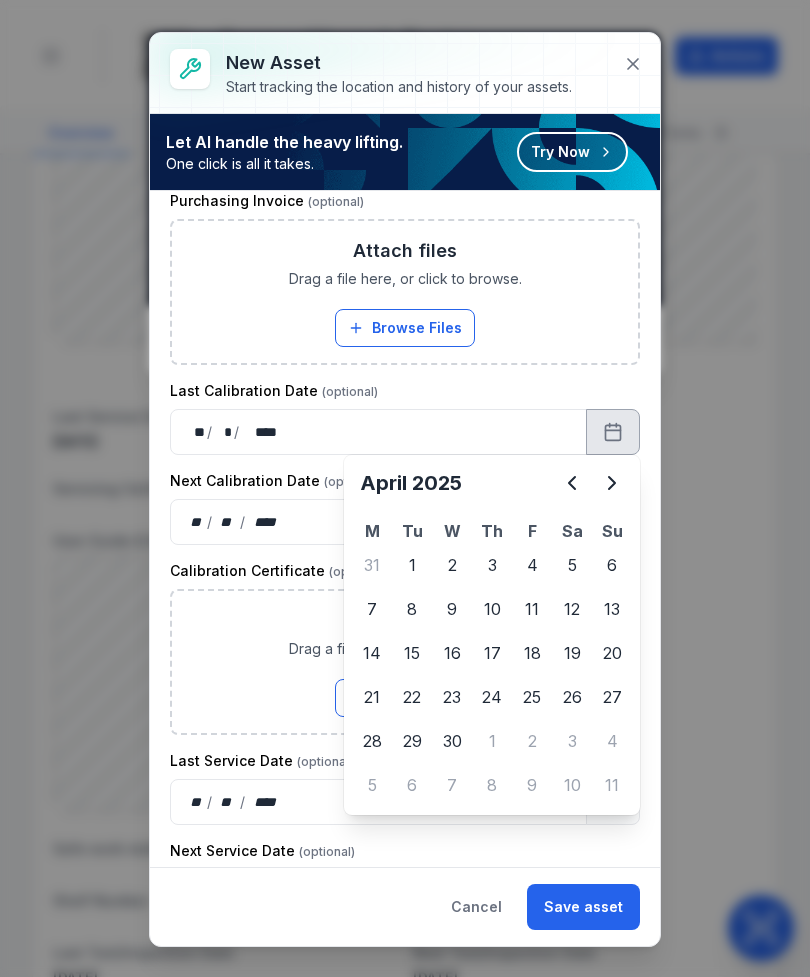 click 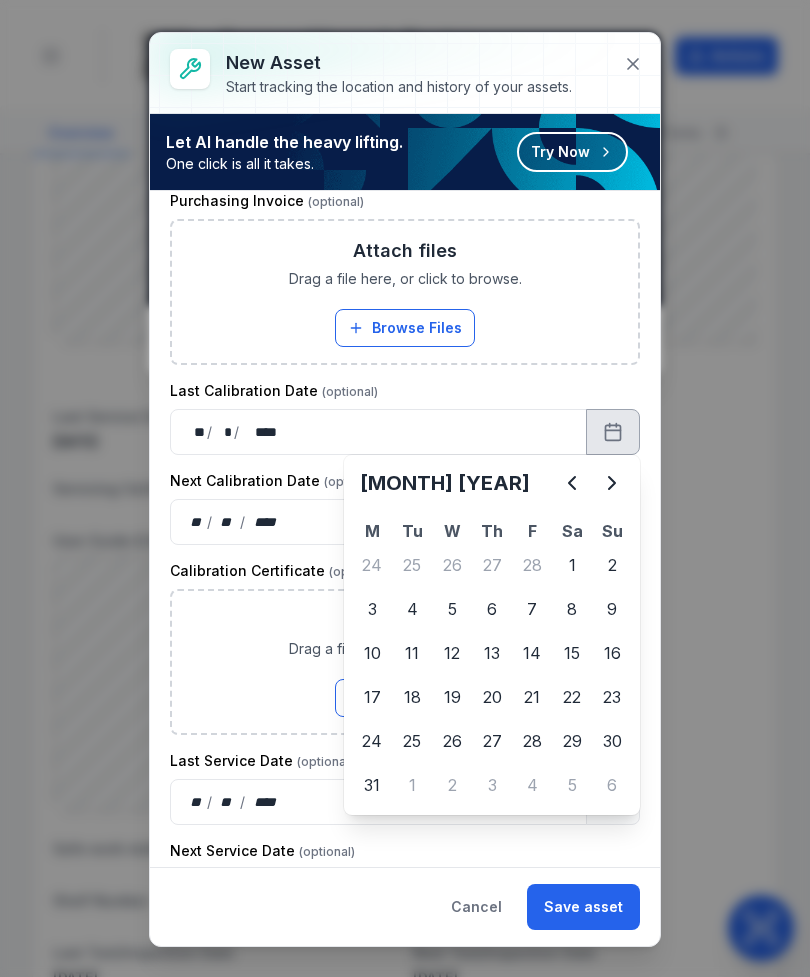 click 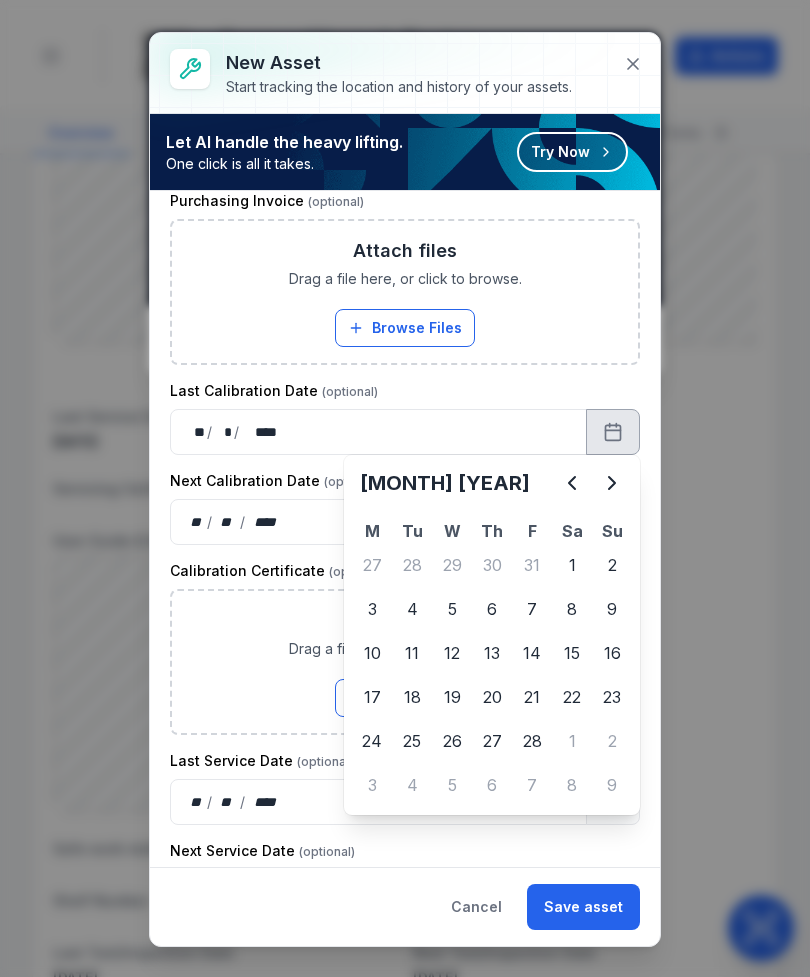 click 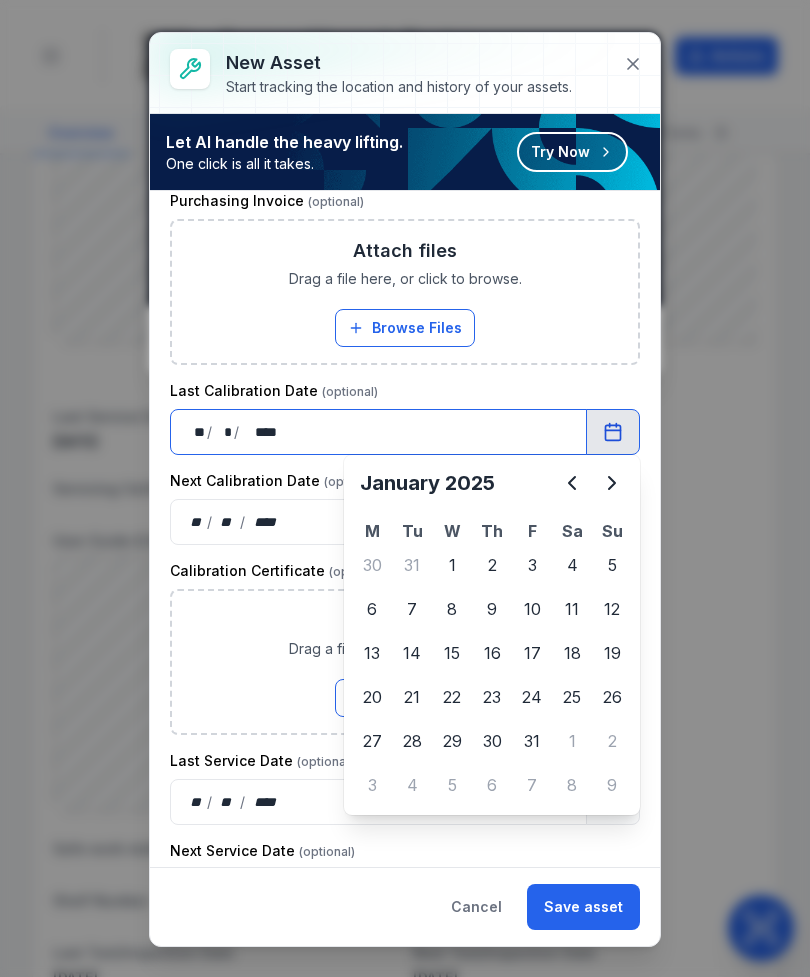 click on "Attach files Drag a file here, or click to browse. Browse Files Take Photos" at bounding box center (405, 662) 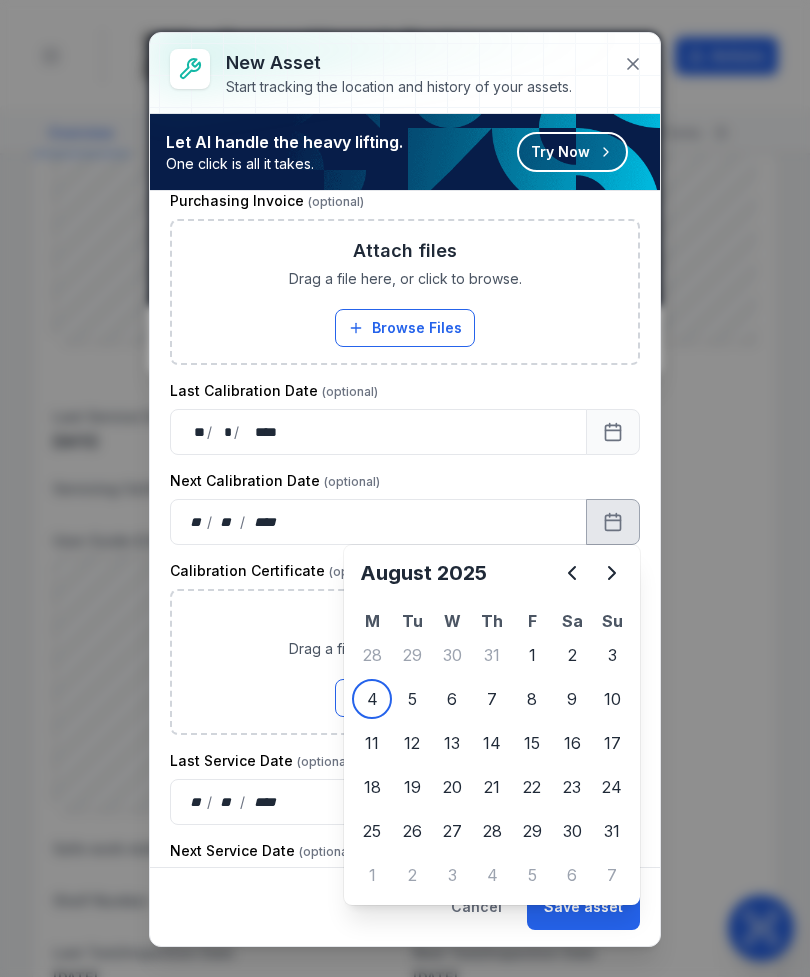 click 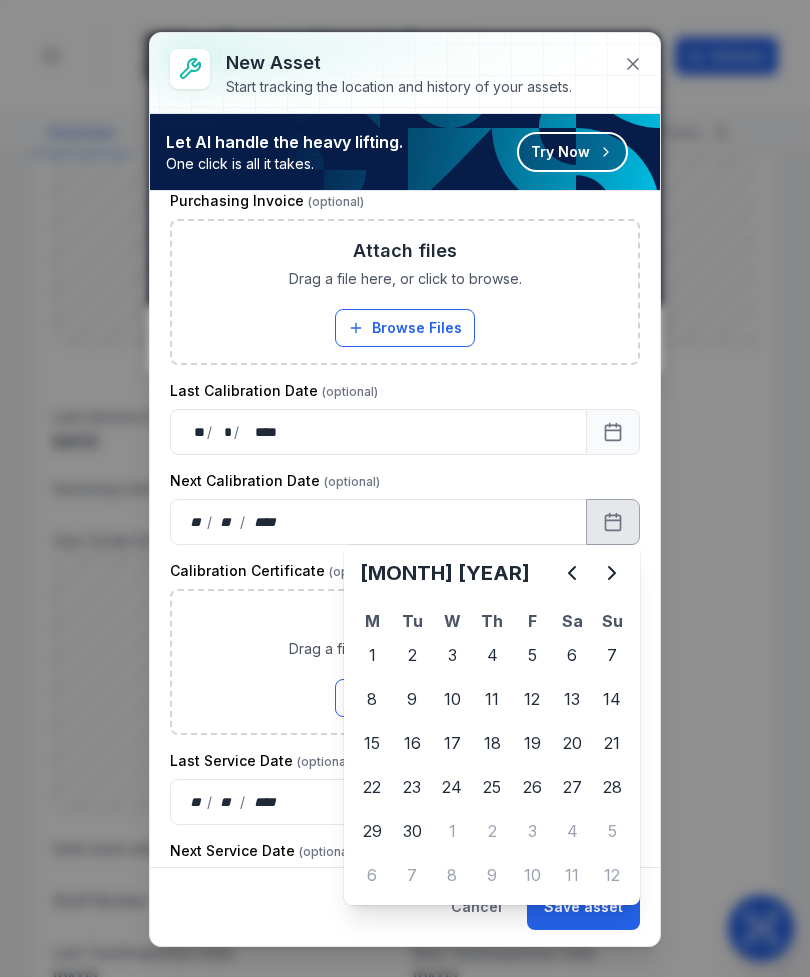click 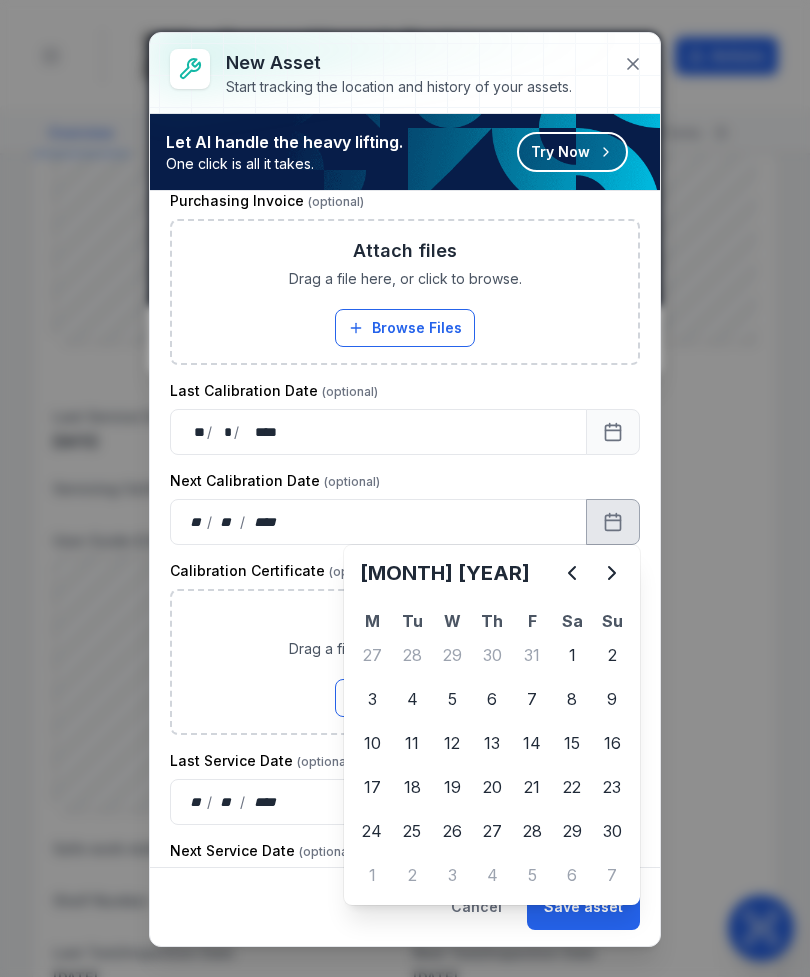 click 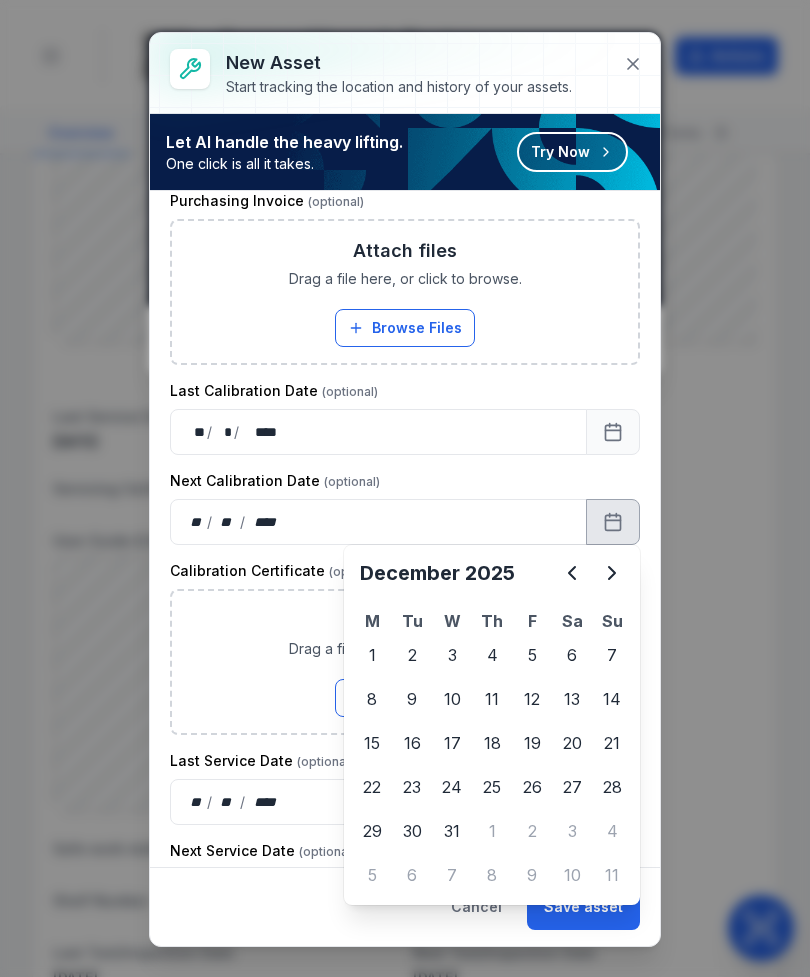 click 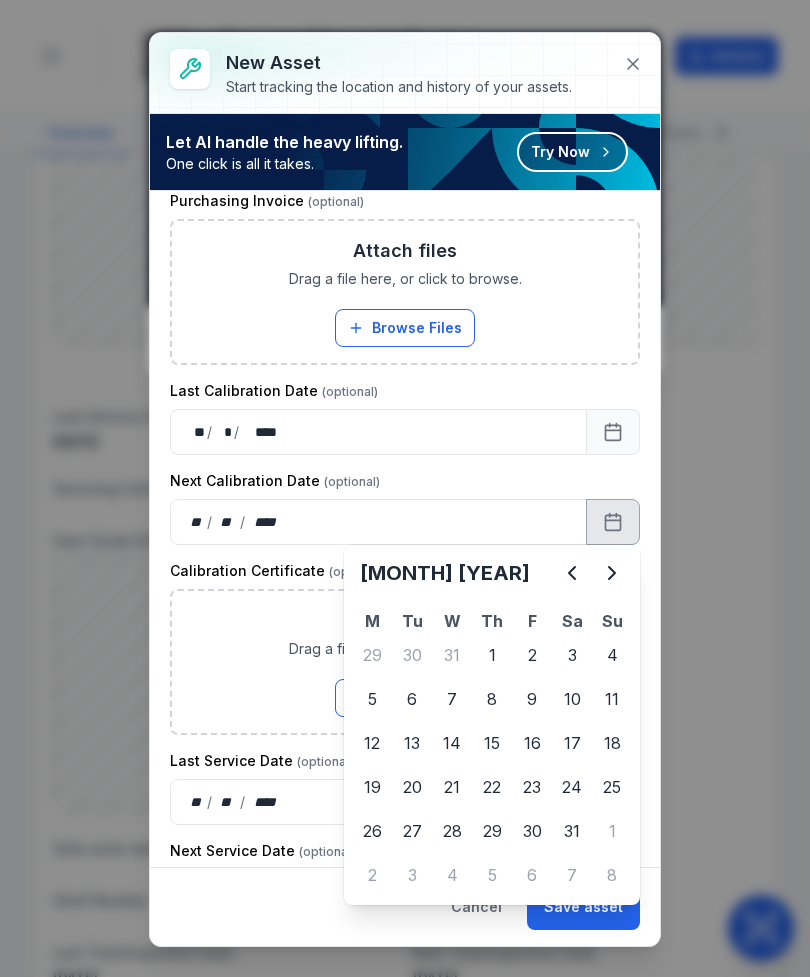 click 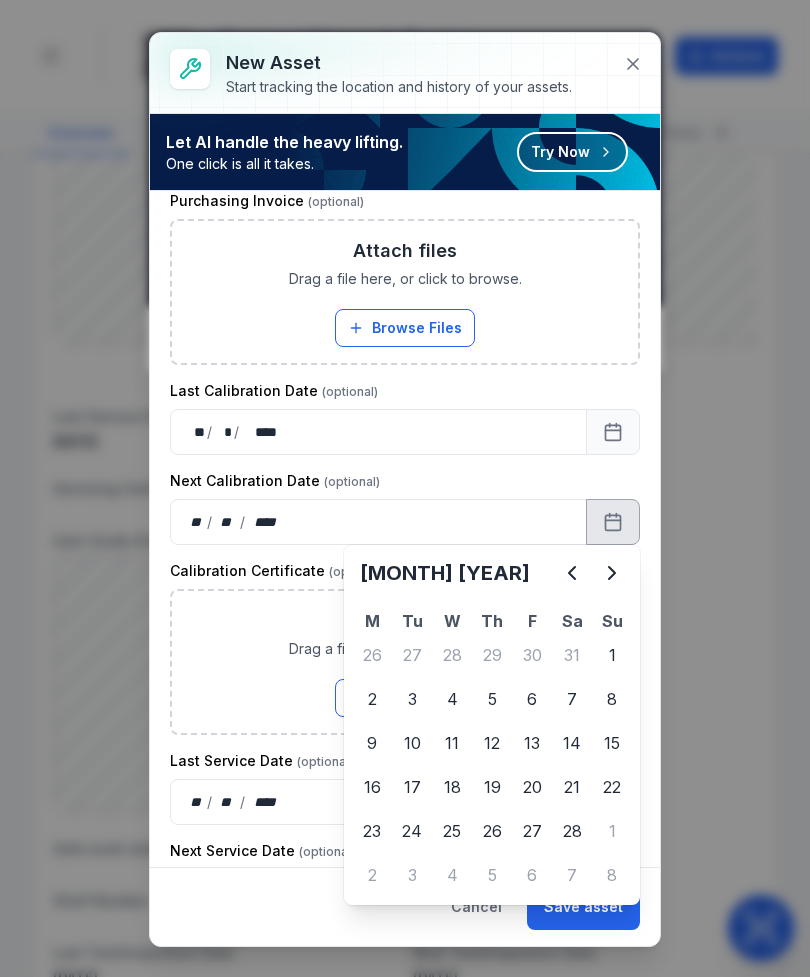 click at bounding box center [572, 573] 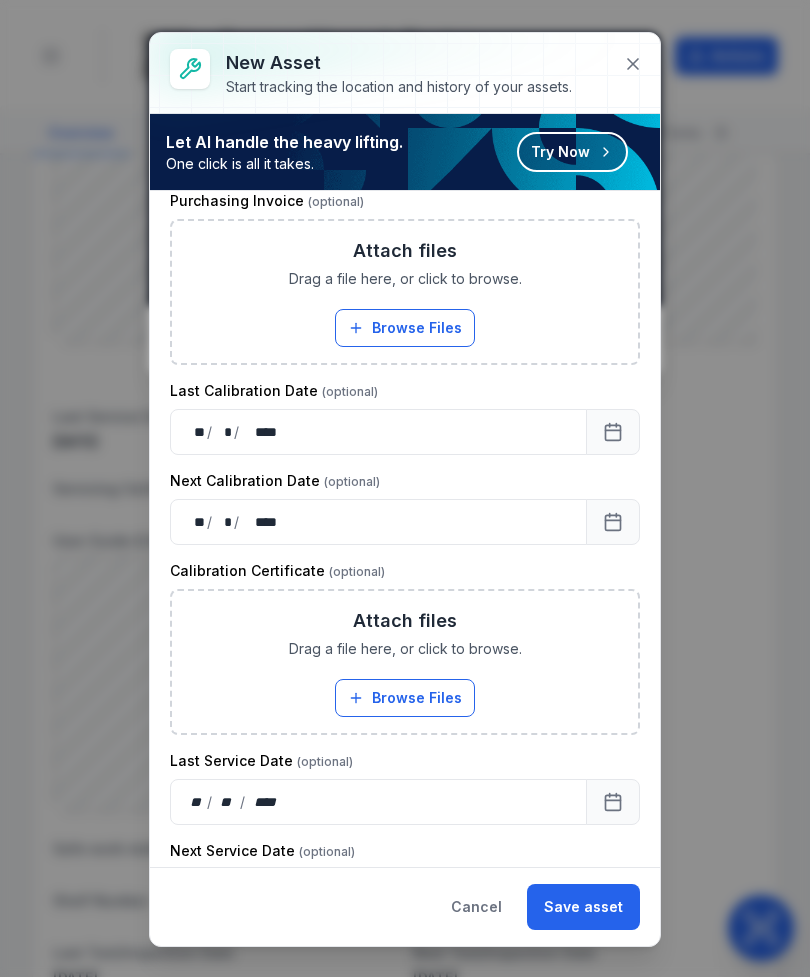 click on "Browse Files" at bounding box center [405, 698] 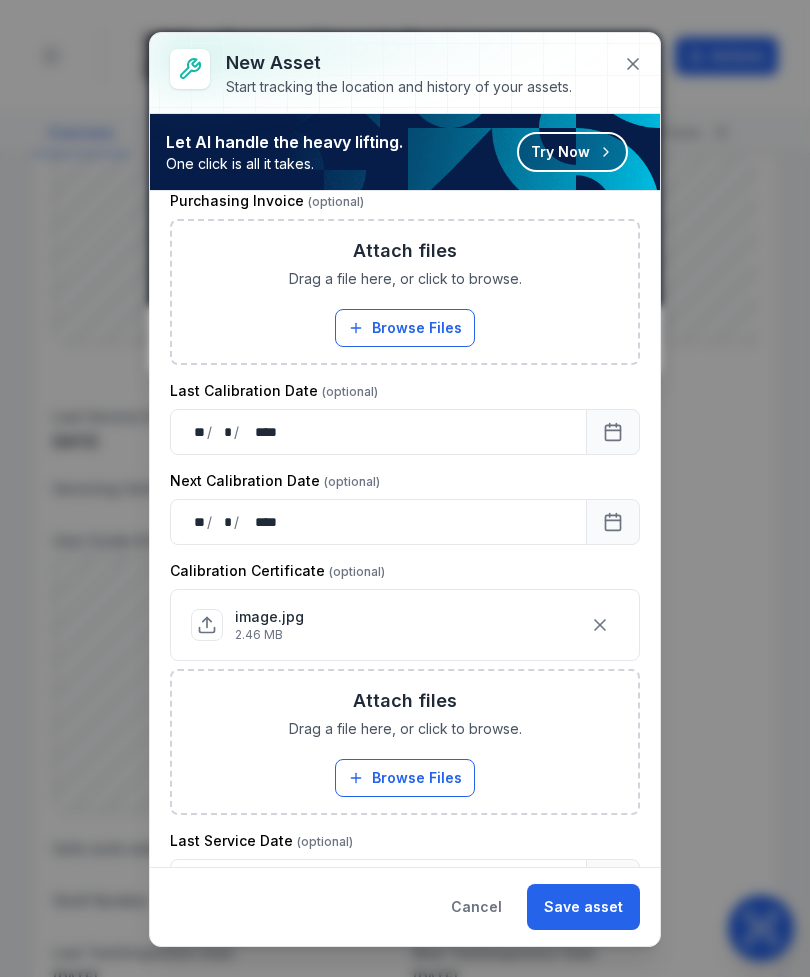 click on "Browse Files" at bounding box center (405, 778) 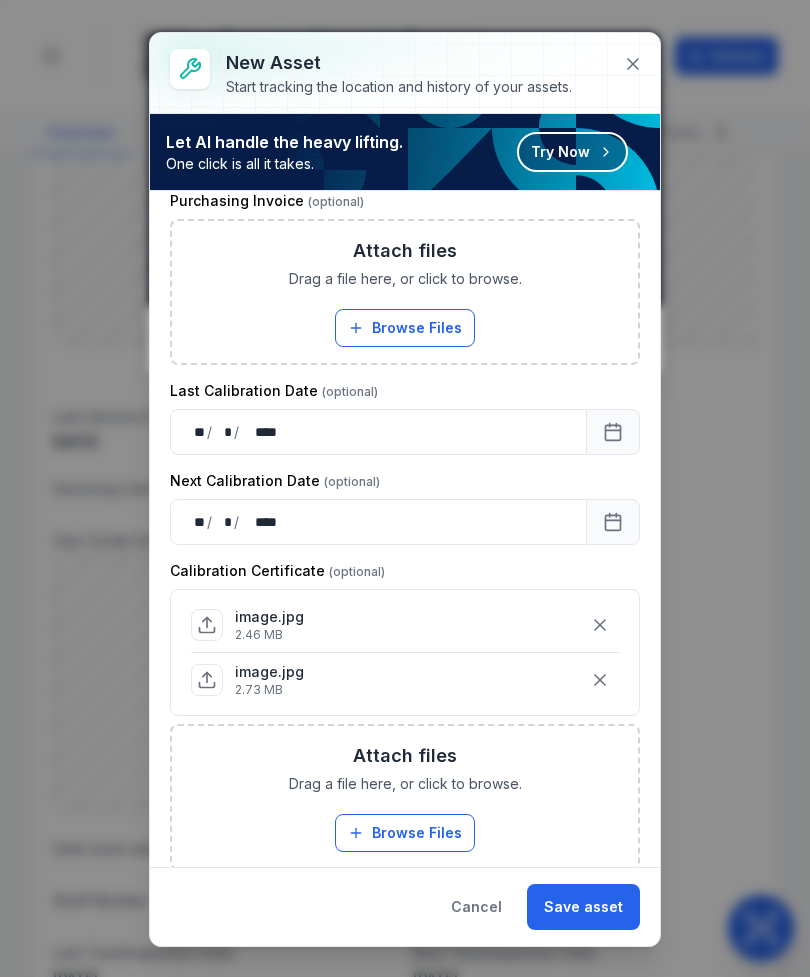 click on "Browse Files" at bounding box center [405, 833] 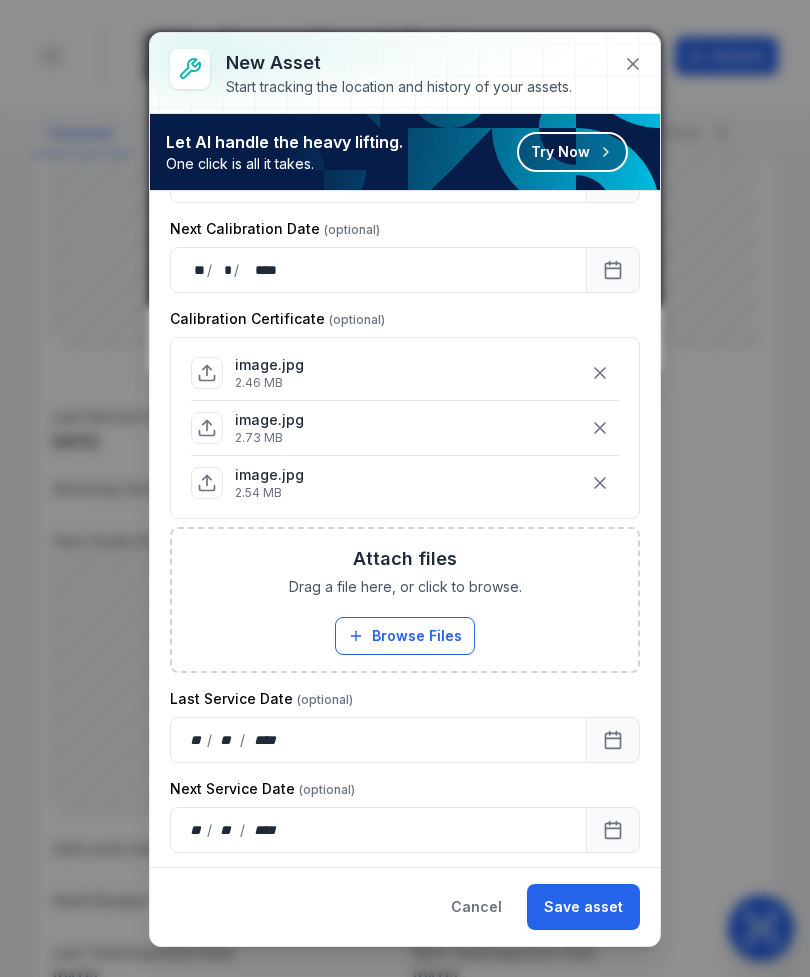 scroll, scrollTop: 1157, scrollLeft: 0, axis: vertical 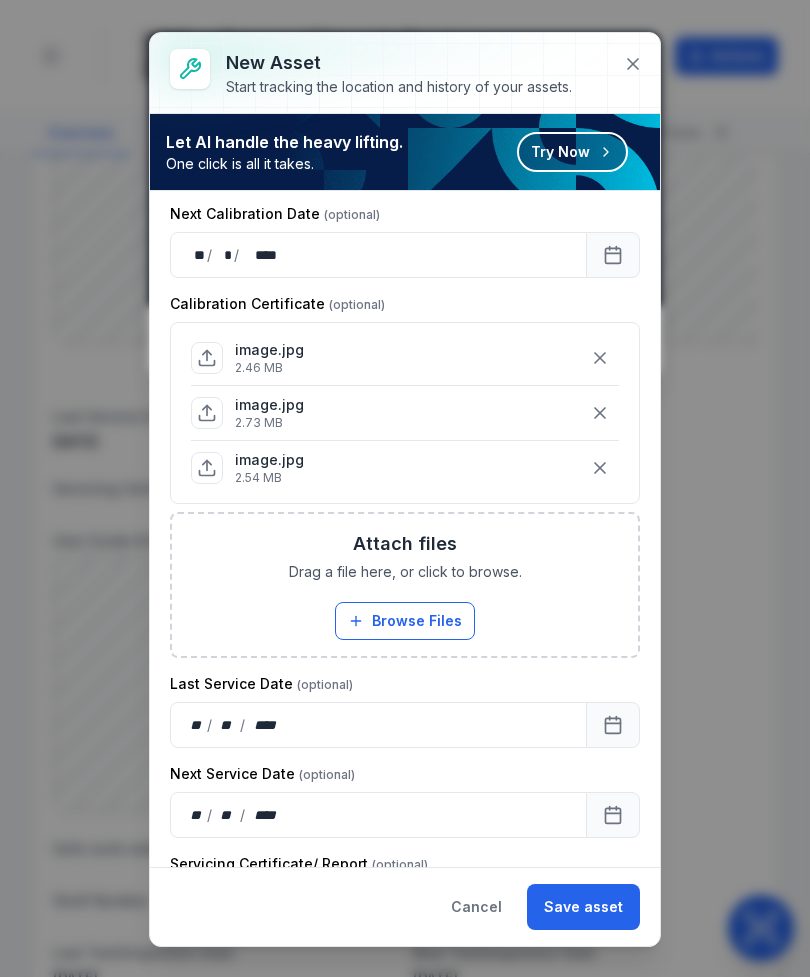 click on "Browse Files" at bounding box center [405, 621] 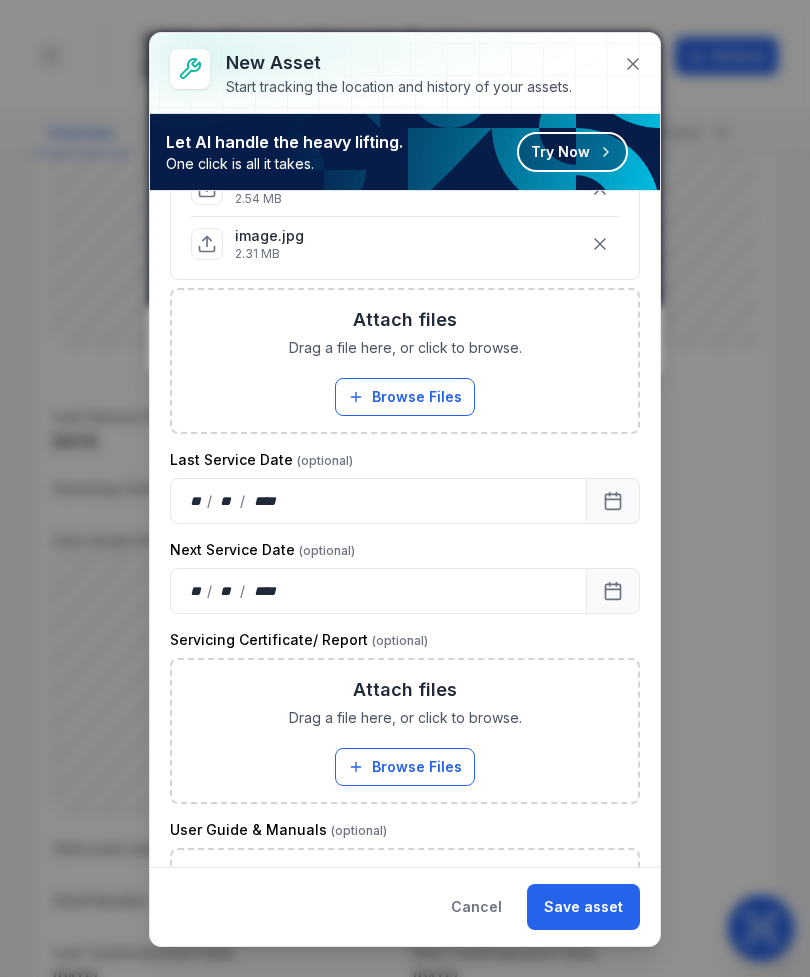 scroll, scrollTop: 1440, scrollLeft: 0, axis: vertical 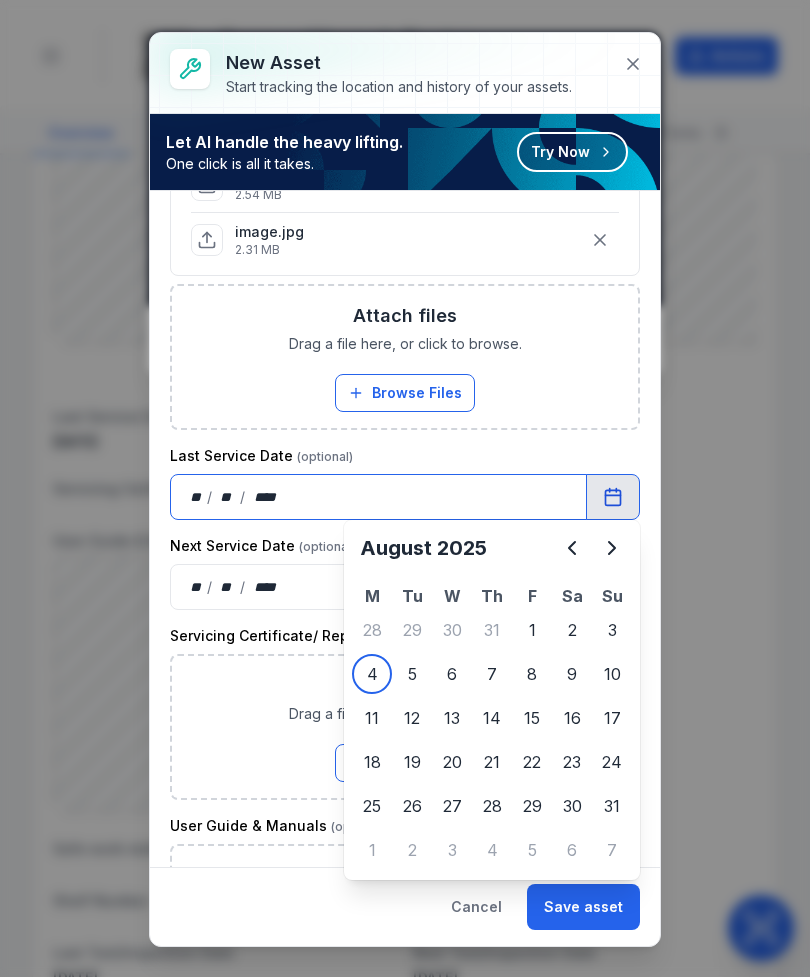 click at bounding box center [613, 497] 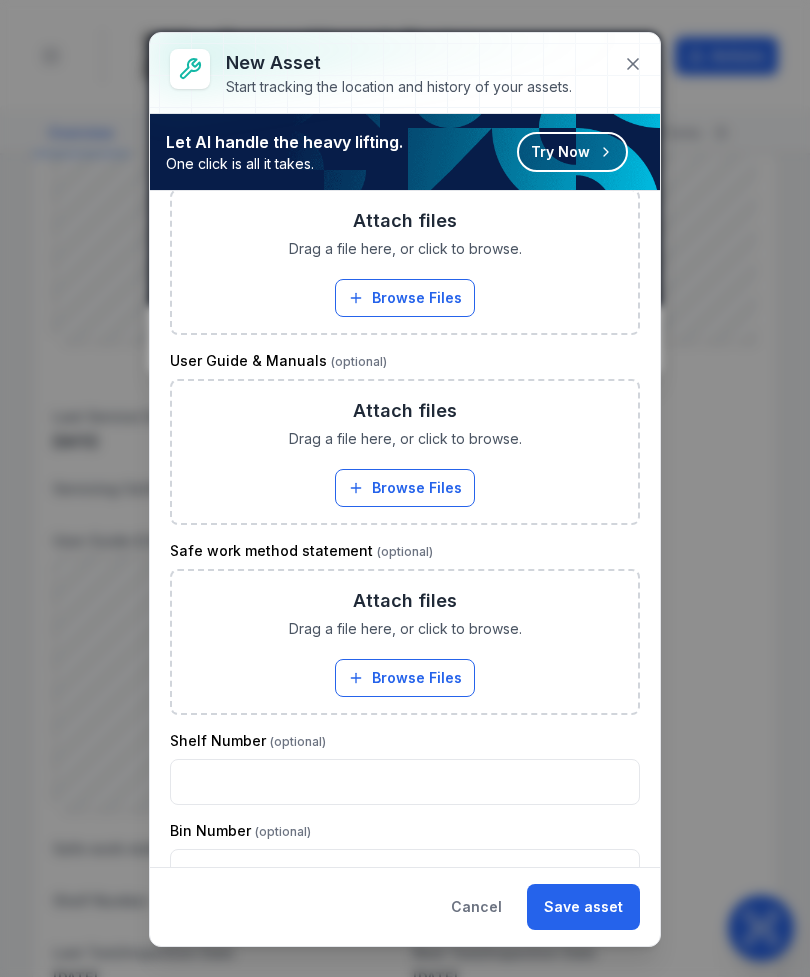 scroll, scrollTop: 1926, scrollLeft: 0, axis: vertical 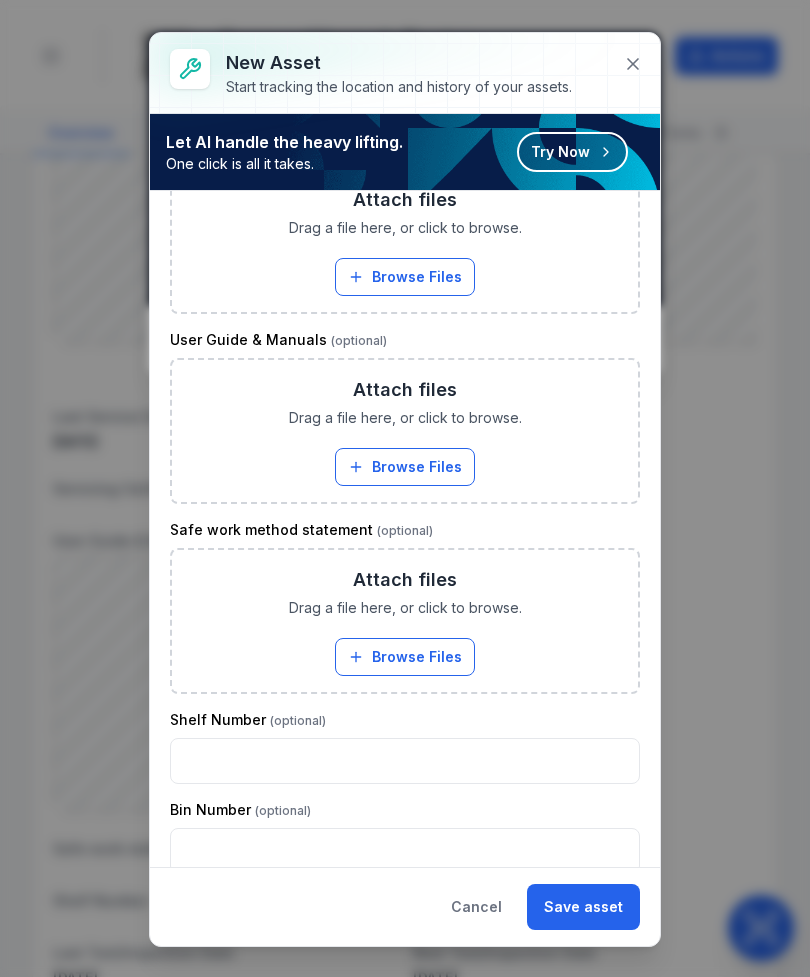 click on "Browse Files" at bounding box center (405, 467) 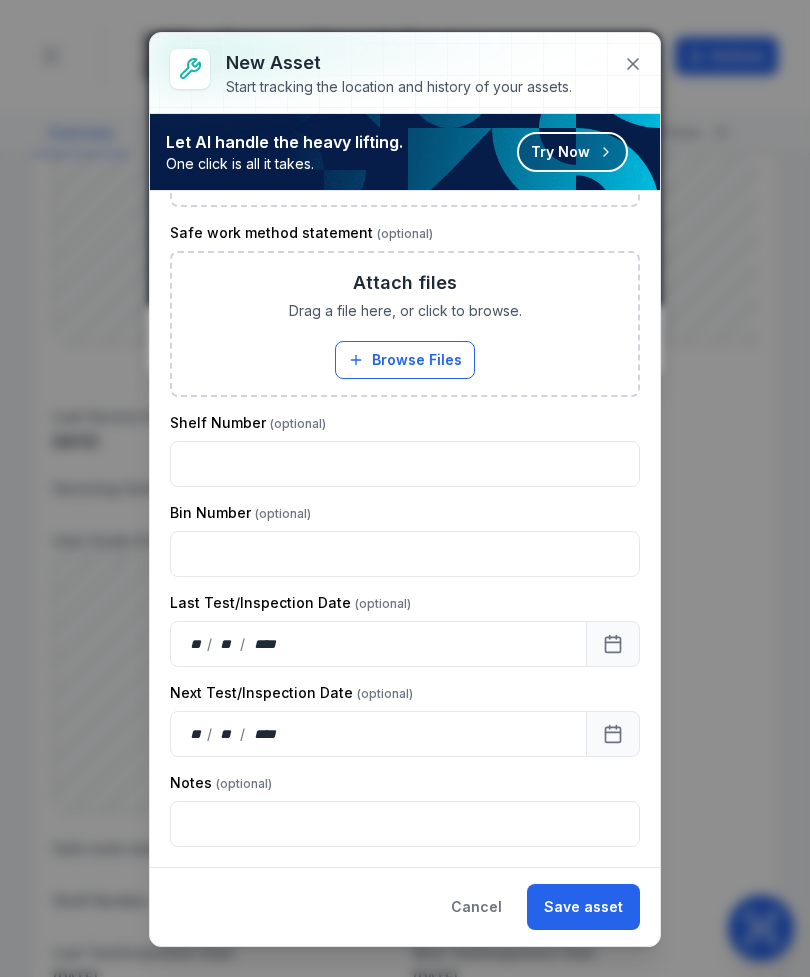 scroll, scrollTop: 2303, scrollLeft: 0, axis: vertical 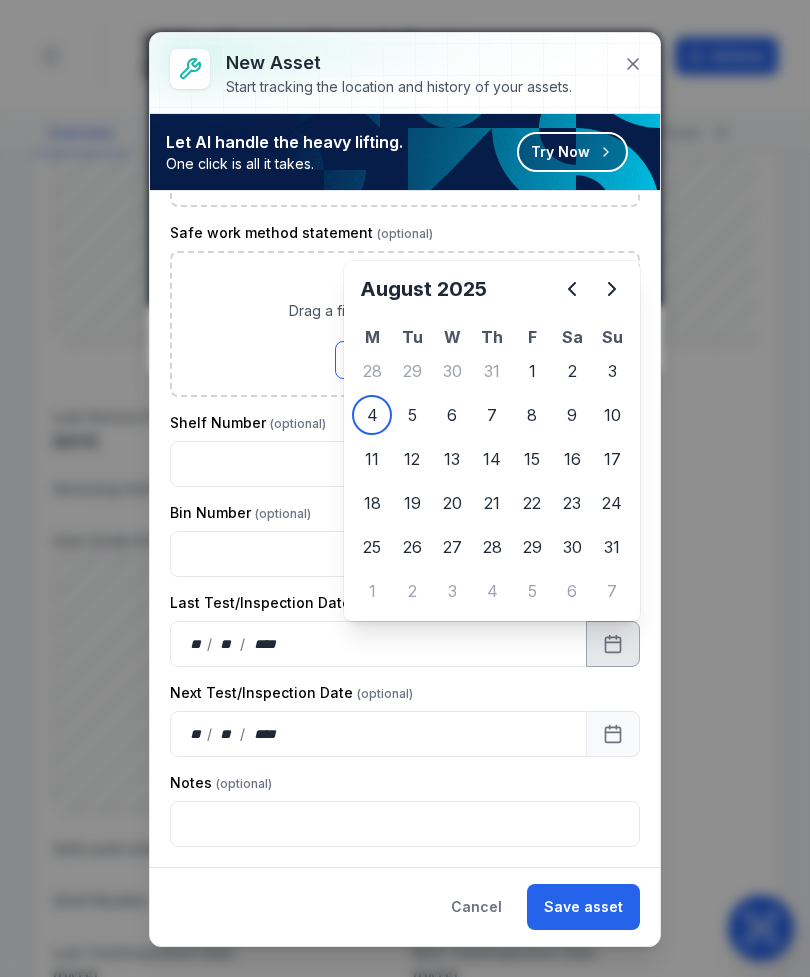 click 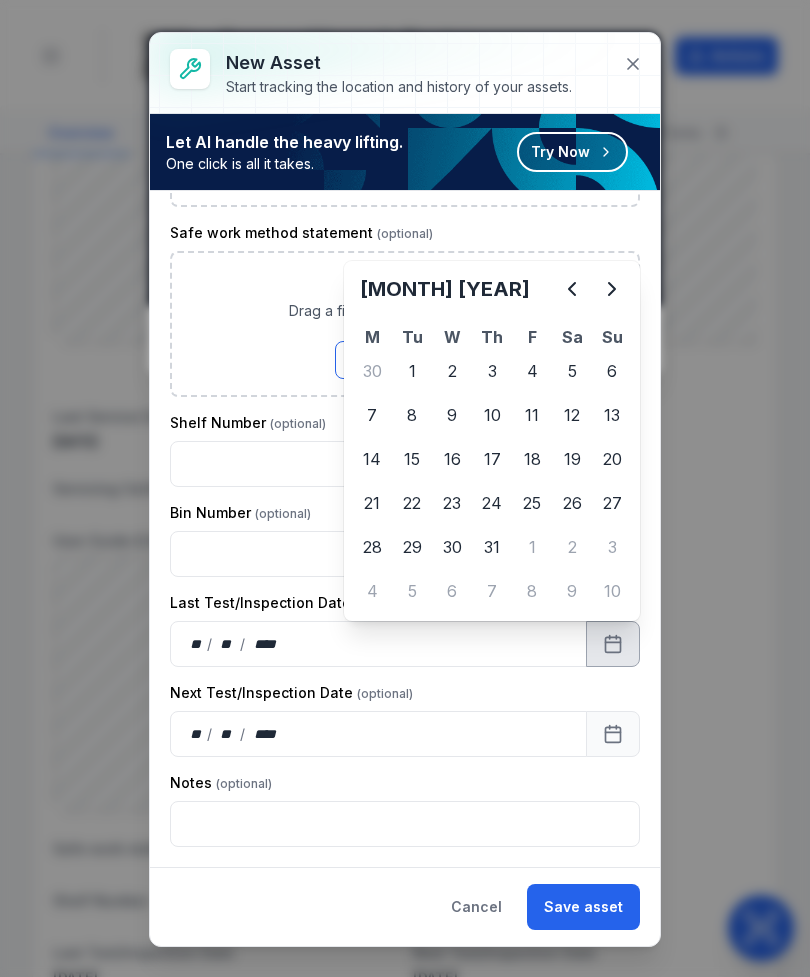 click 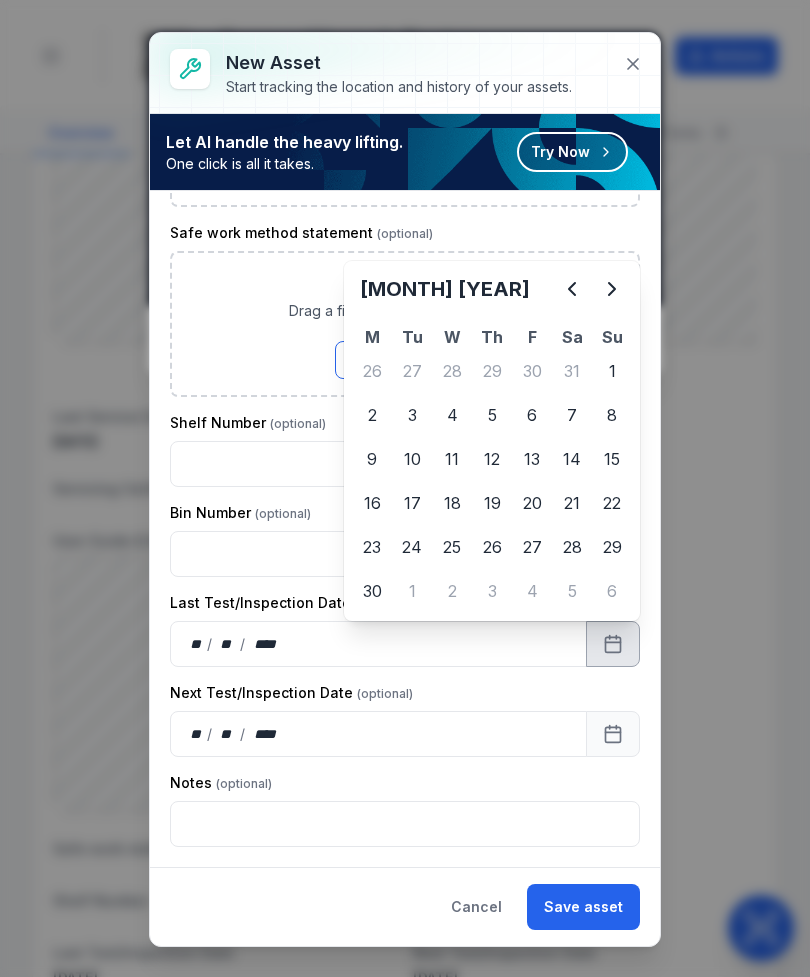 click 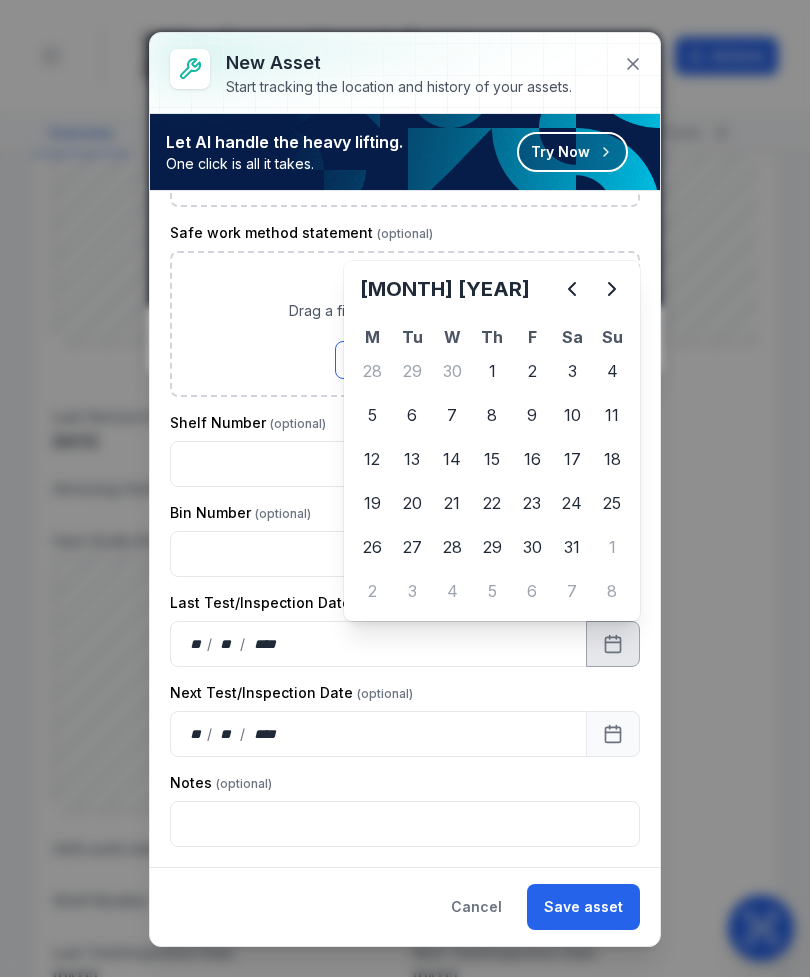 click 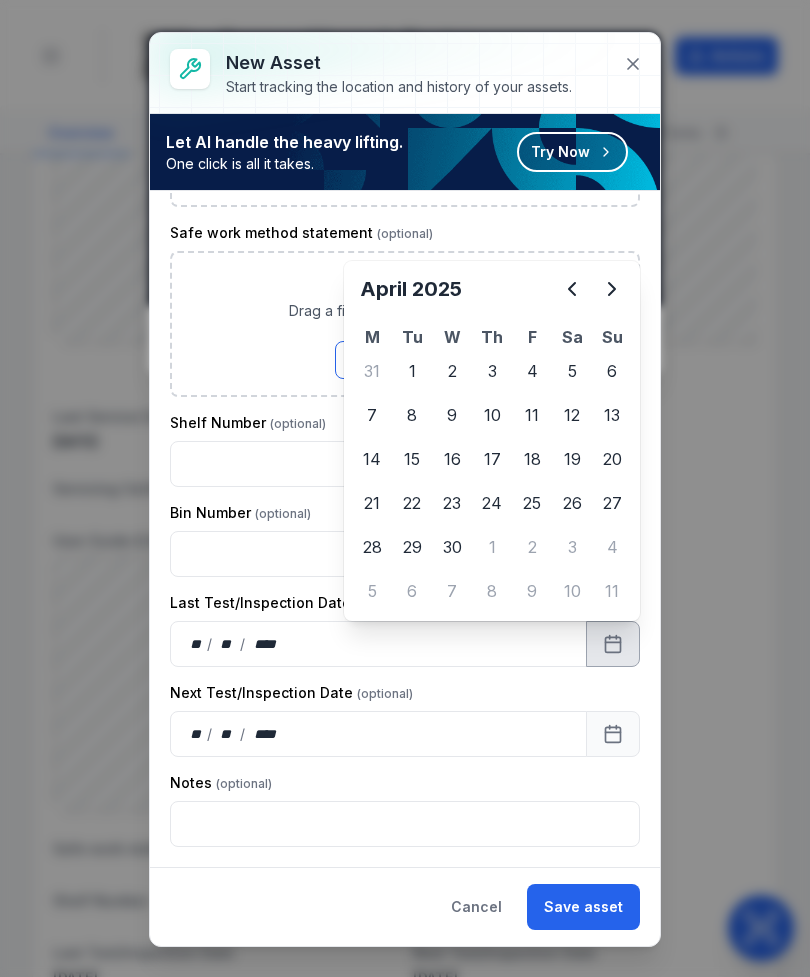 click 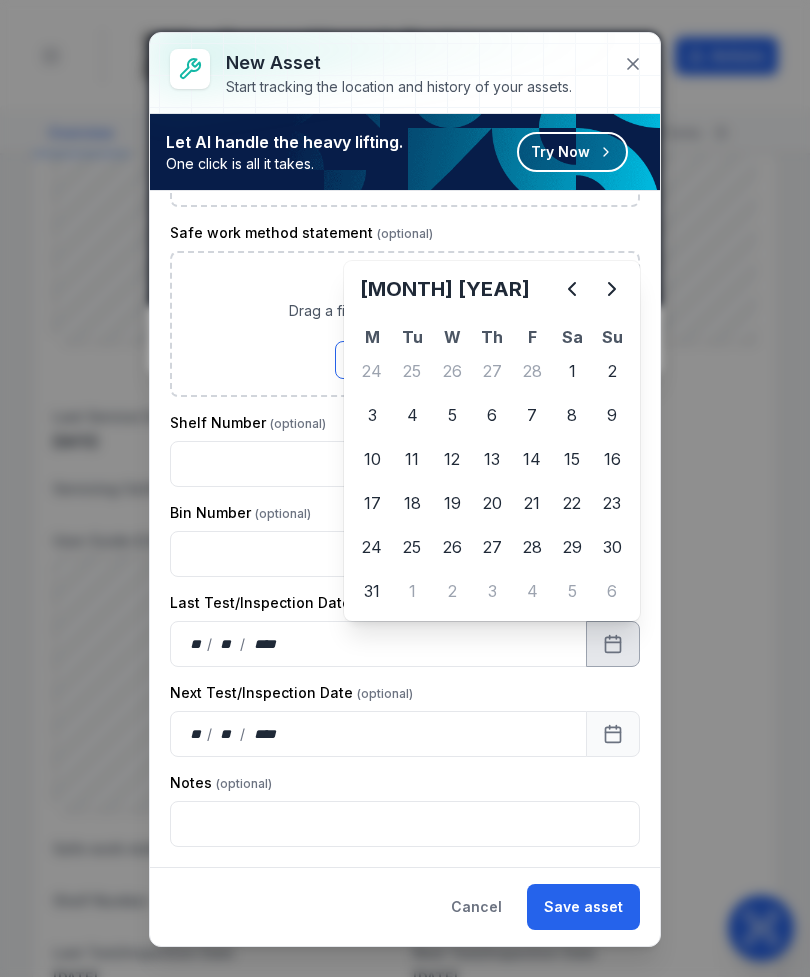click 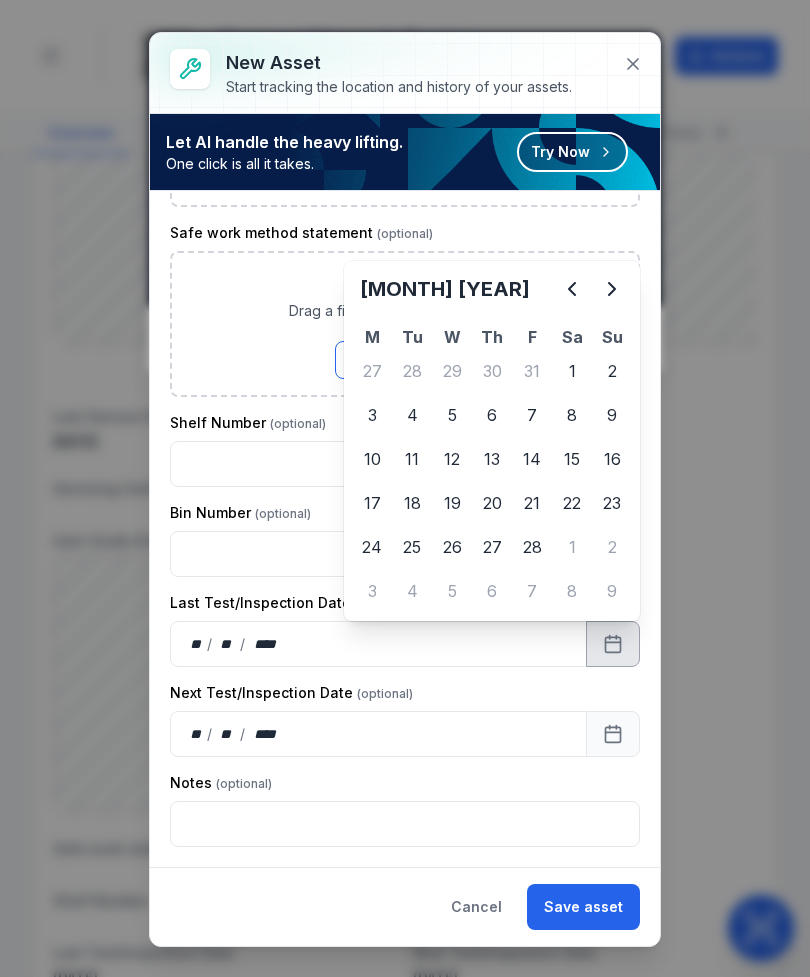 click 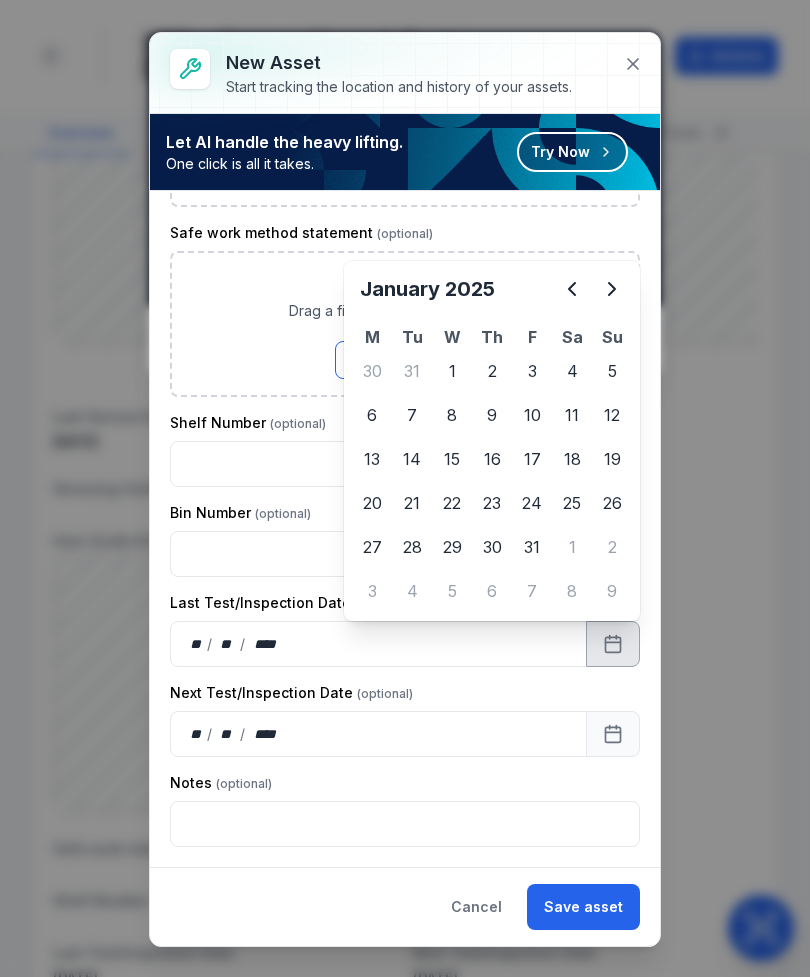 click at bounding box center (405, 464) 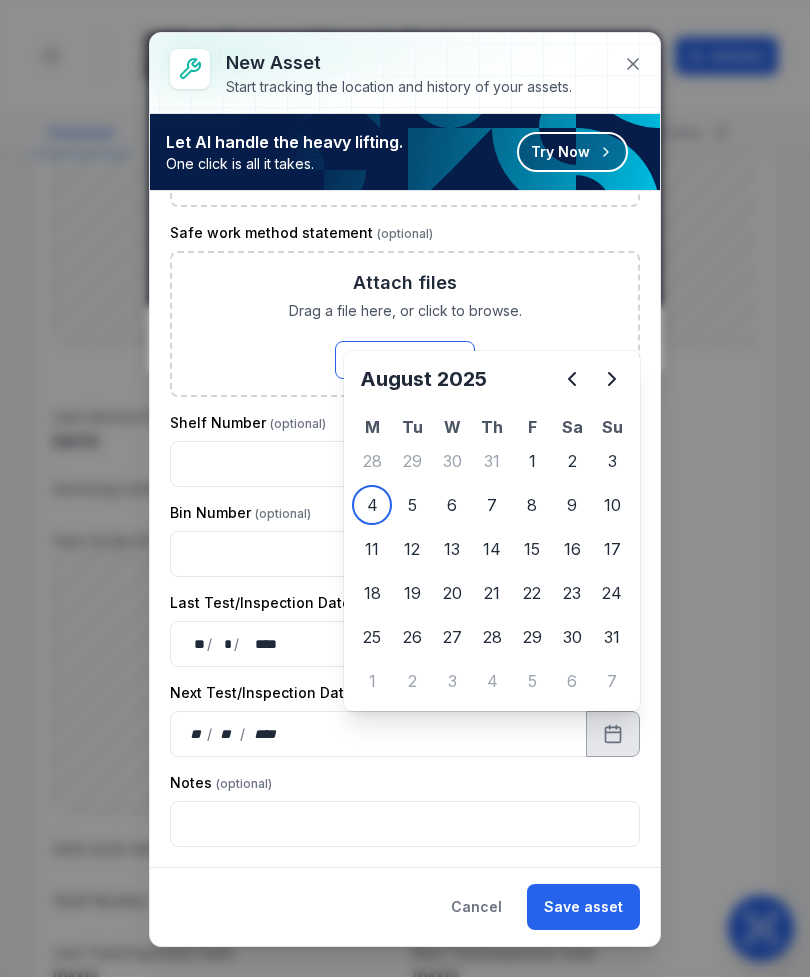 click 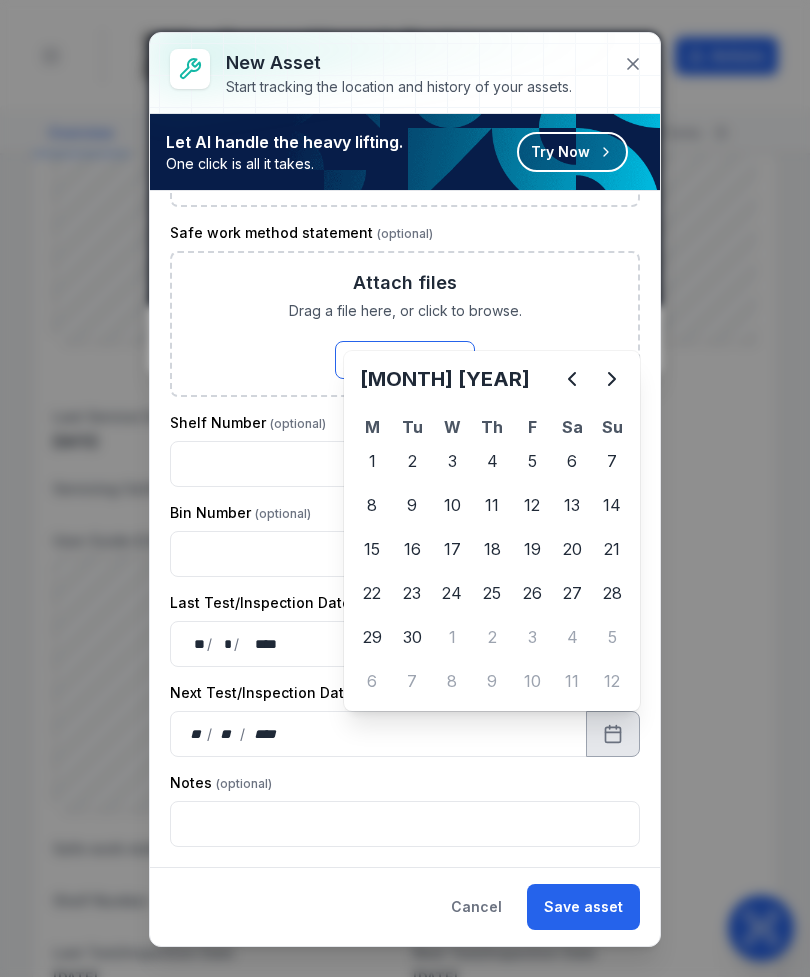click 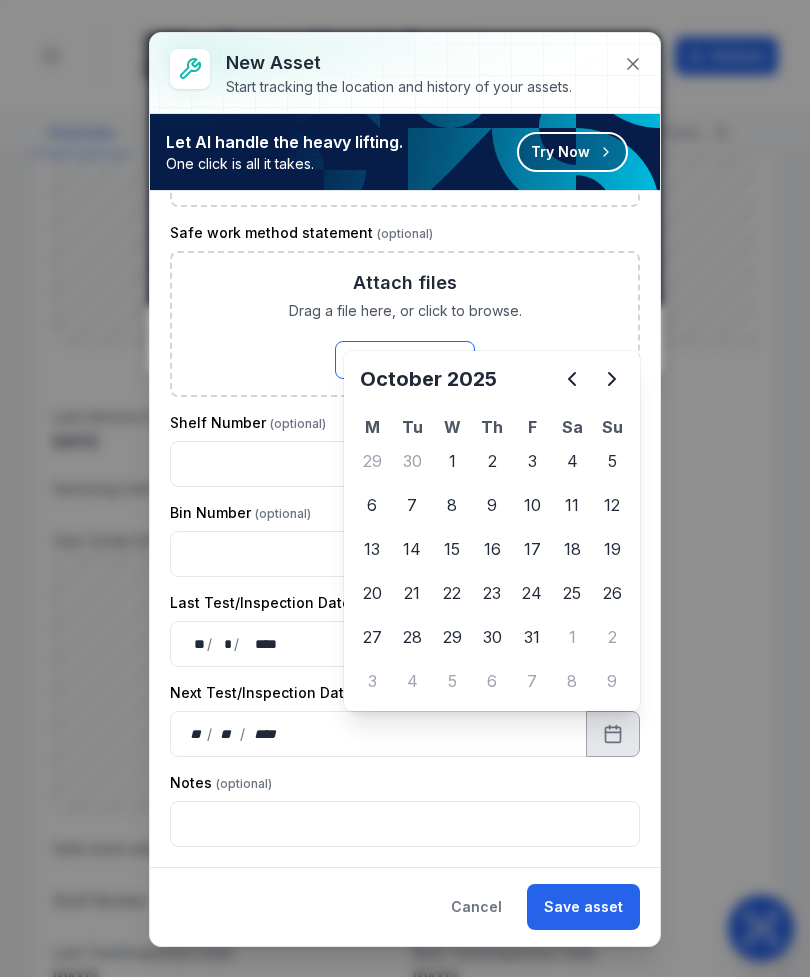 click 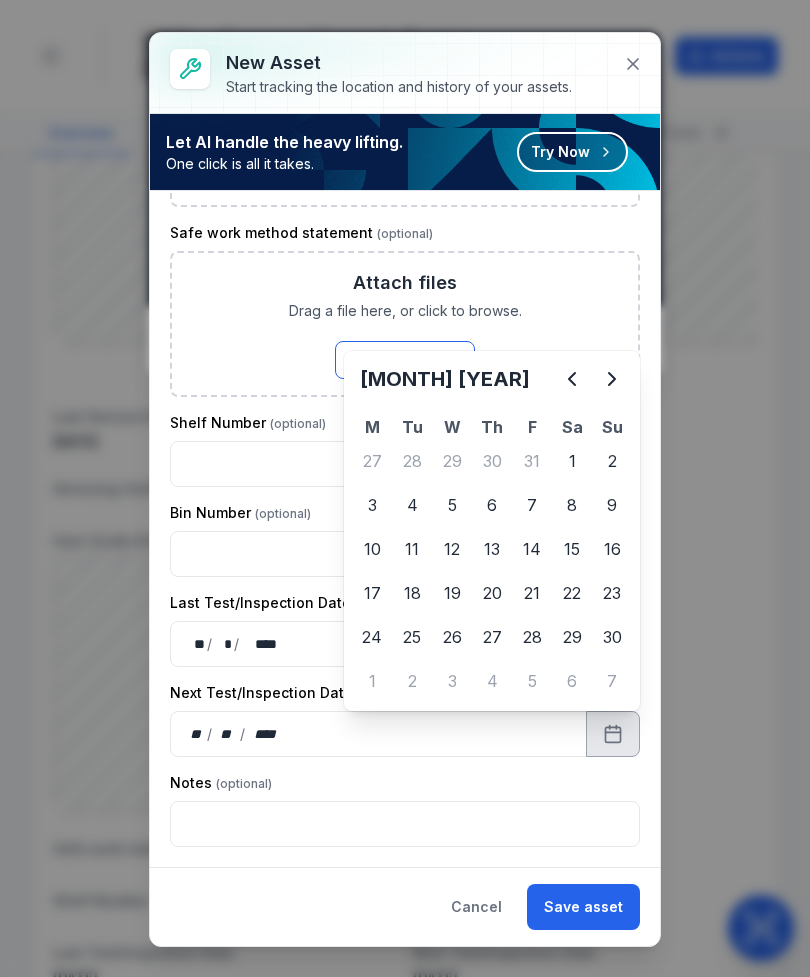 click 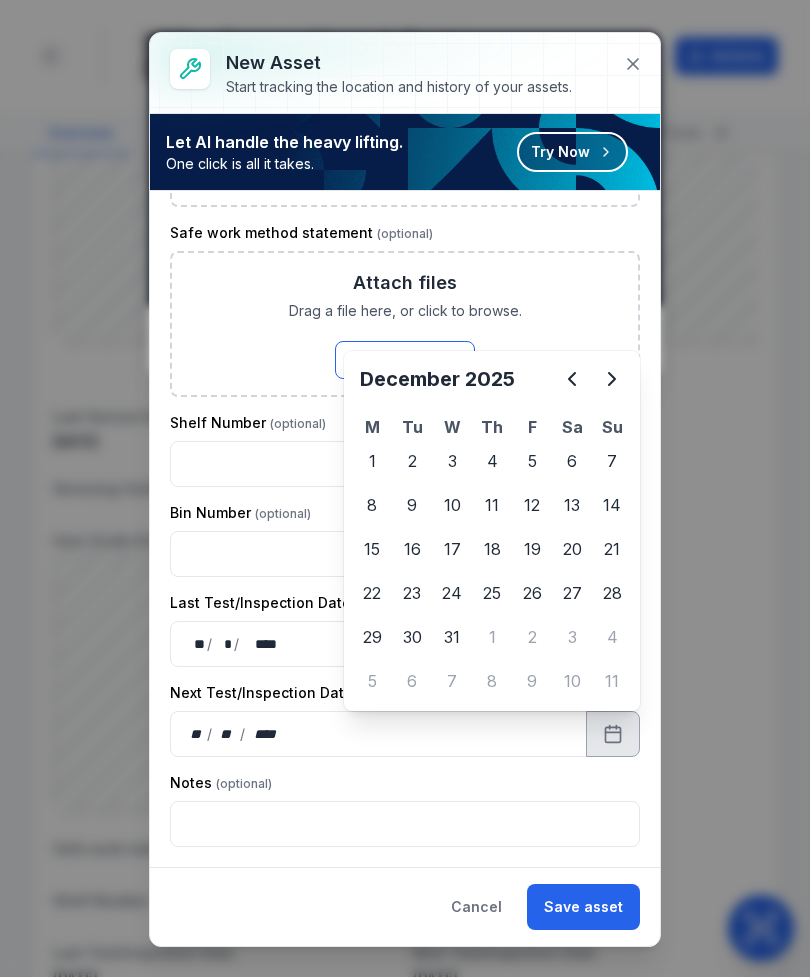 click 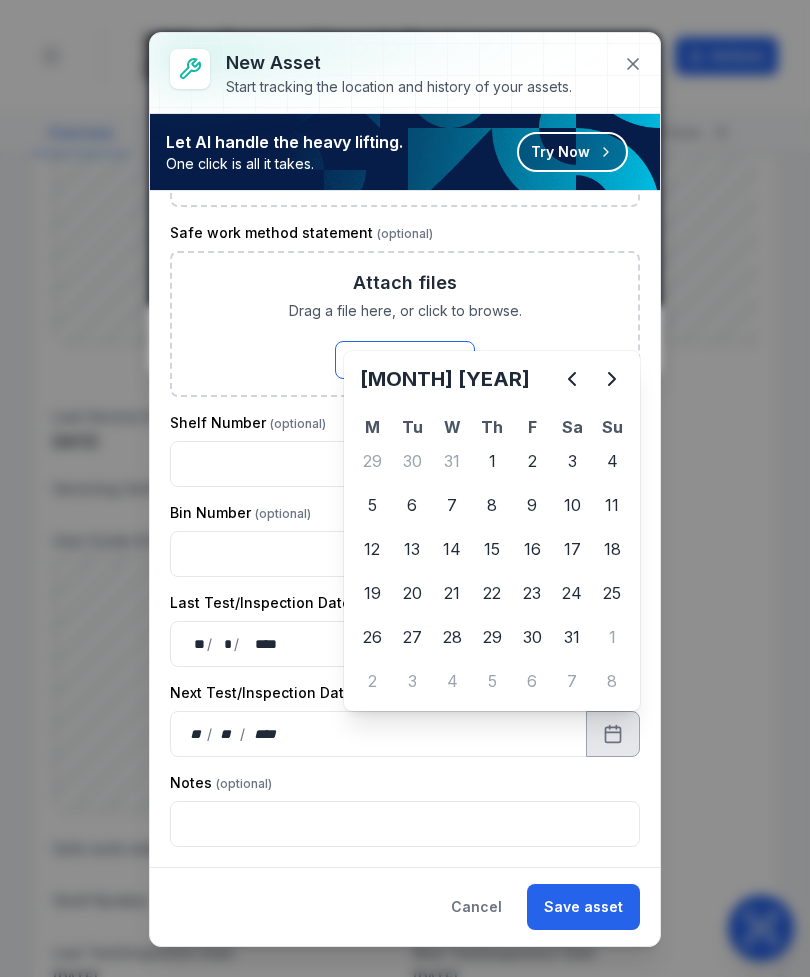 click 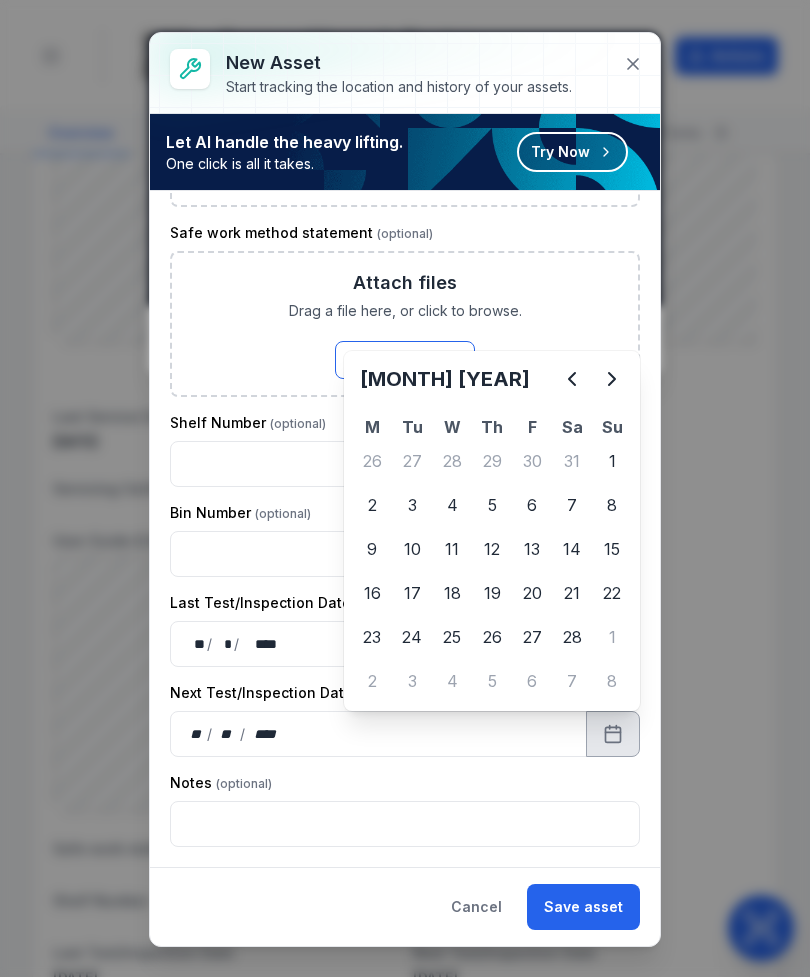click 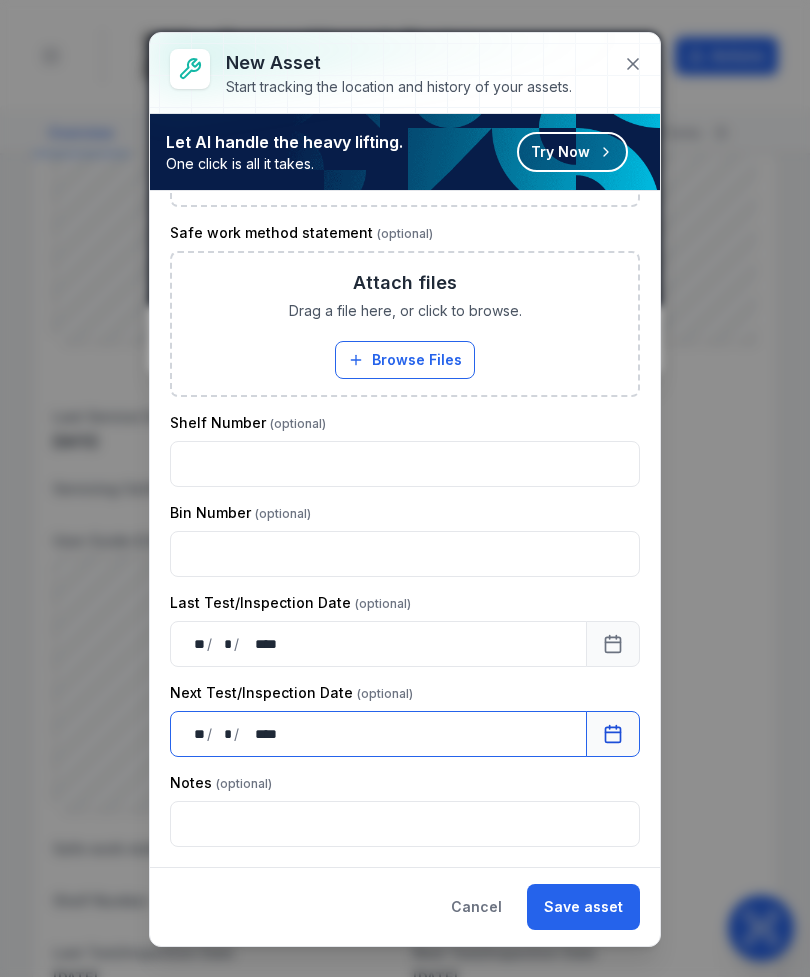 scroll, scrollTop: 2303, scrollLeft: 0, axis: vertical 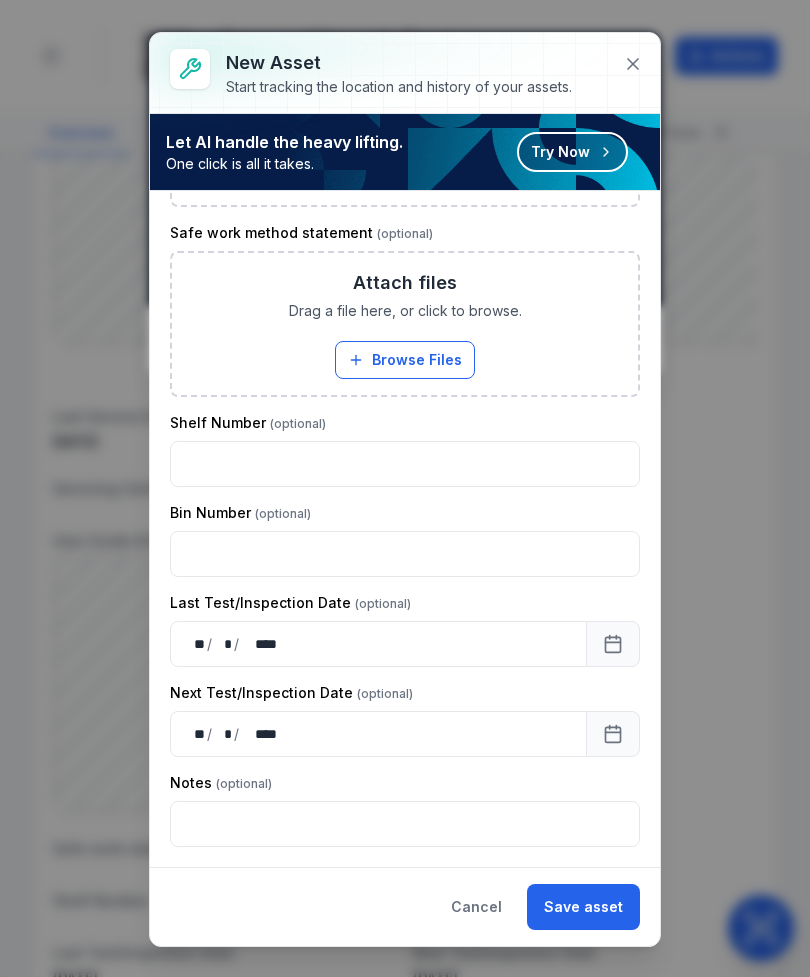 click on "Save asset" at bounding box center (583, 907) 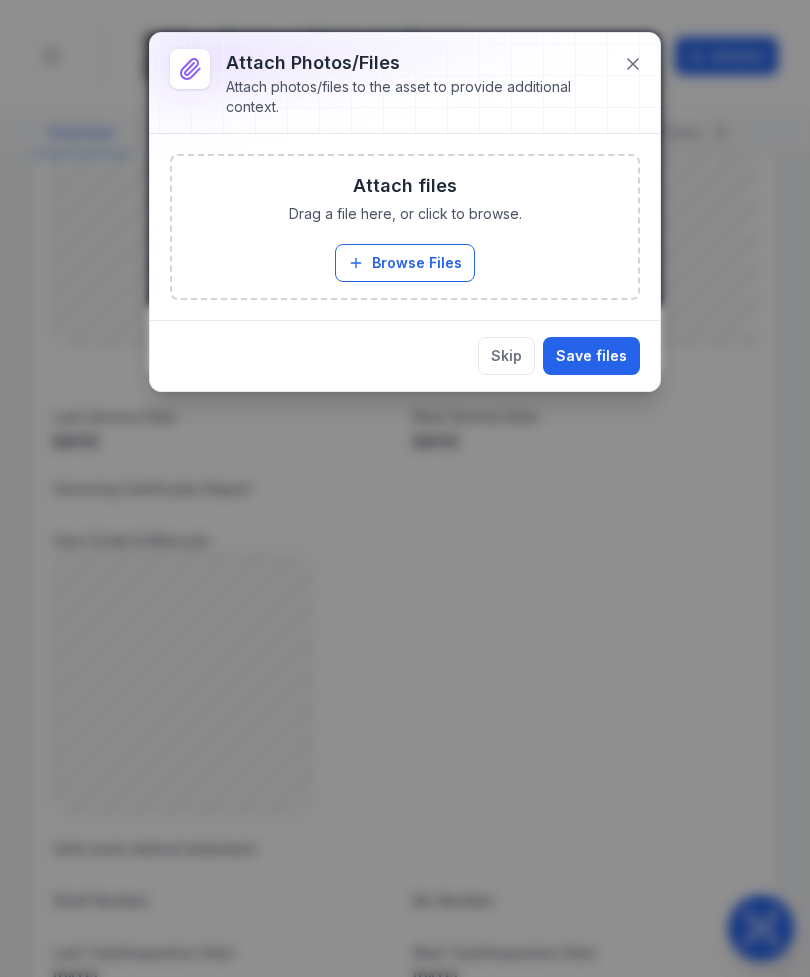 click on "Browse Files" at bounding box center [405, 263] 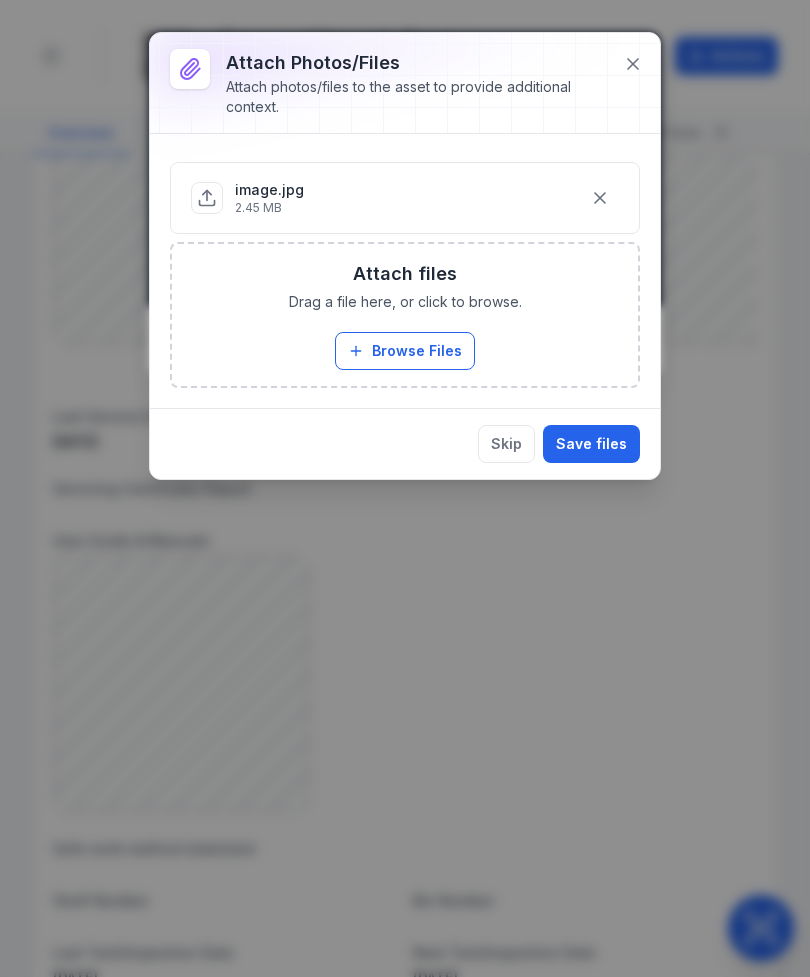 click on "Save files" at bounding box center (591, 444) 